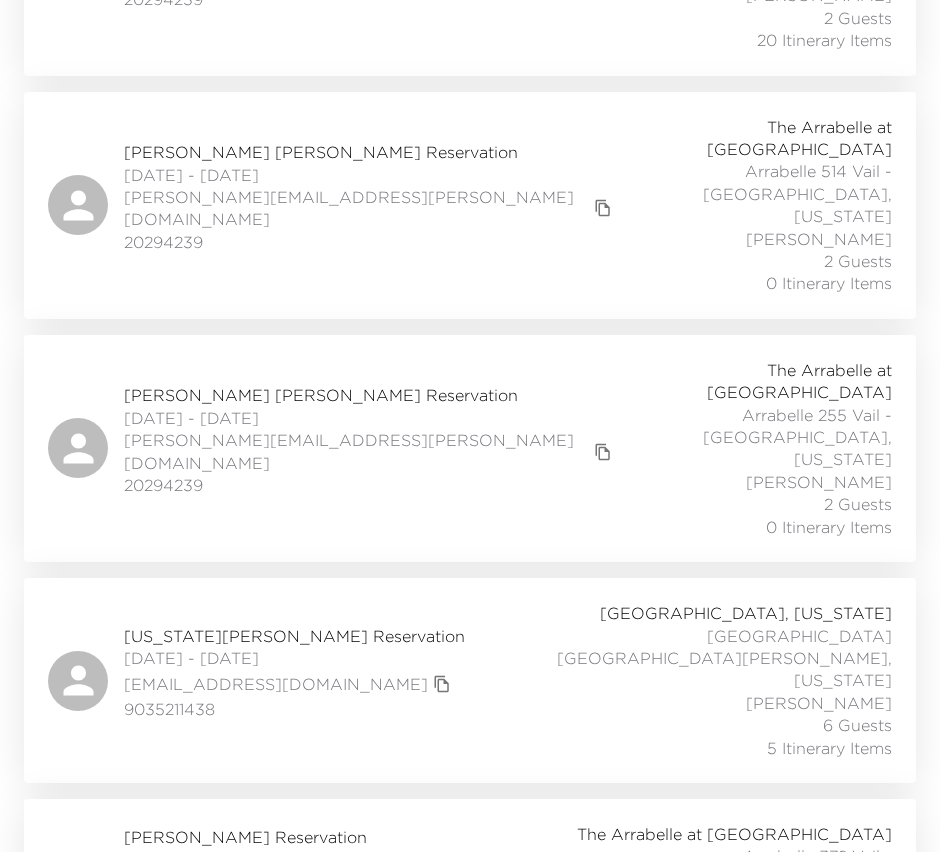 scroll, scrollTop: 1562, scrollLeft: 0, axis: vertical 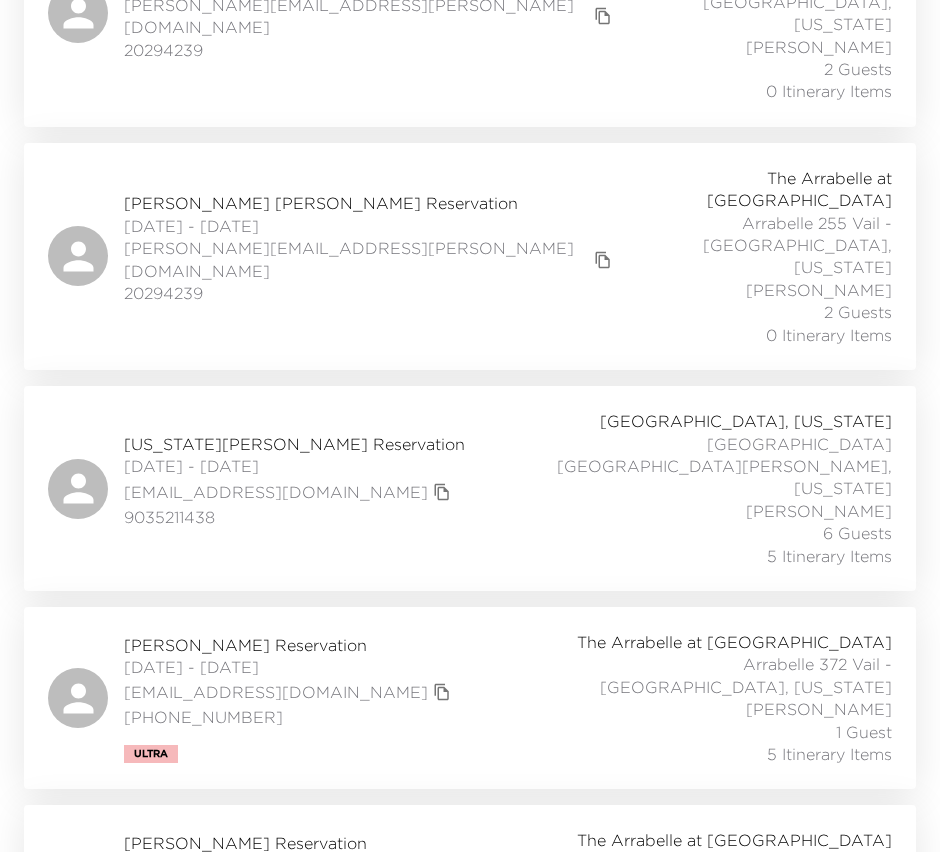click 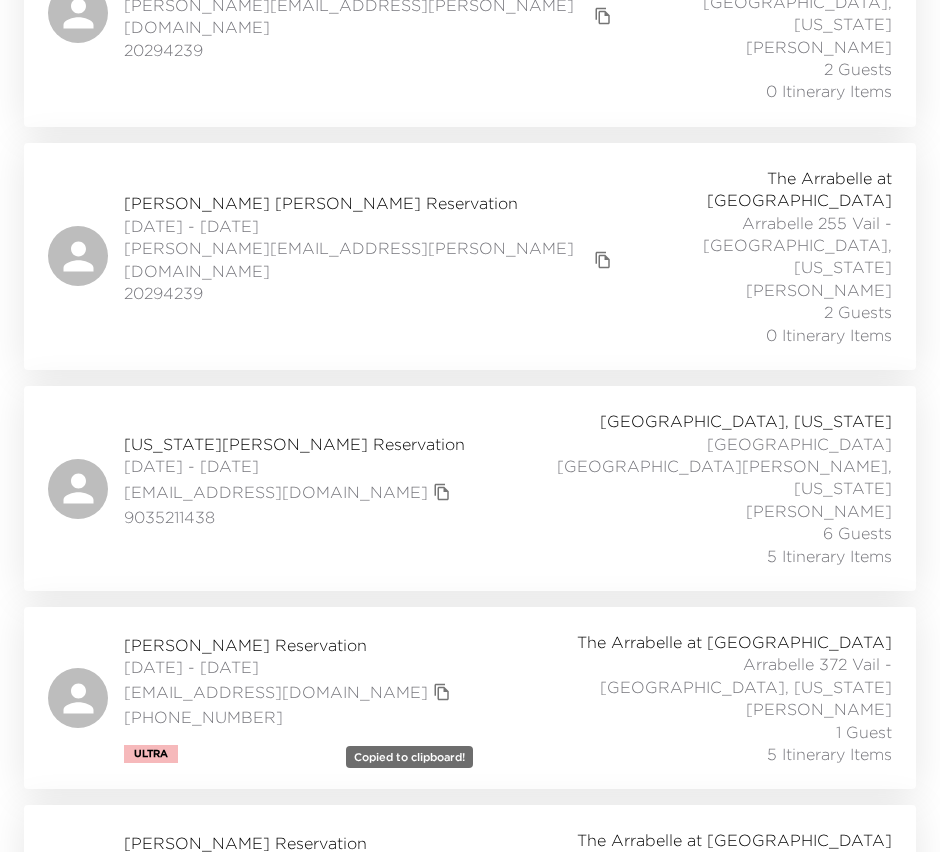 click on "Rich Golden Reservation 07/10/2025 - 07/21/2025 richgolden@gmail.com 2127679202 Amenity First The Arrabelle at Vail Square Arrabelle 472 Vail - Arrabelle, Colorado Elana Schwanenfeld 2 Guests 15 Itinerary Items" at bounding box center (470, 1095) 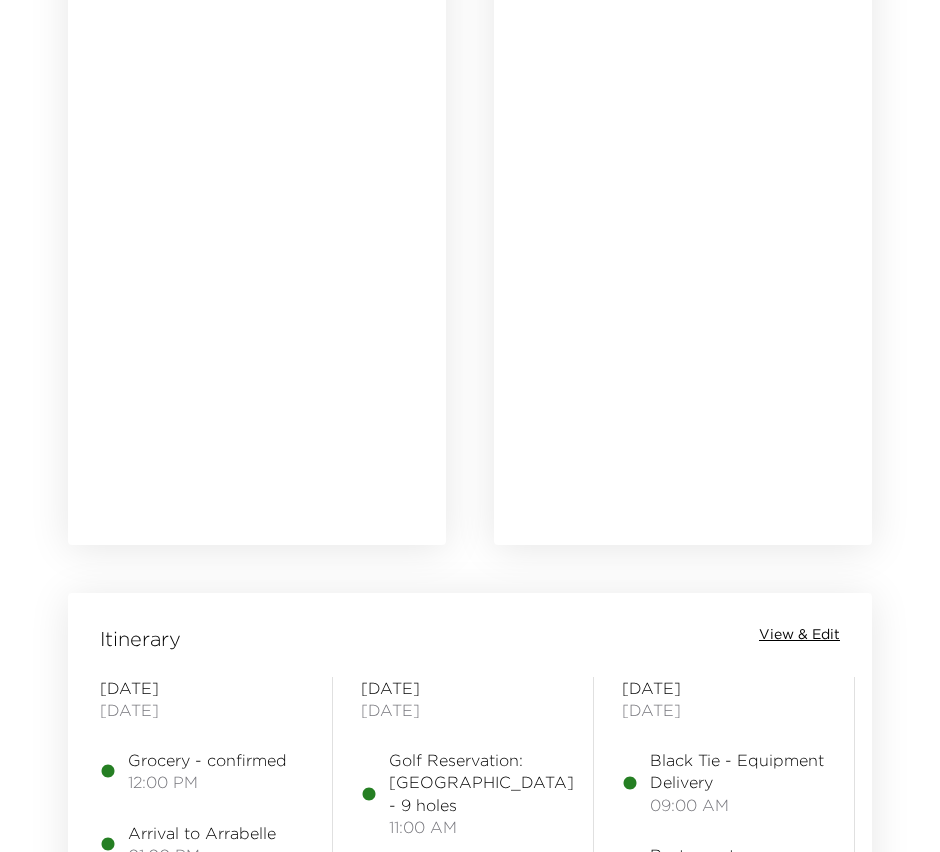 scroll, scrollTop: 2120, scrollLeft: 0, axis: vertical 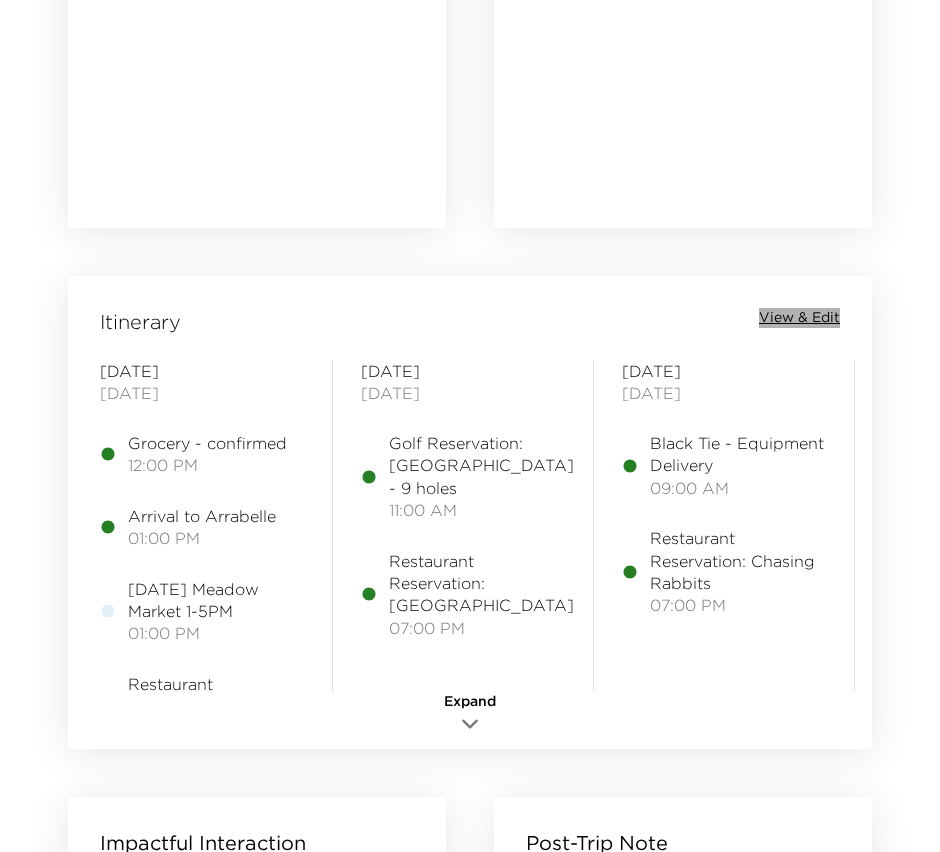 click on "View & Edit" at bounding box center [799, 318] 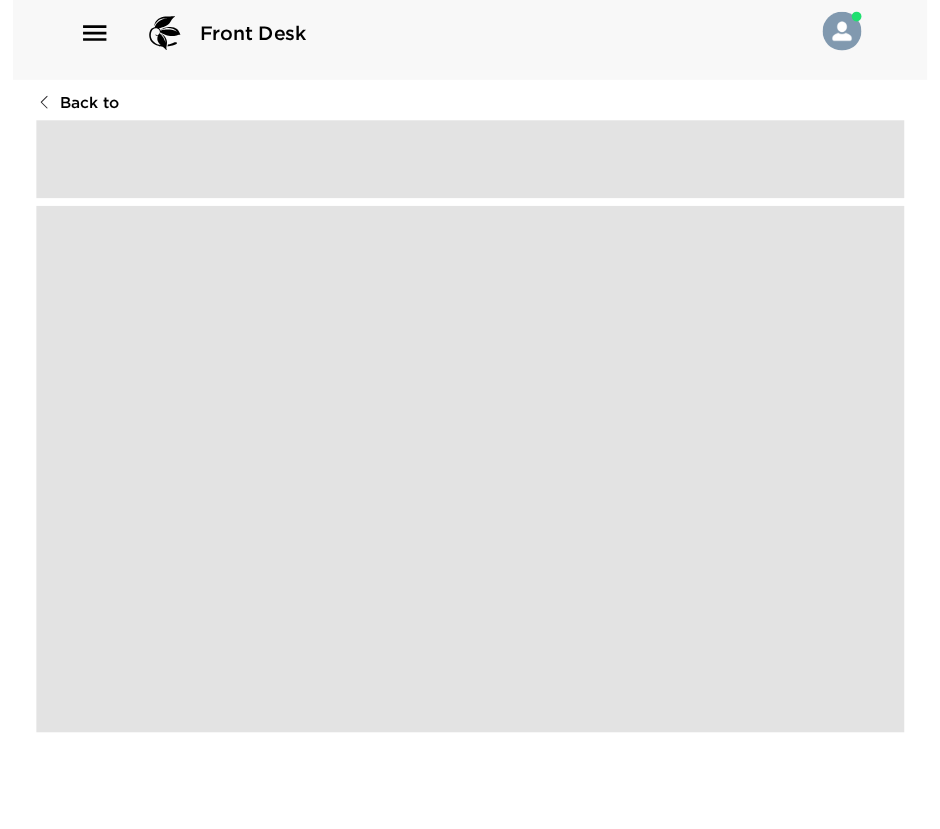 scroll, scrollTop: 75, scrollLeft: 0, axis: vertical 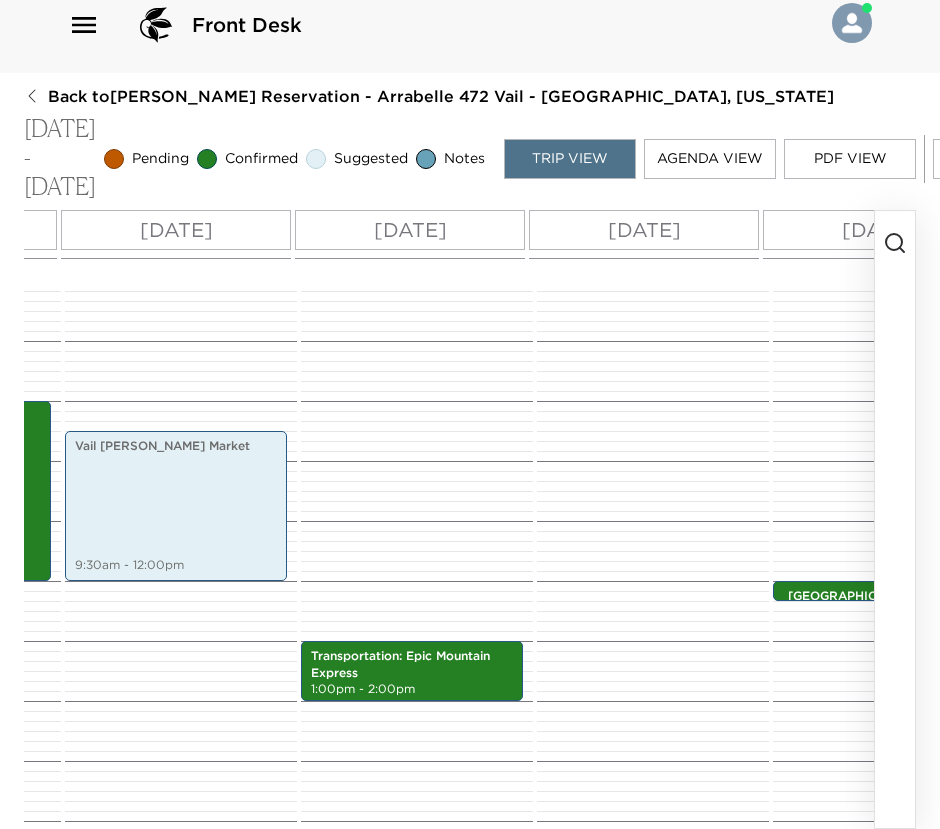 click on "[DATE]" at bounding box center (644, 230) 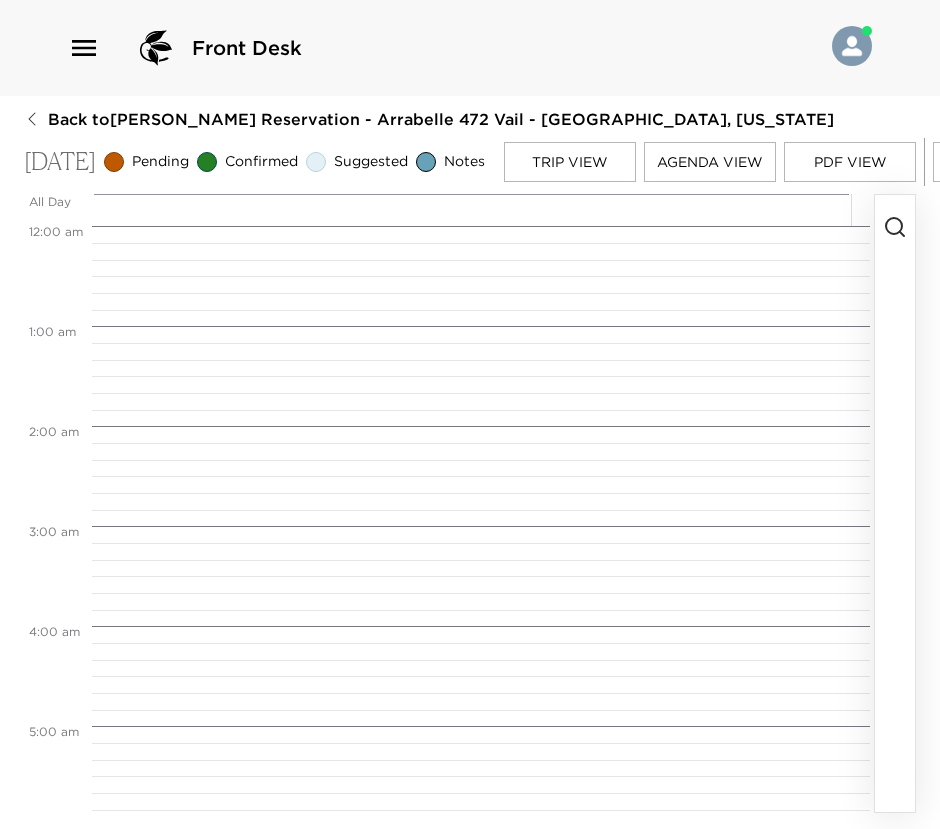 scroll, scrollTop: 0, scrollLeft: 0, axis: both 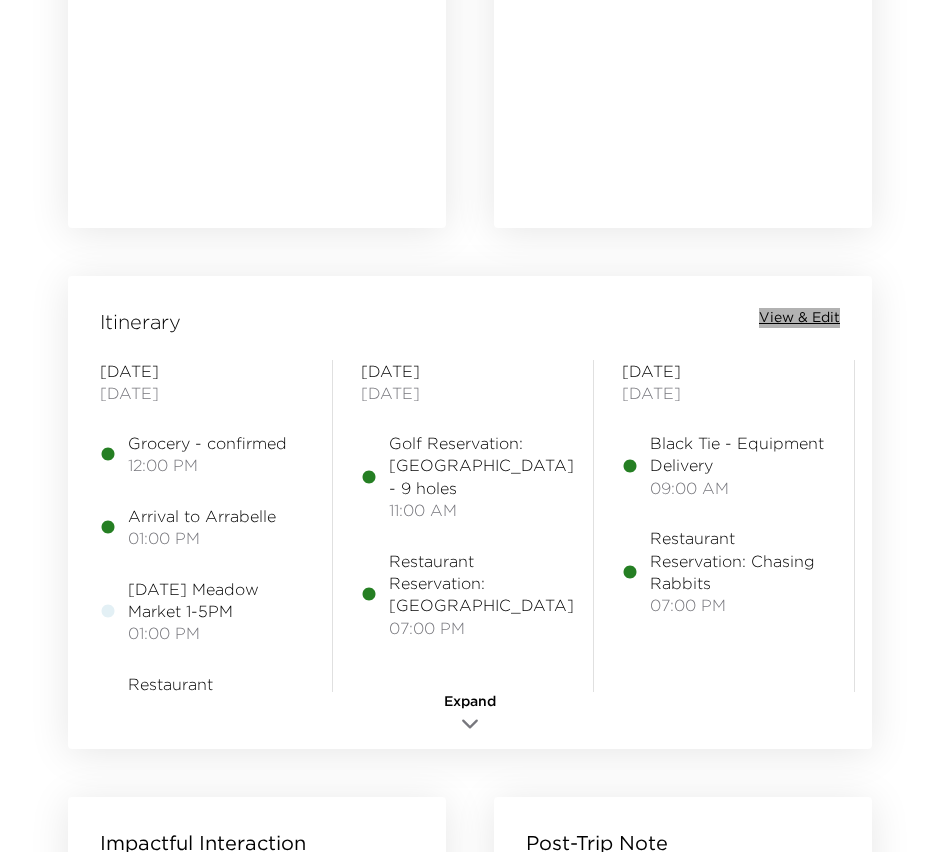 click on "View & Edit" at bounding box center [799, 318] 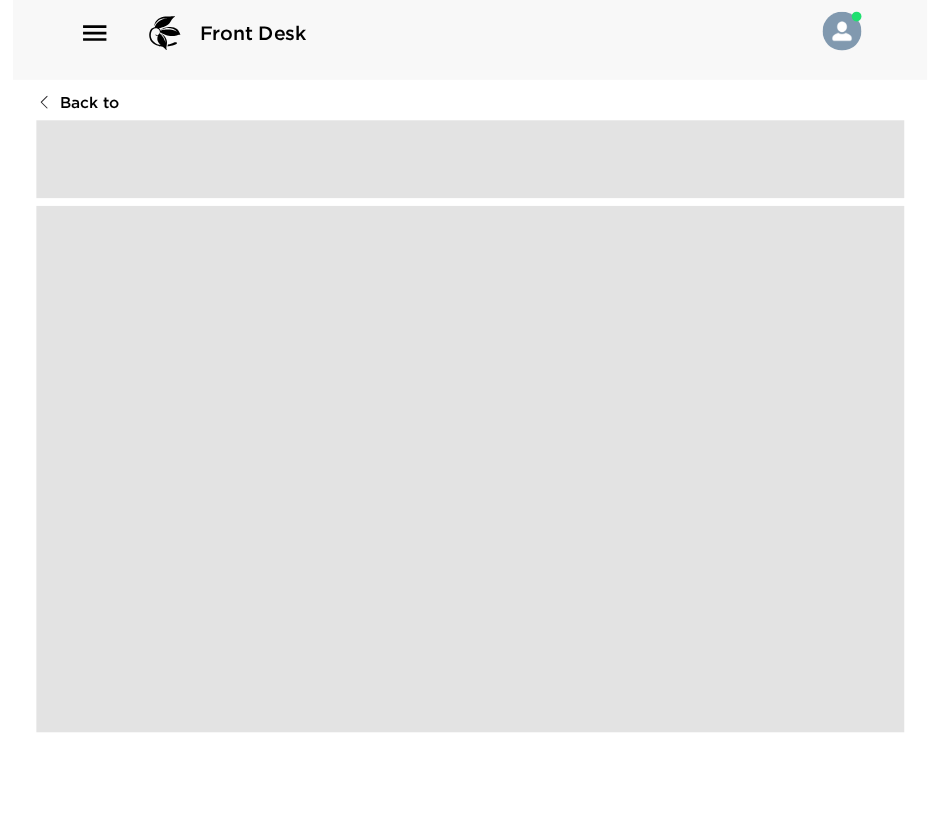 scroll, scrollTop: 75, scrollLeft: 0, axis: vertical 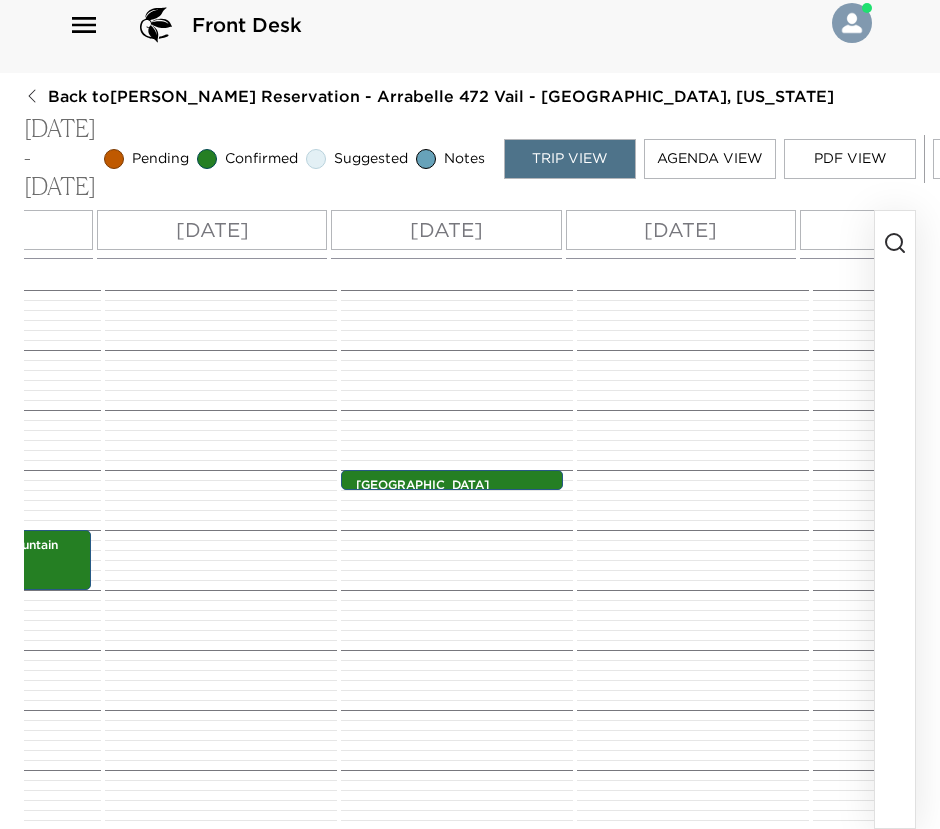 click on "[DATE]" at bounding box center [446, 230] 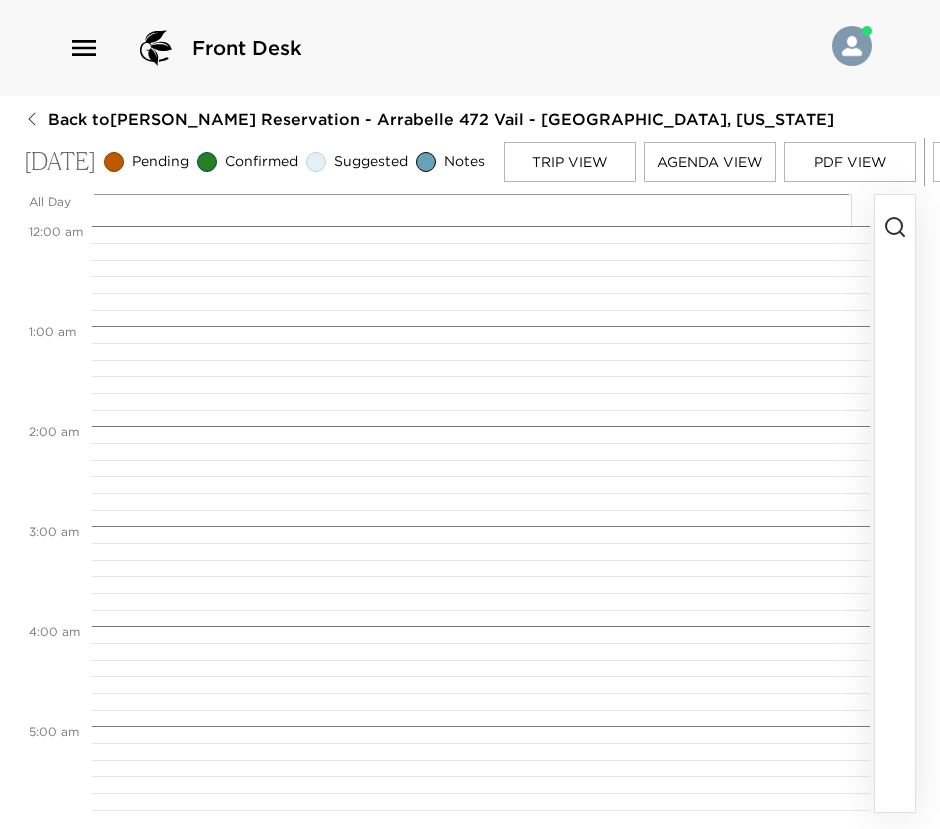 scroll, scrollTop: 0, scrollLeft: 0, axis: both 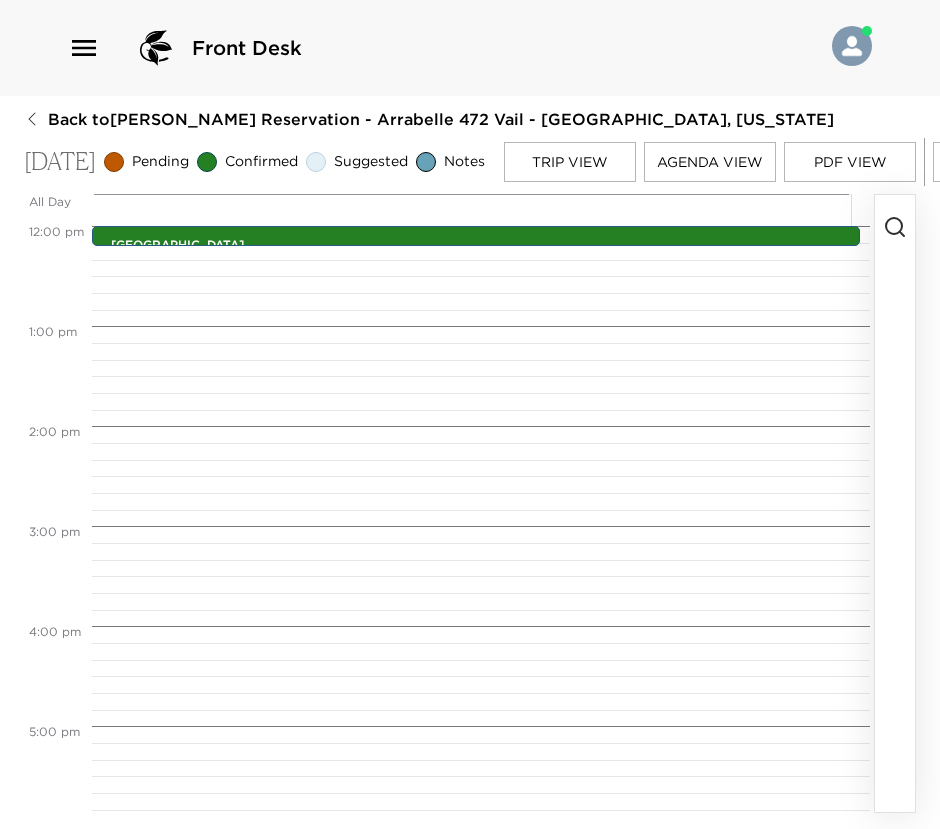 click at bounding box center [895, 503] 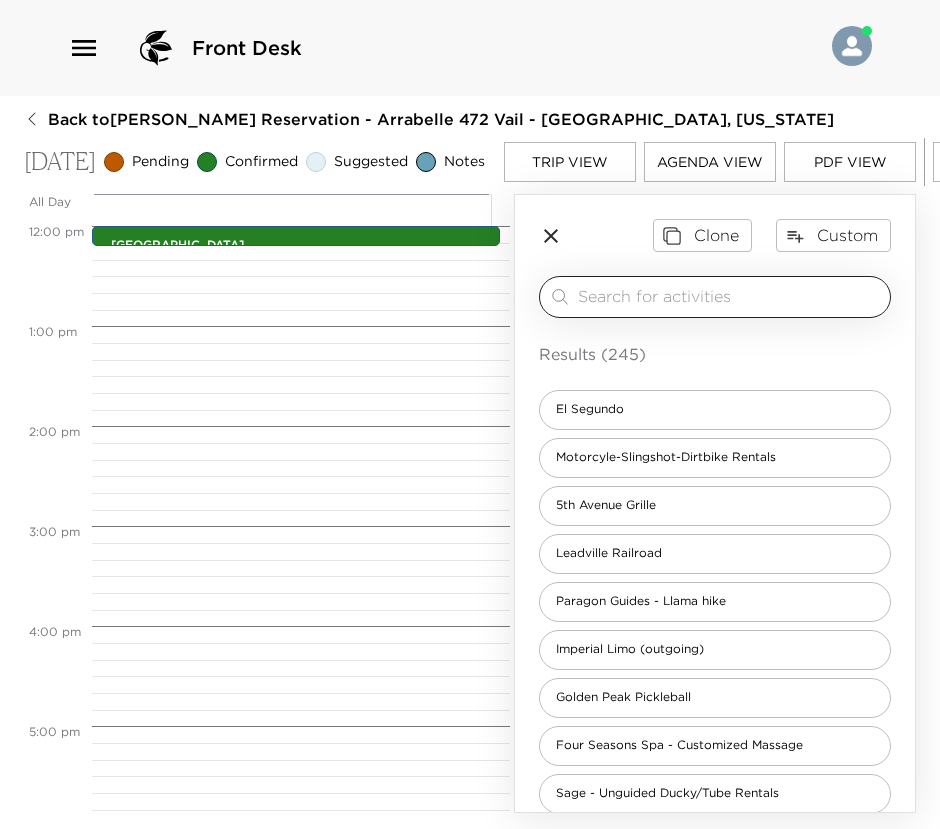 click on "​" at bounding box center [715, 297] 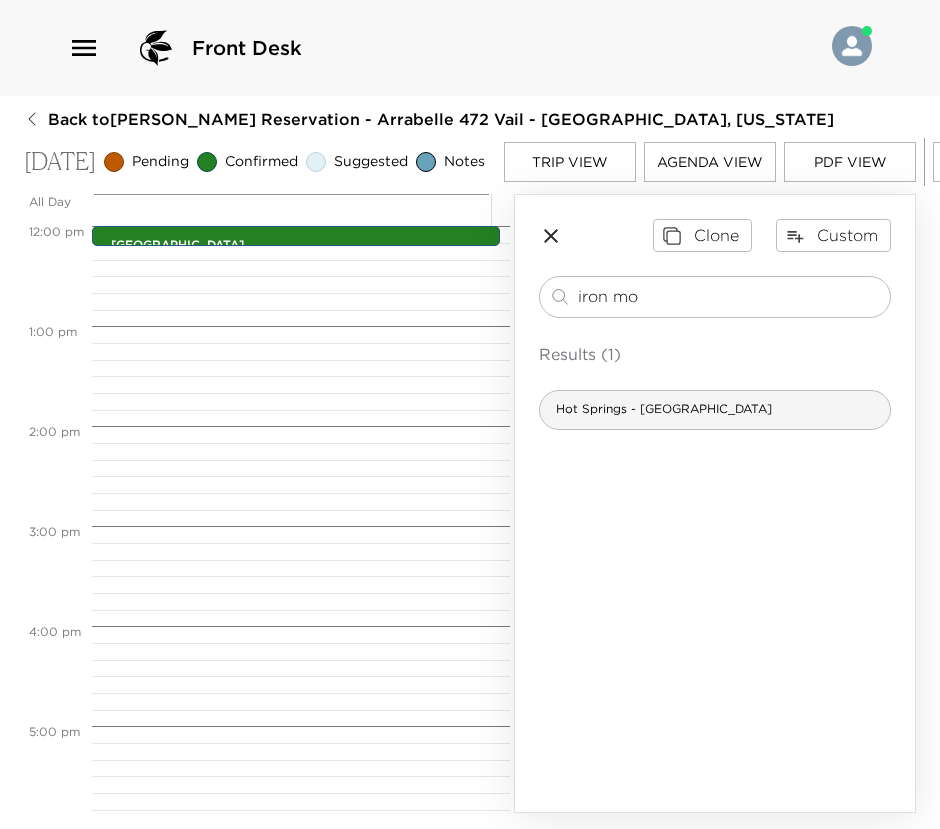 type on "iron mo" 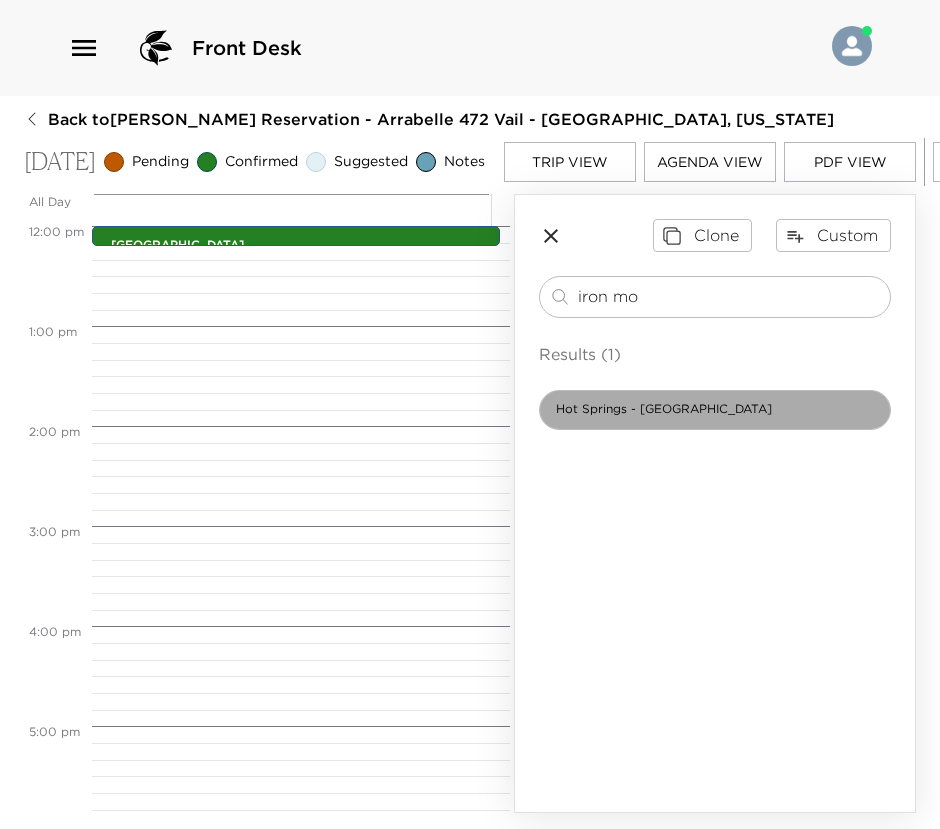 click on "Hot Springs - [GEOGRAPHIC_DATA]" at bounding box center (664, 409) 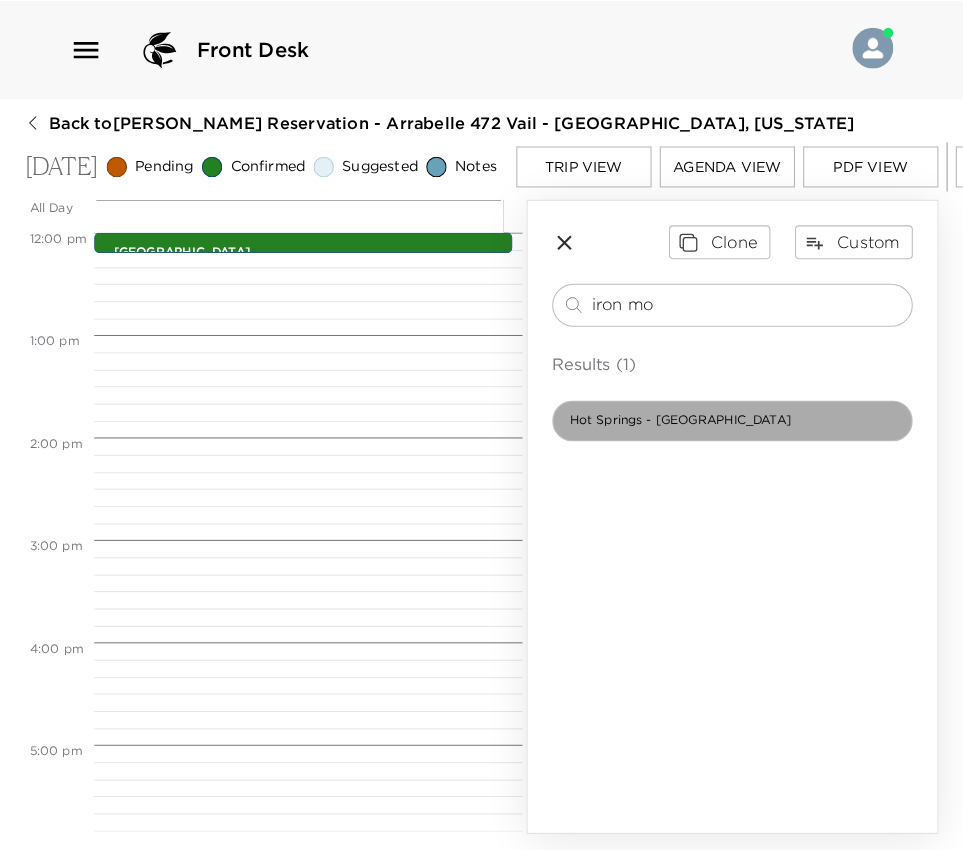 scroll, scrollTop: 23, scrollLeft: 0, axis: vertical 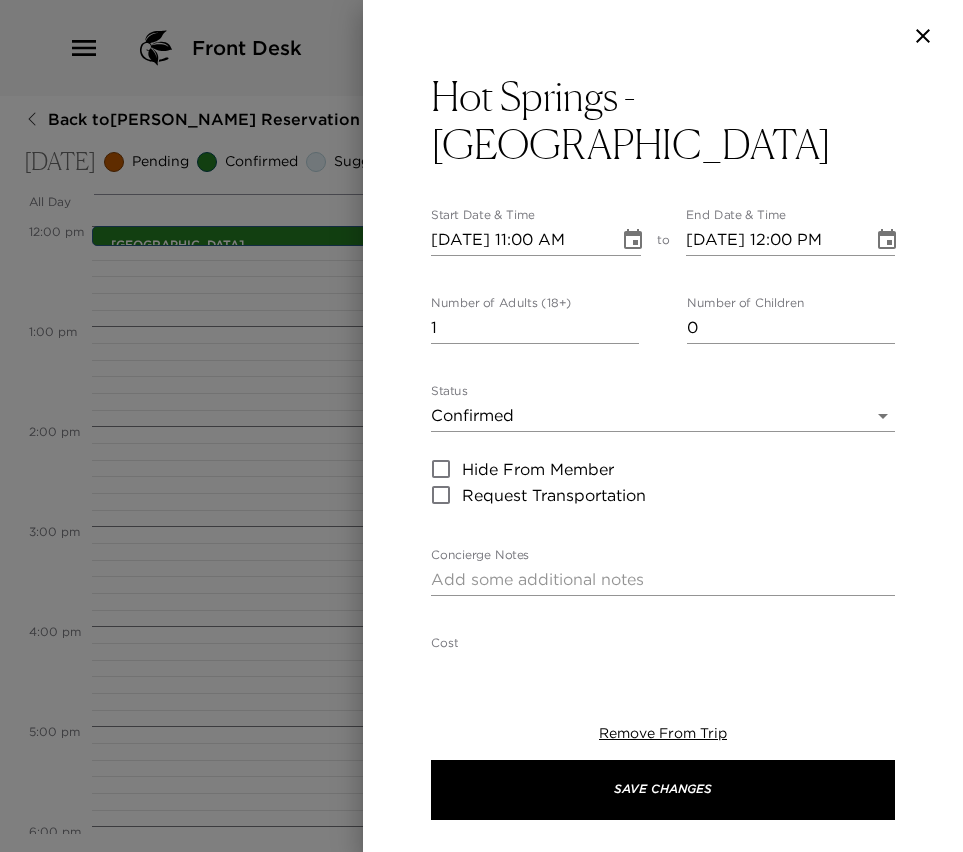 type on "The perfect [US_STATE] hot springs experience is waiting for you! Different in size, shape, and temperature, try all 16 geothermal pools at [GEOGRAPHIC_DATA] to determine your favorite. When you’re ready to cool off or want to splash around with the kids, take a refreshing break in our freshwater family pool. It’s a guest favorite and offers a respite from the higher-temperature geothermal pools. An attached and elevated jetted spa gives parents a convenient perch to keep an eye on their children." 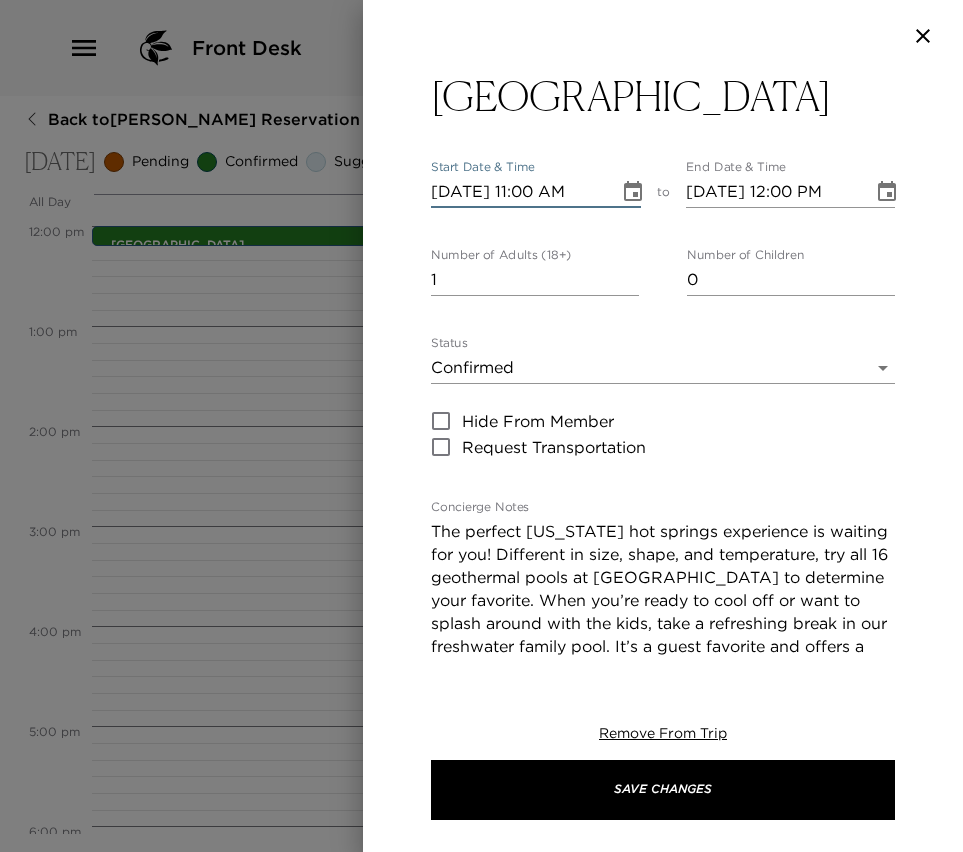 click on "[DATE] 11:00 AM" at bounding box center [518, 192] 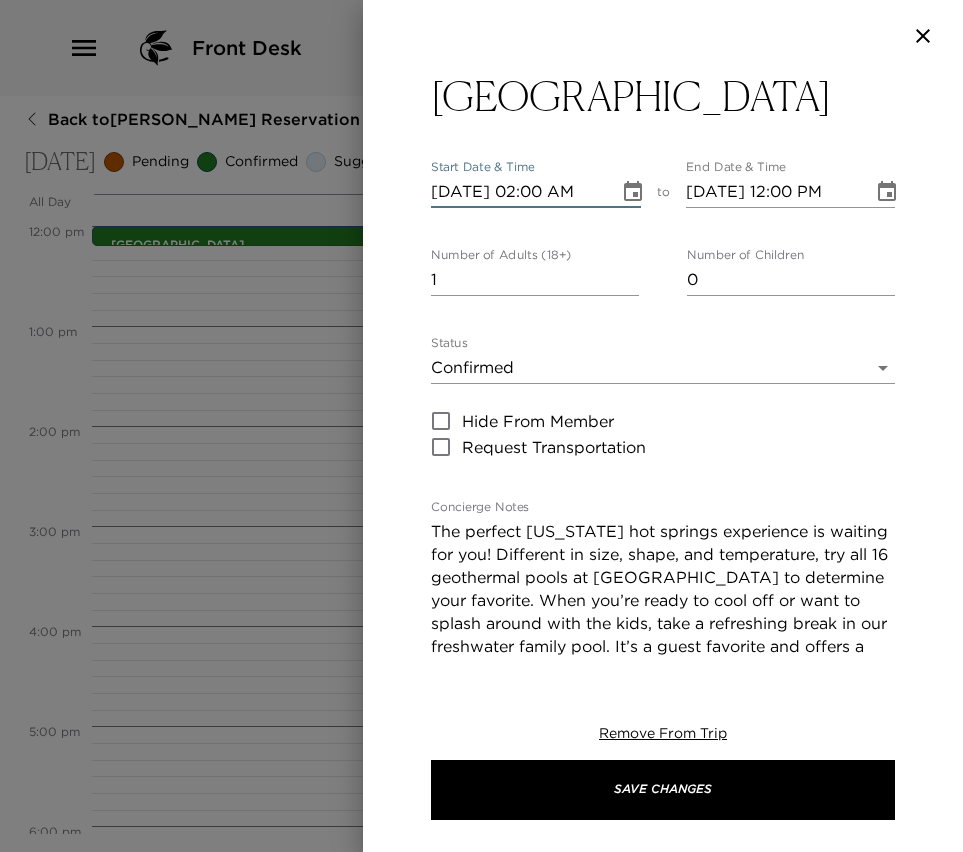 click on "[DATE] 02:00 AM" at bounding box center (518, 192) 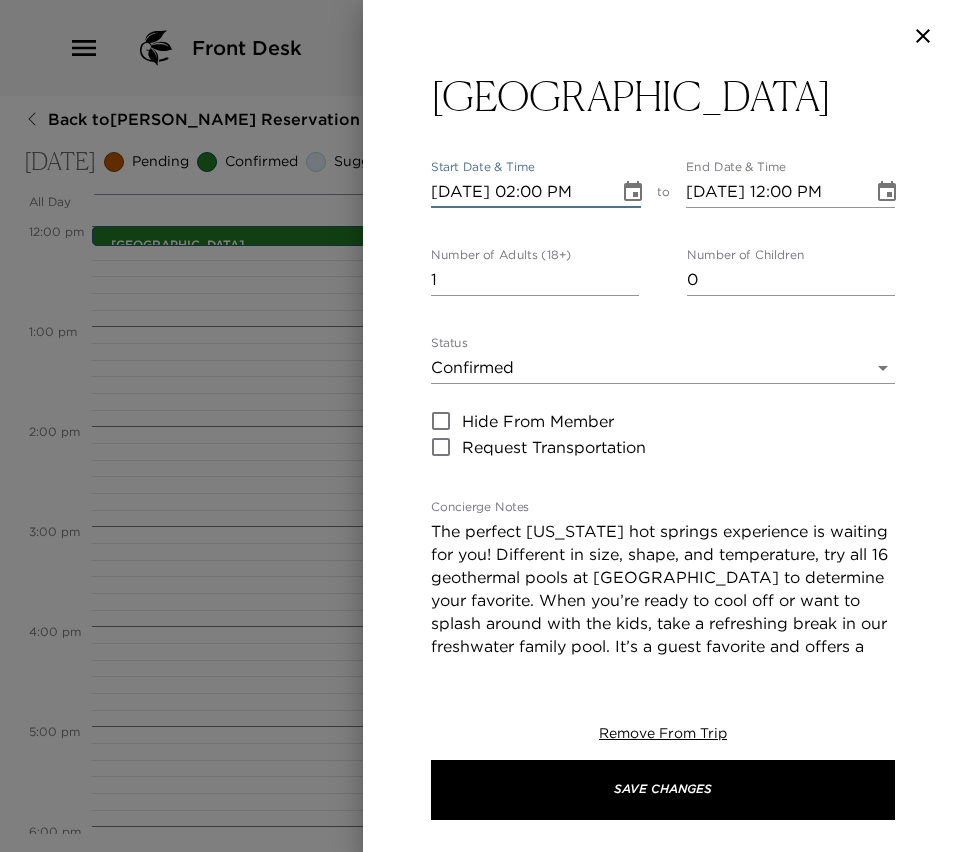type on "[DATE] 03:00 PM" 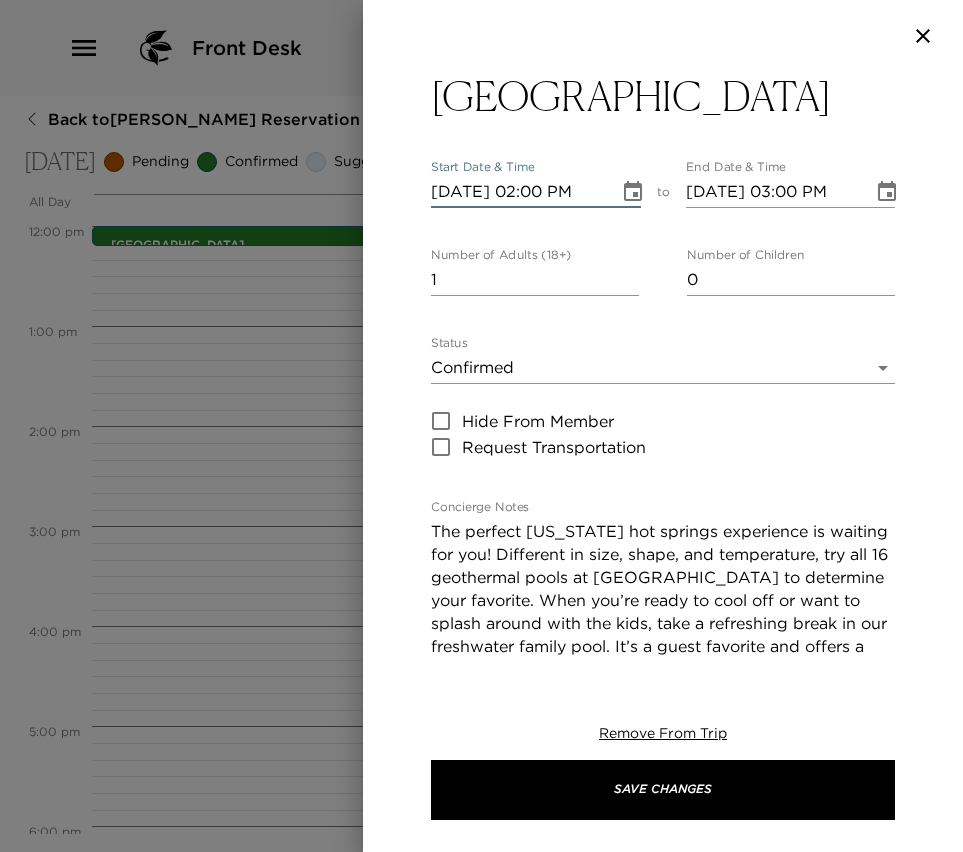 scroll, scrollTop: 0, scrollLeft: 1, axis: horizontal 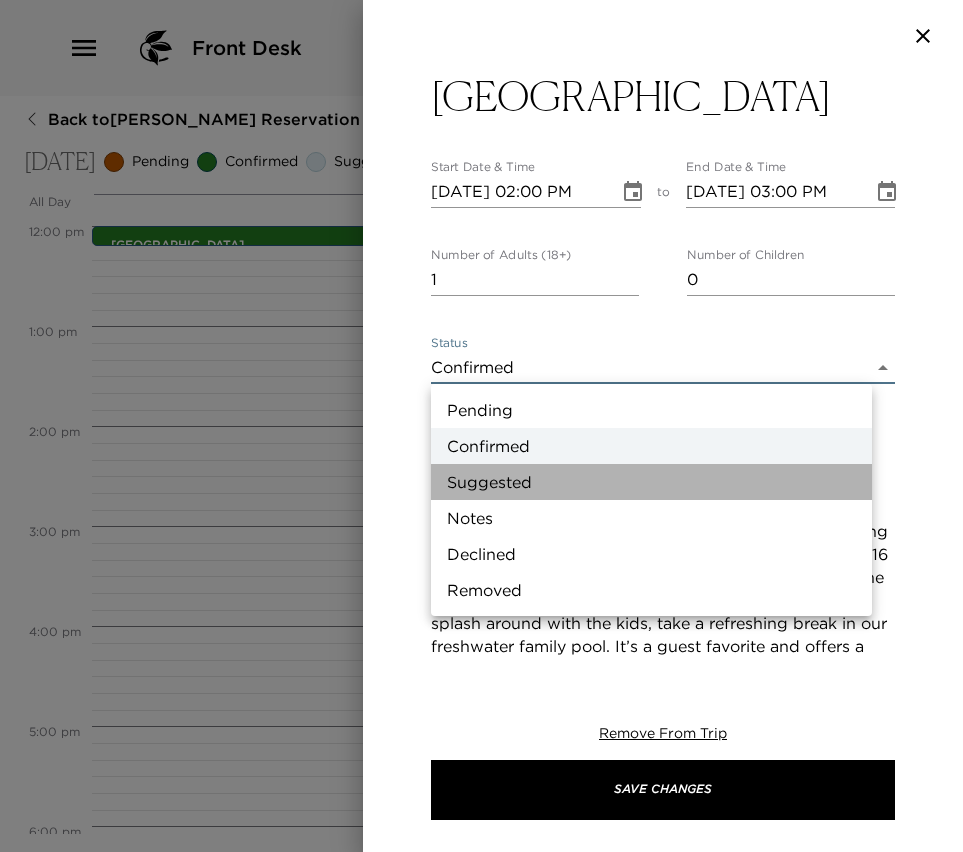 click on "Suggested" at bounding box center [651, 482] 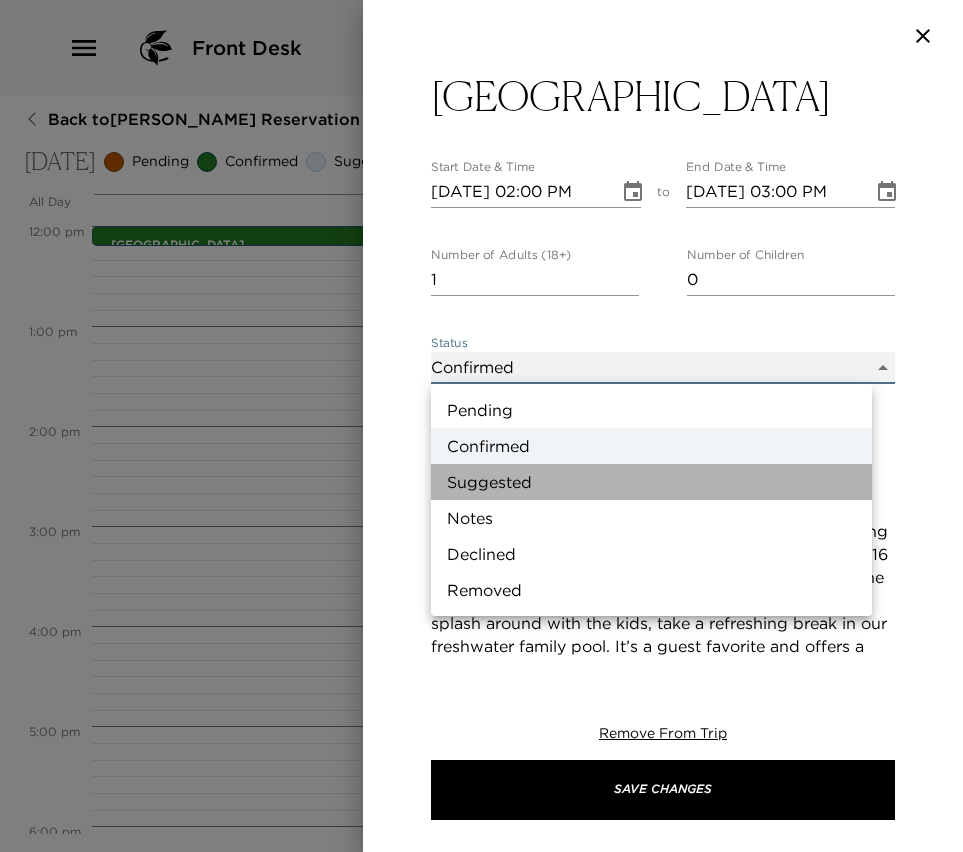 type on "Suggestion" 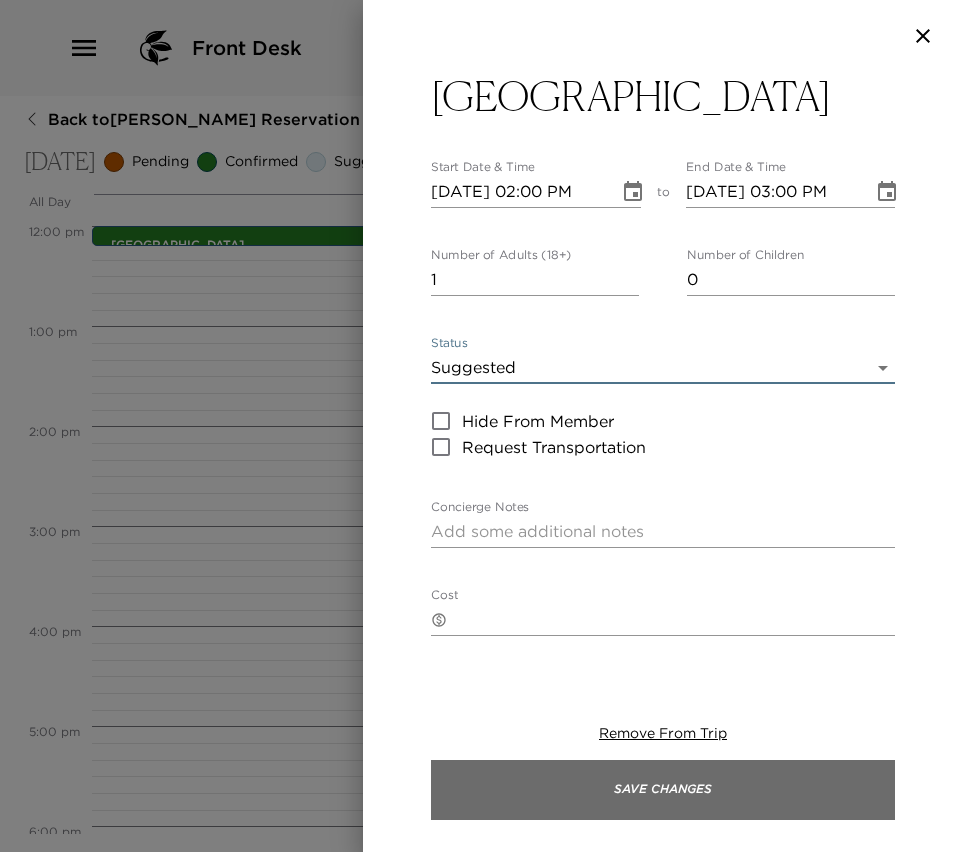 click on "Save Changes" at bounding box center (663, 790) 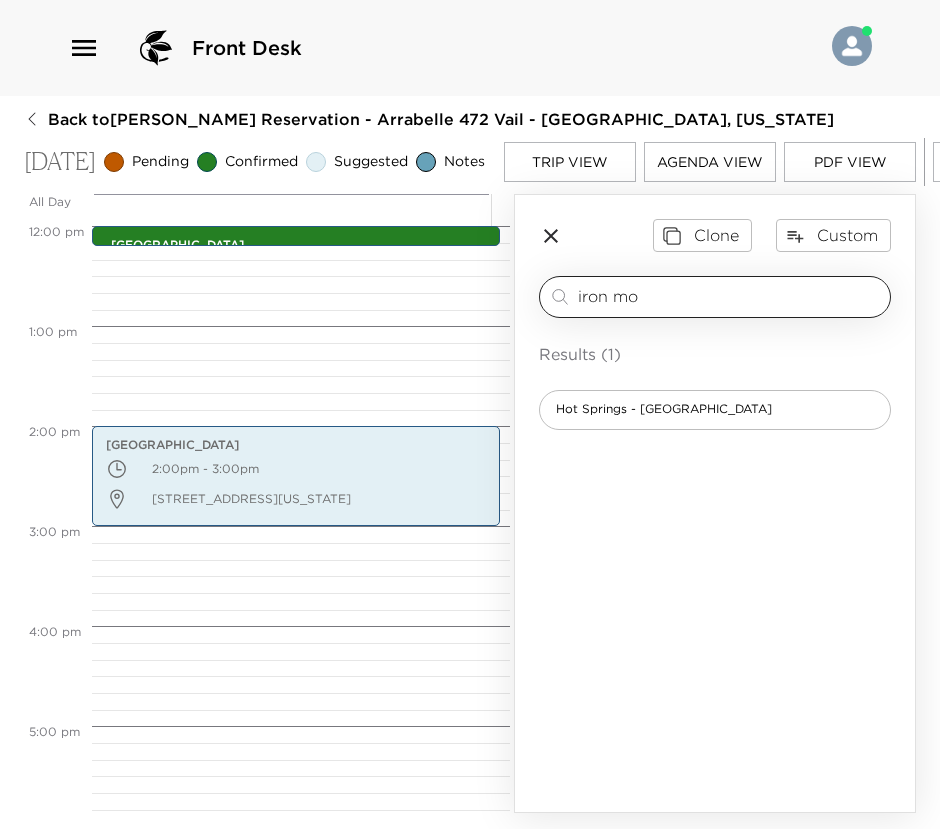 click on "iron mo ​" at bounding box center [715, 297] 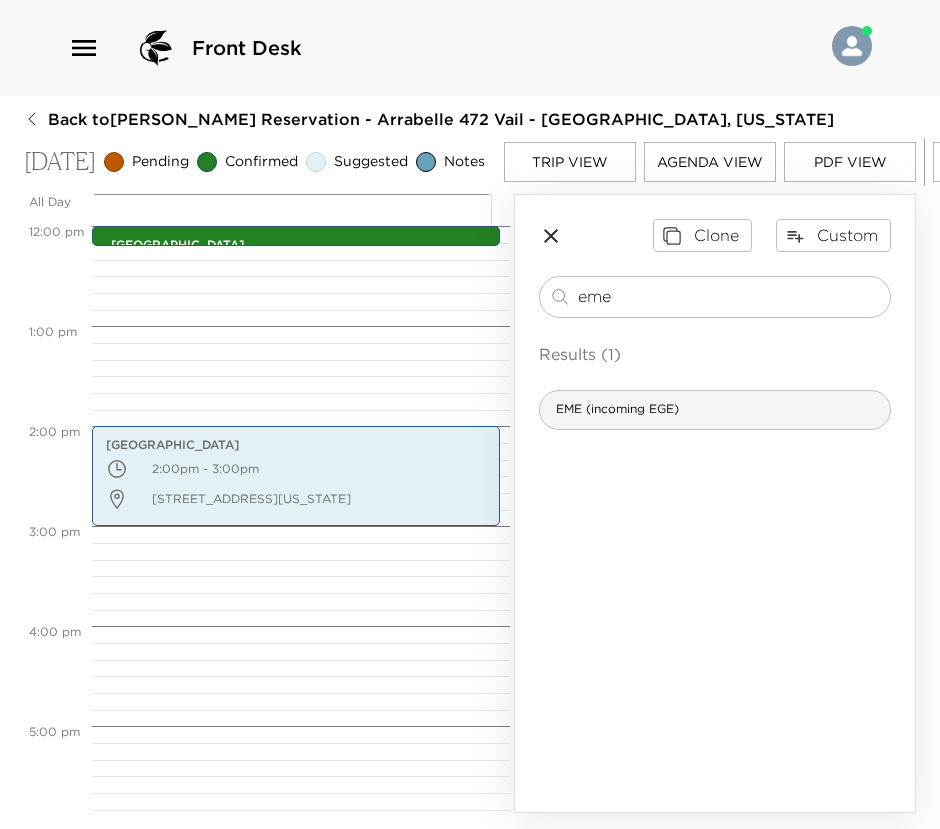 type on "eme" 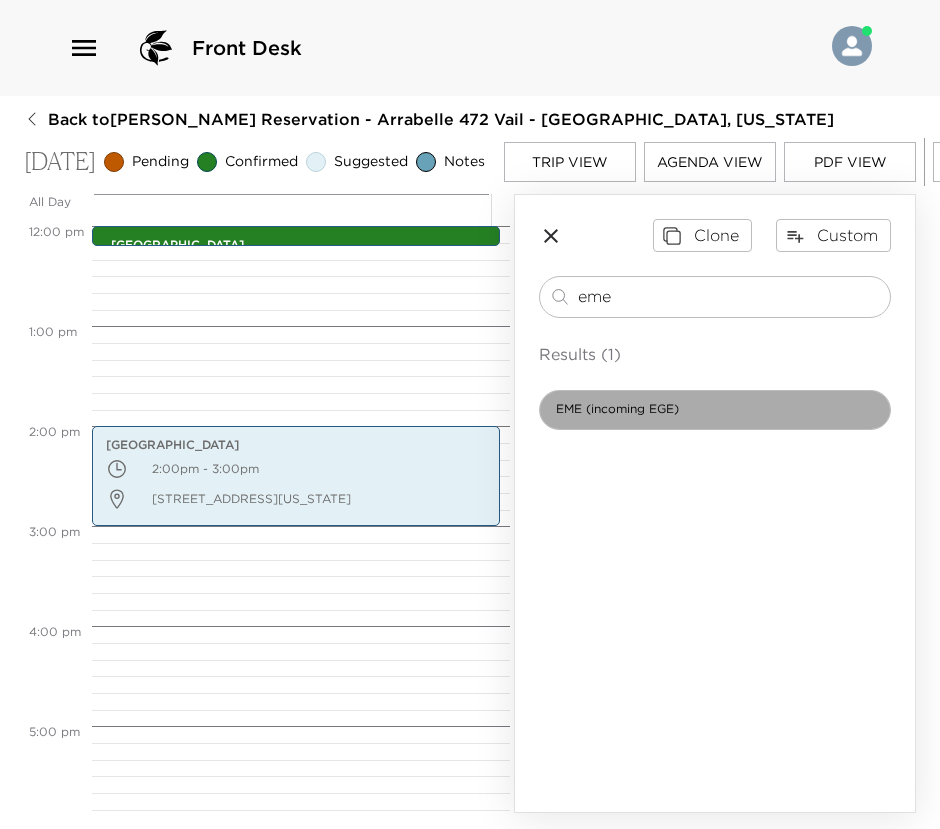 click on "EME (incoming EGE)" at bounding box center (617, 409) 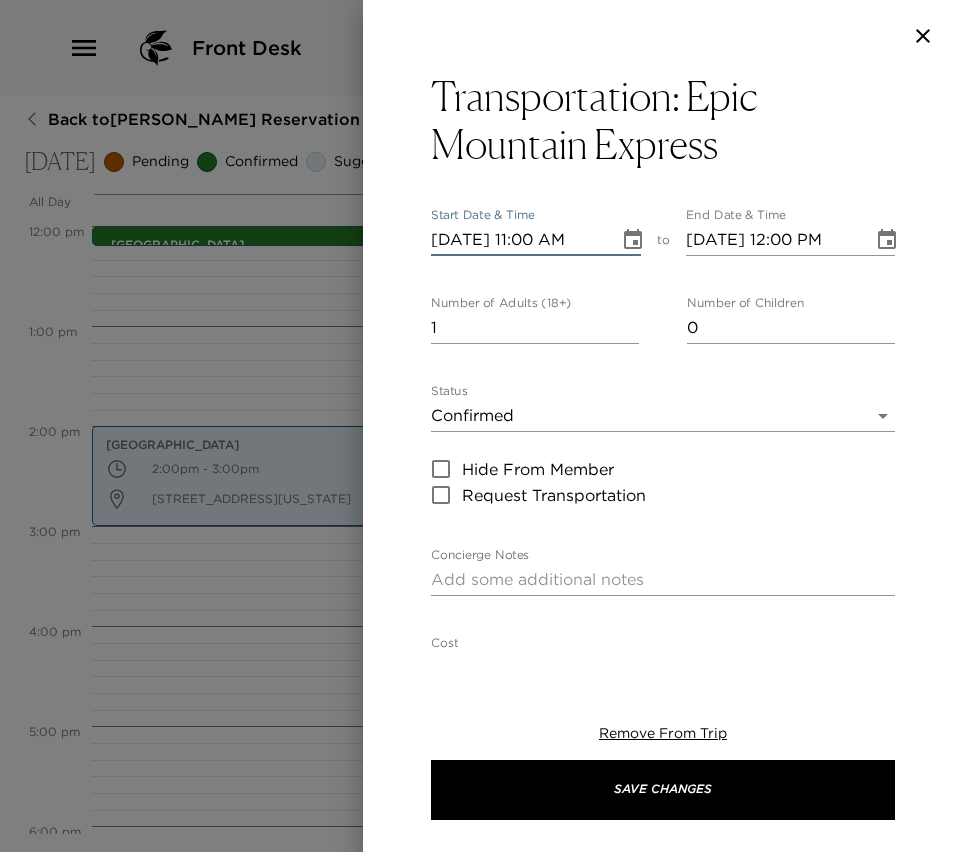 click on "[DATE] 11:00 AM" at bounding box center (518, 240) 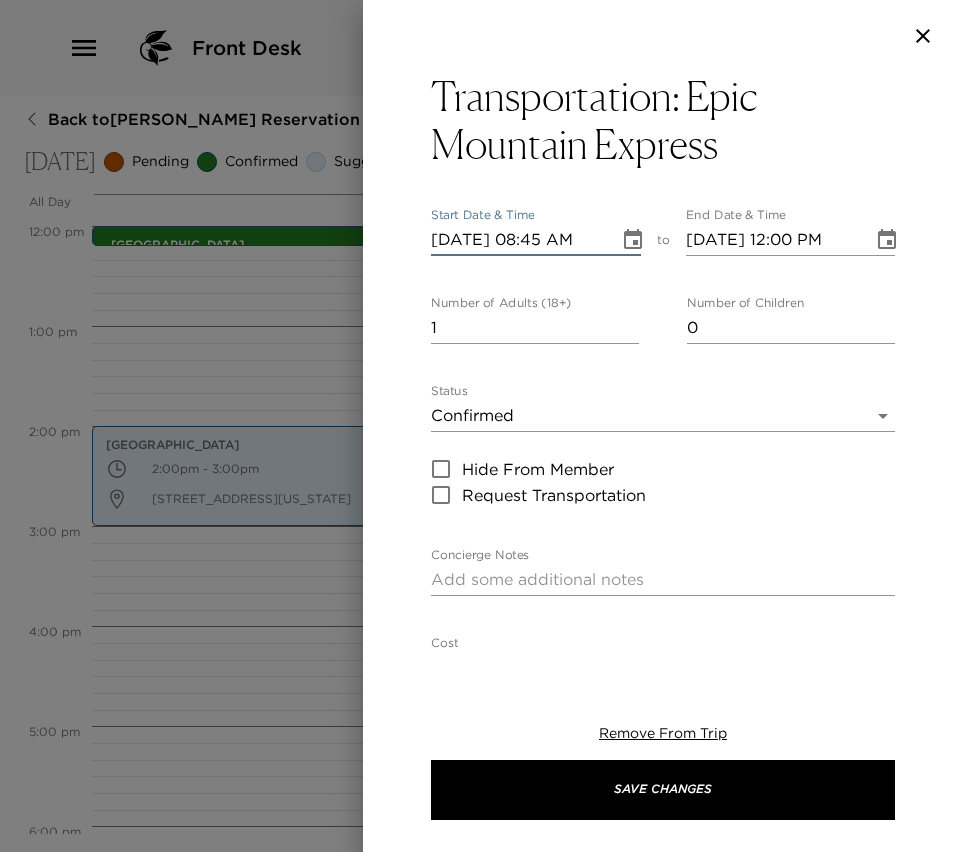 scroll, scrollTop: 0, scrollLeft: 1, axis: horizontal 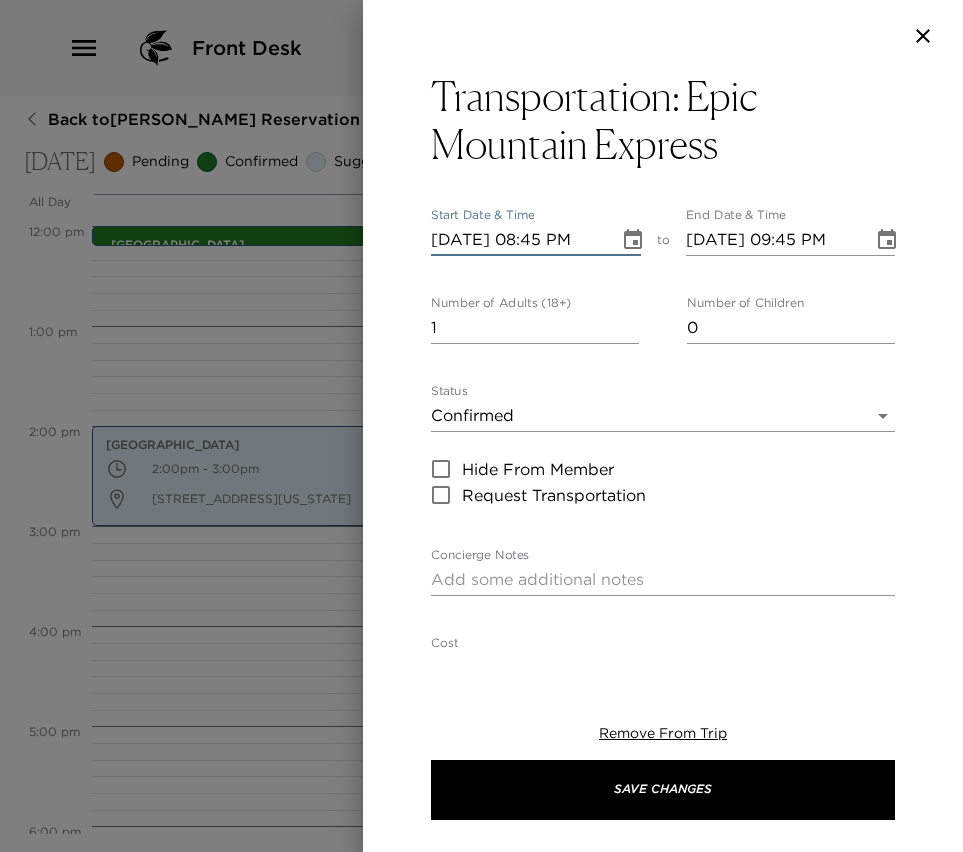 type on "[DATE] 09:45 PM" 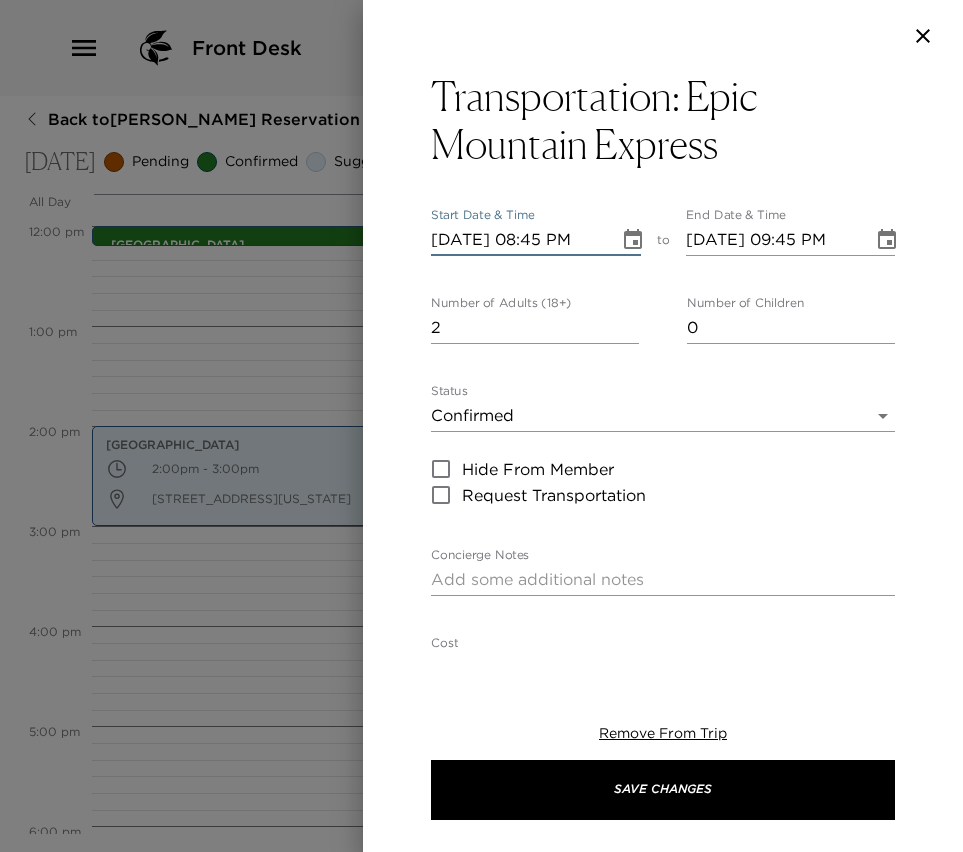 click on "2" at bounding box center [535, 328] 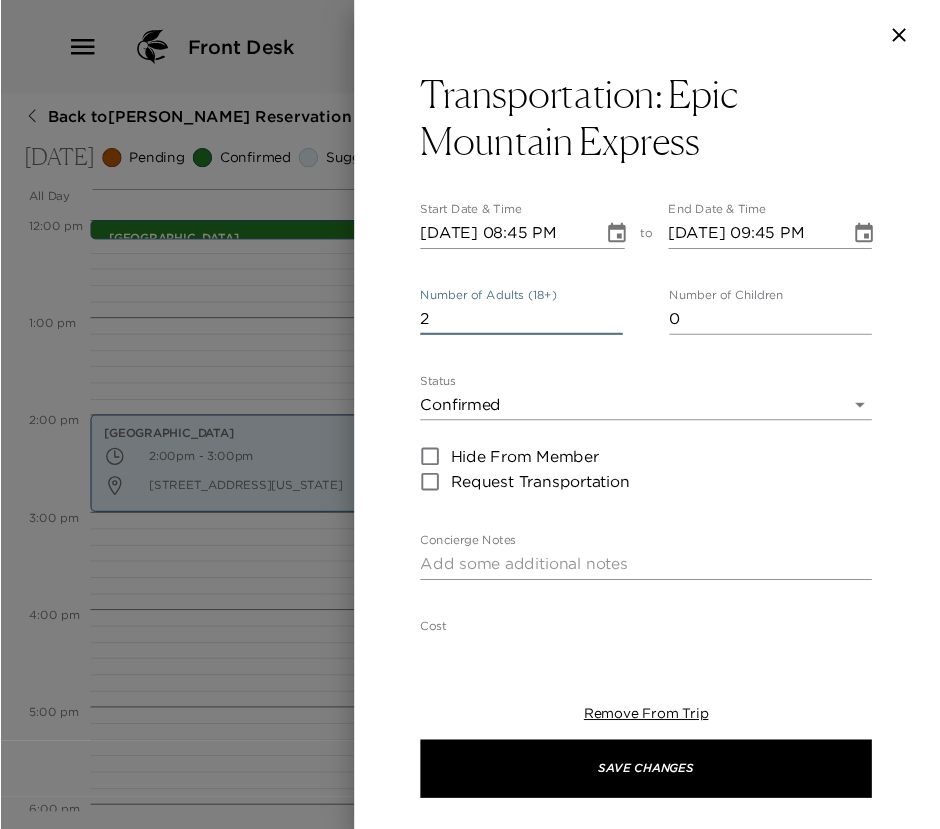 scroll, scrollTop: 0, scrollLeft: 0, axis: both 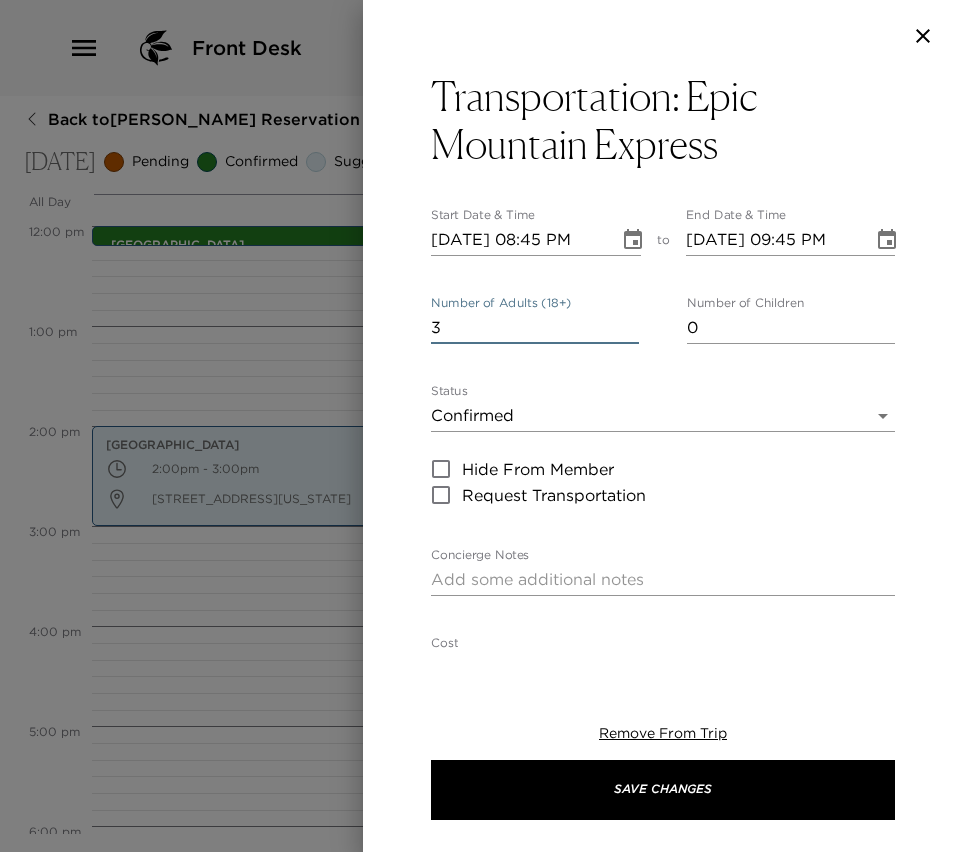 type on "3" 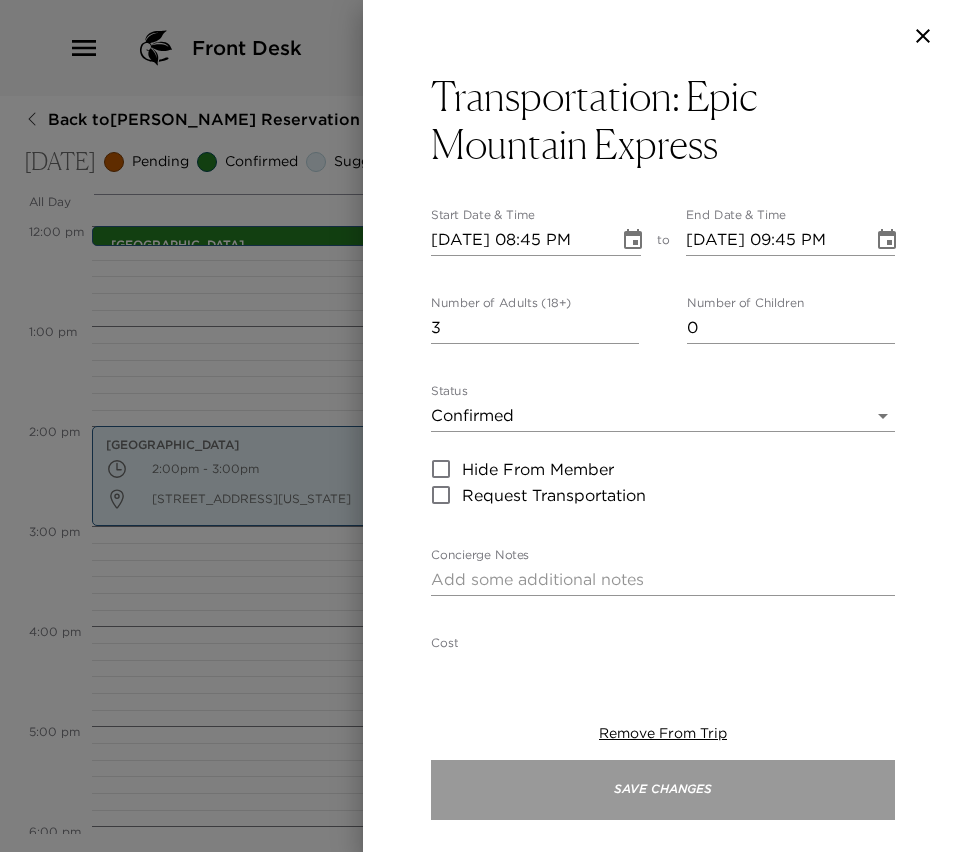 click on "Save Changes" at bounding box center [663, 790] 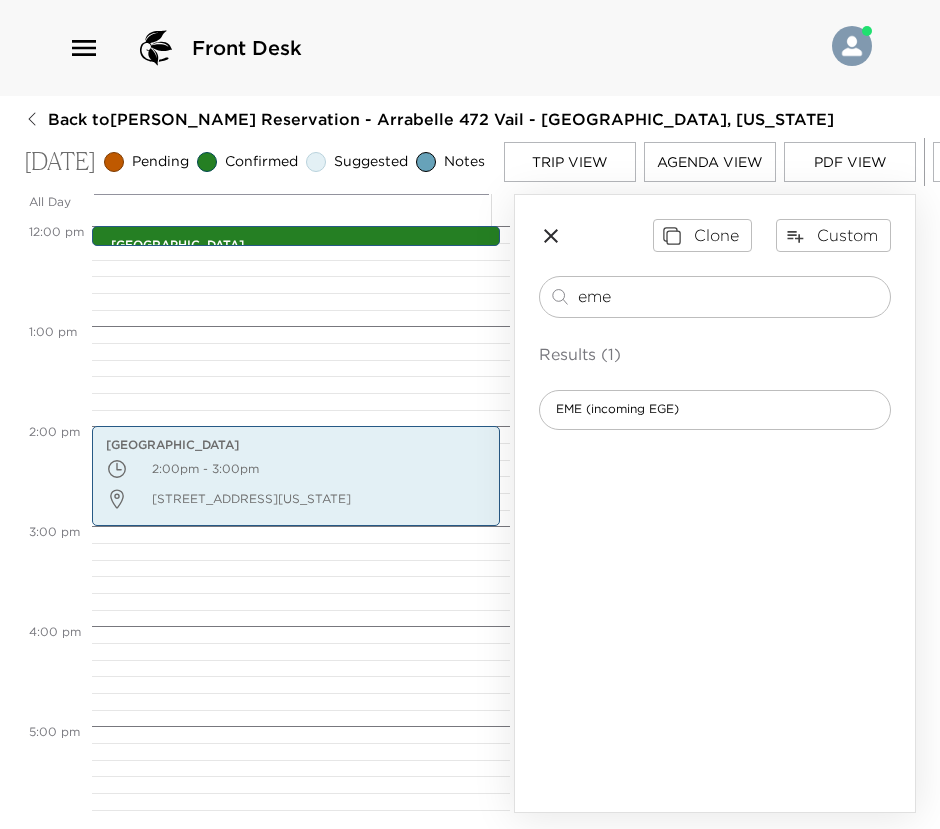 click on "Trip View" at bounding box center [570, 162] 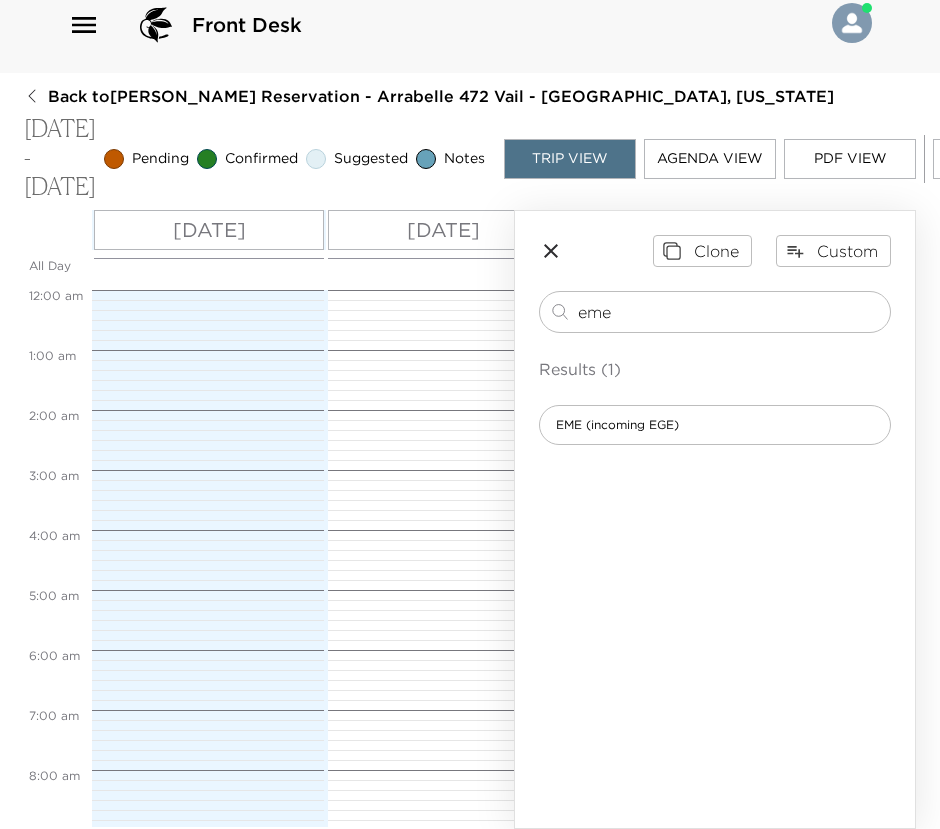 scroll, scrollTop: 540, scrollLeft: 0, axis: vertical 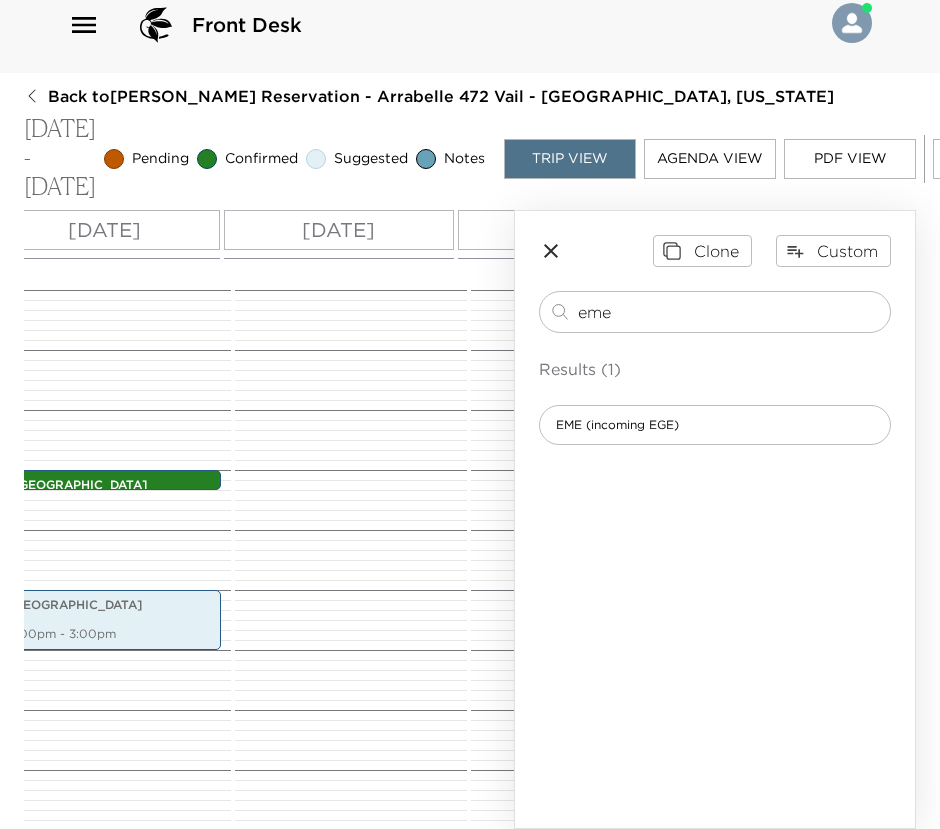 click on "[DATE]" at bounding box center [338, 230] 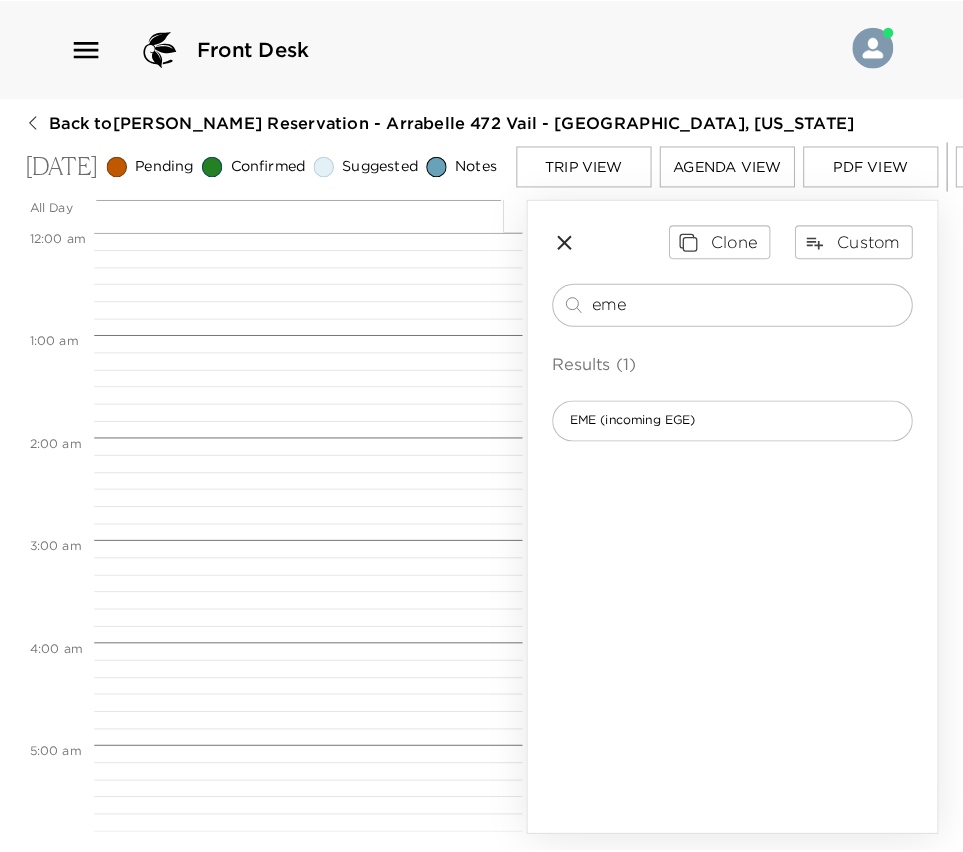 scroll, scrollTop: 800, scrollLeft: 0, axis: vertical 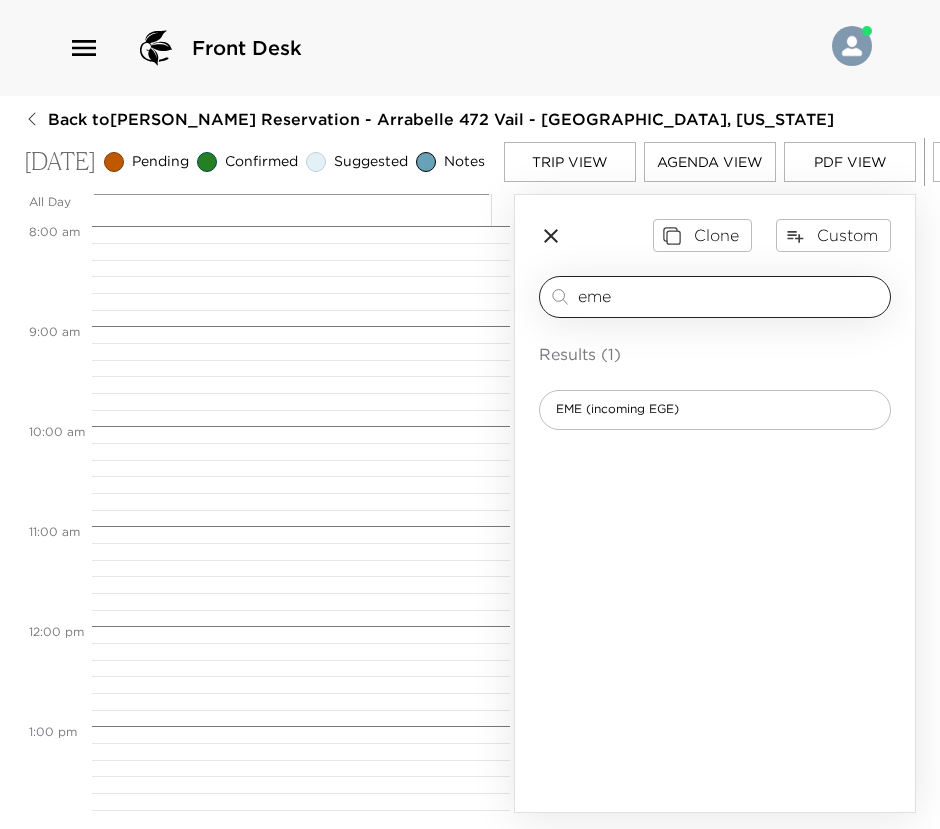 click on "eme ​" at bounding box center (715, 297) 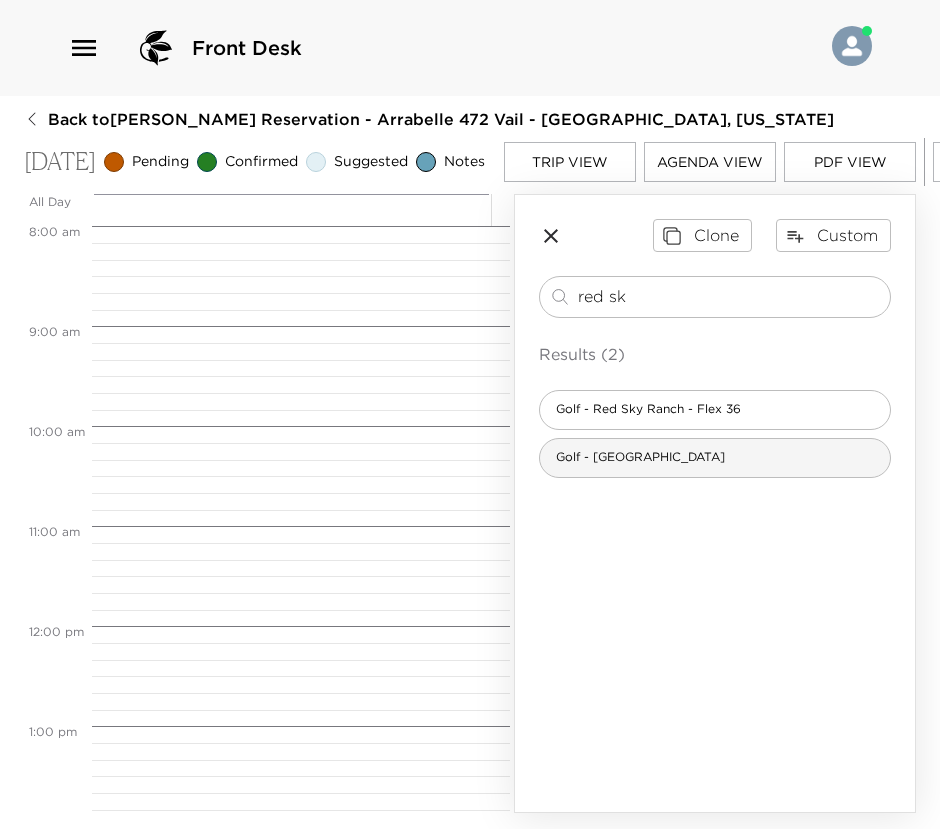type on "red sk" 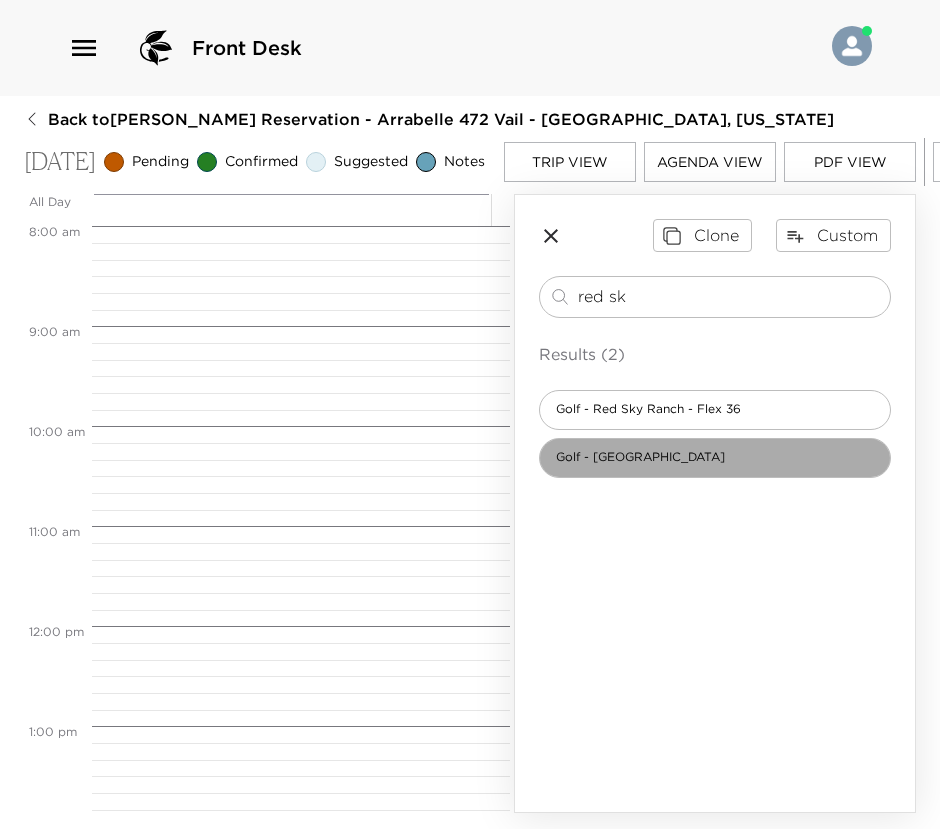 click on "Golf - [GEOGRAPHIC_DATA]" at bounding box center (640, 457) 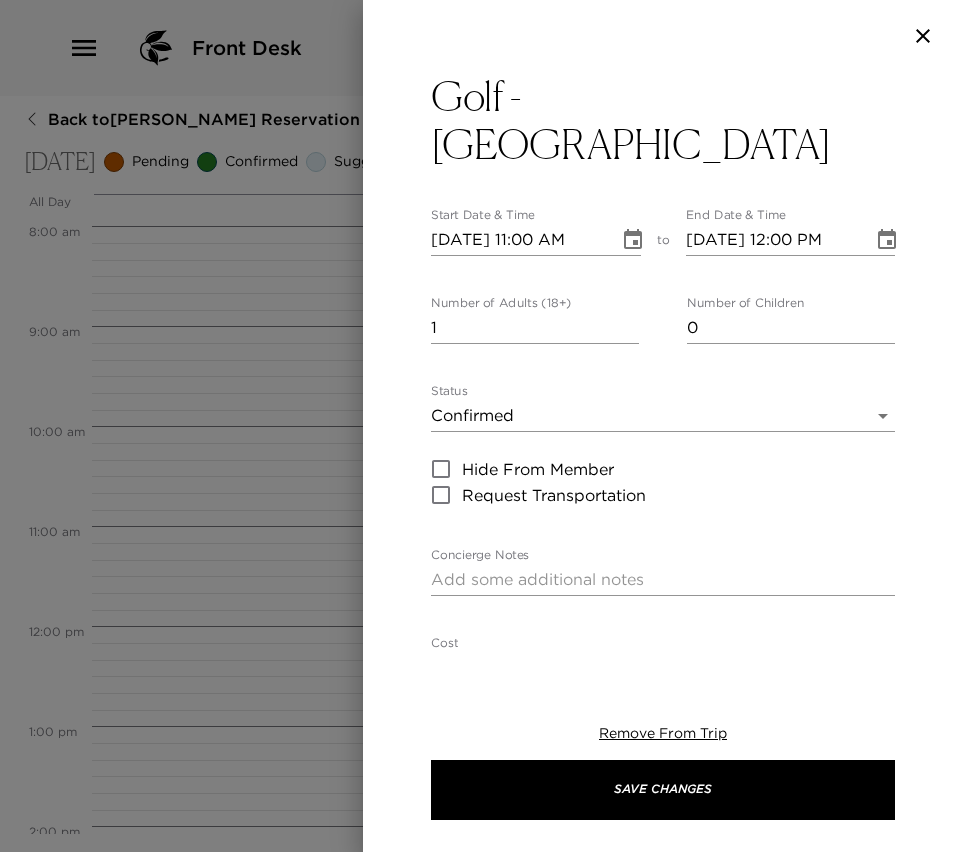 type on "Your golf reservation is confirmed. Nestled near the legendary Vail and [GEOGRAPHIC_DATA] and only 20 minutes from the [GEOGRAPHIC_DATA], [GEOGRAPHIC_DATA] is a private membership club with a separate resort golf operation. Members and guests each enjoy their own clubhouse and alternate play daily between the [PERSON_NAME] and [PERSON_NAME] courses. Get the full Red Sky Experience by playing both of our award-winning designs during your stay." 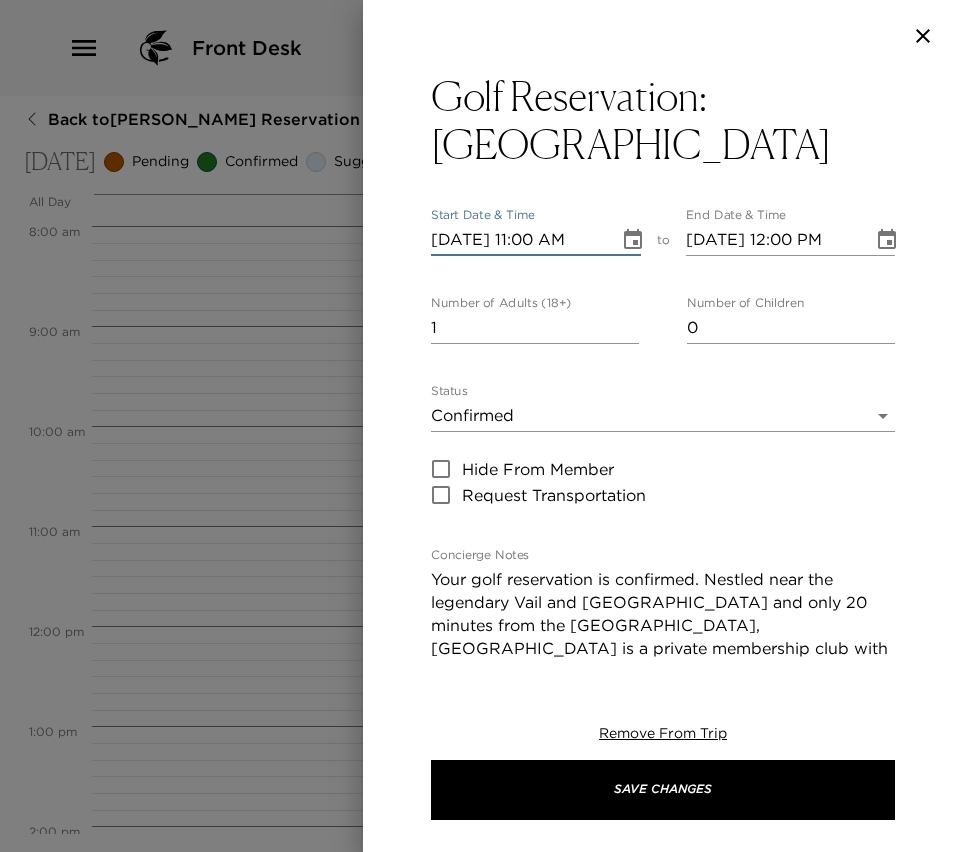 click on "[DATE] 11:00 AM" at bounding box center [518, 240] 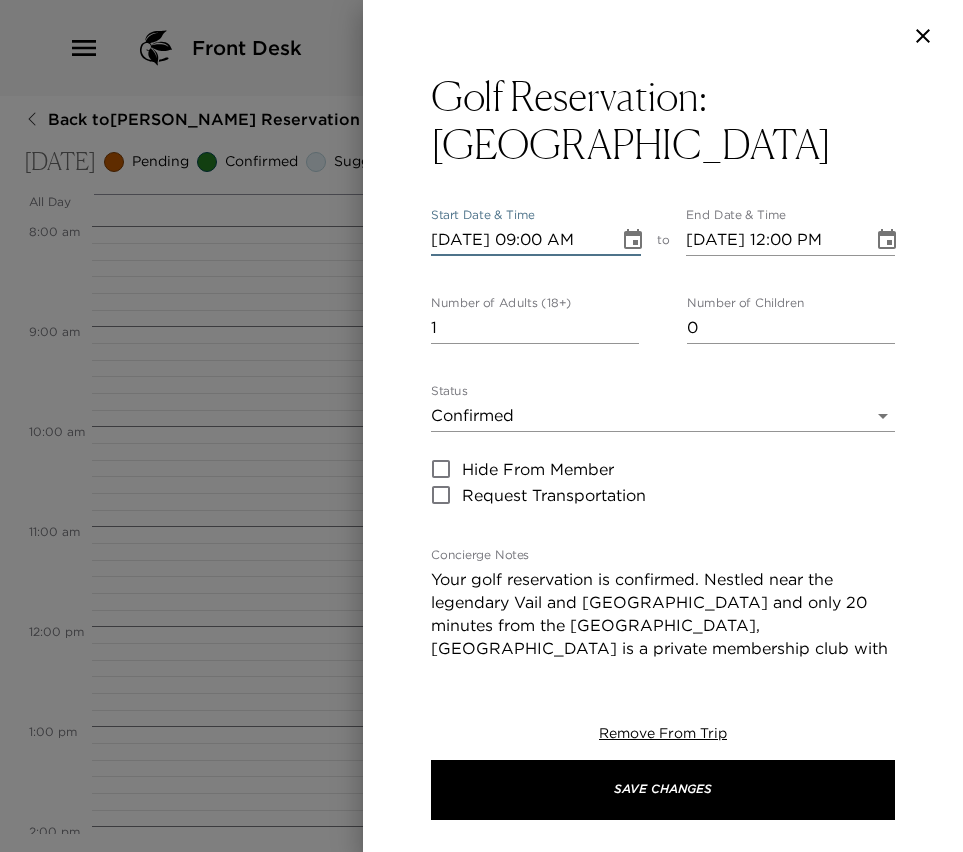 type on "[DATE] 09:00 AM" 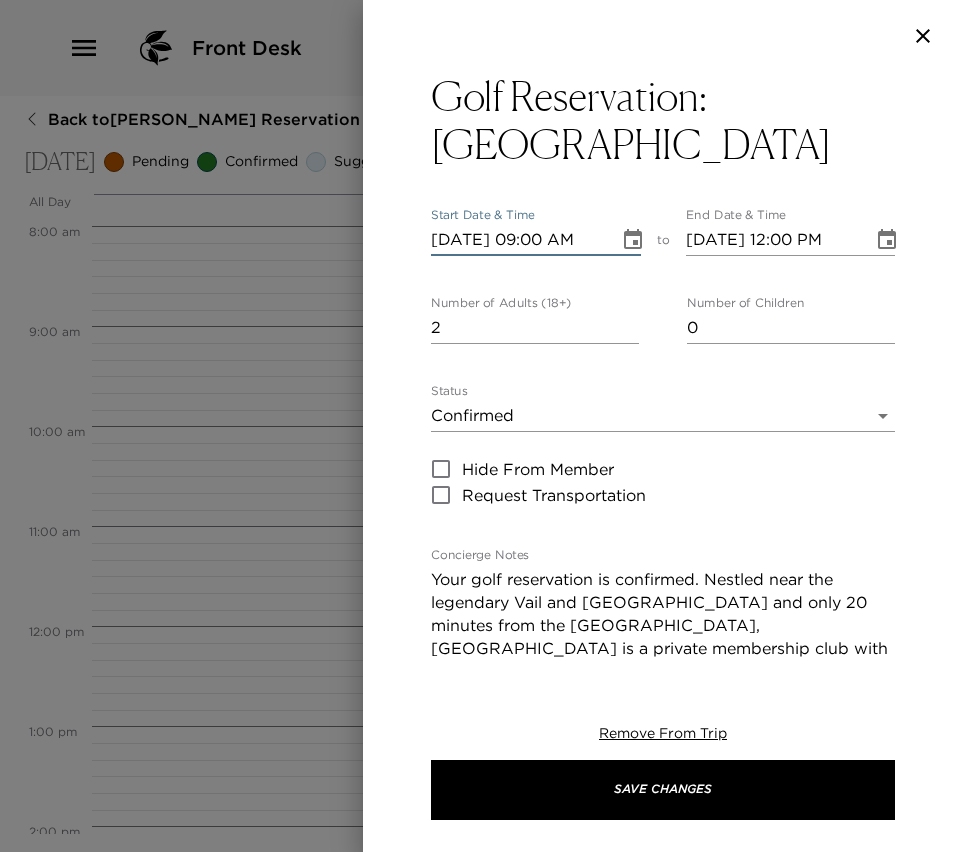 type on "2" 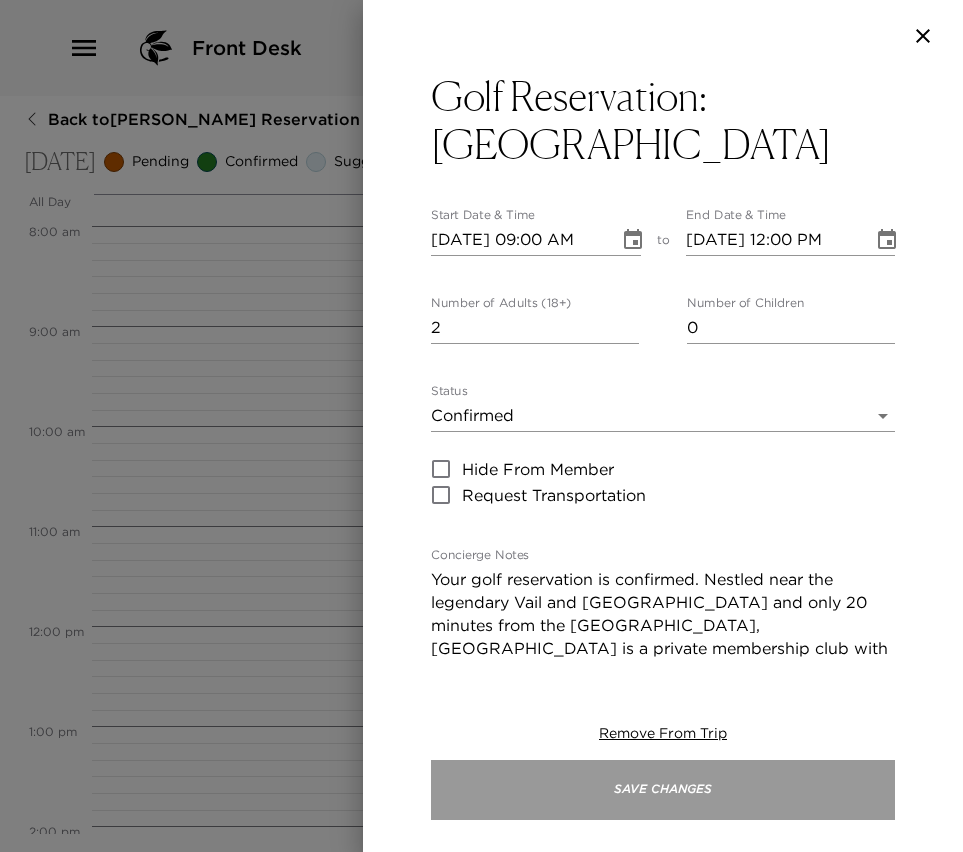 click on "Save Changes" at bounding box center (663, 790) 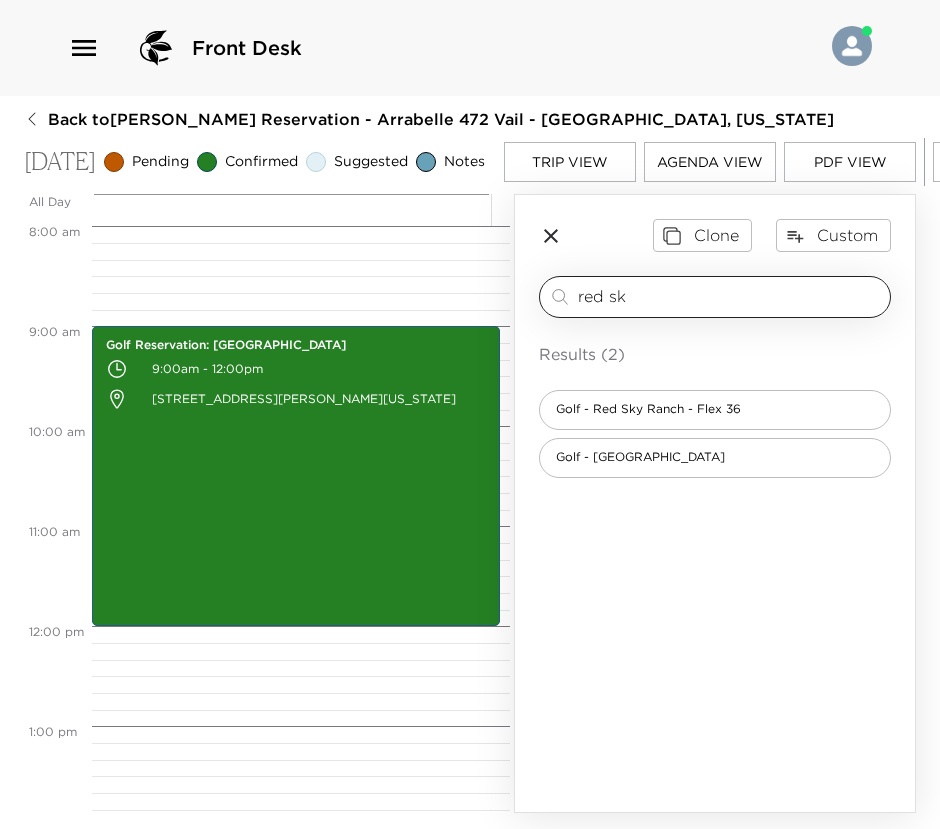 click on "red sk" at bounding box center (730, 296) 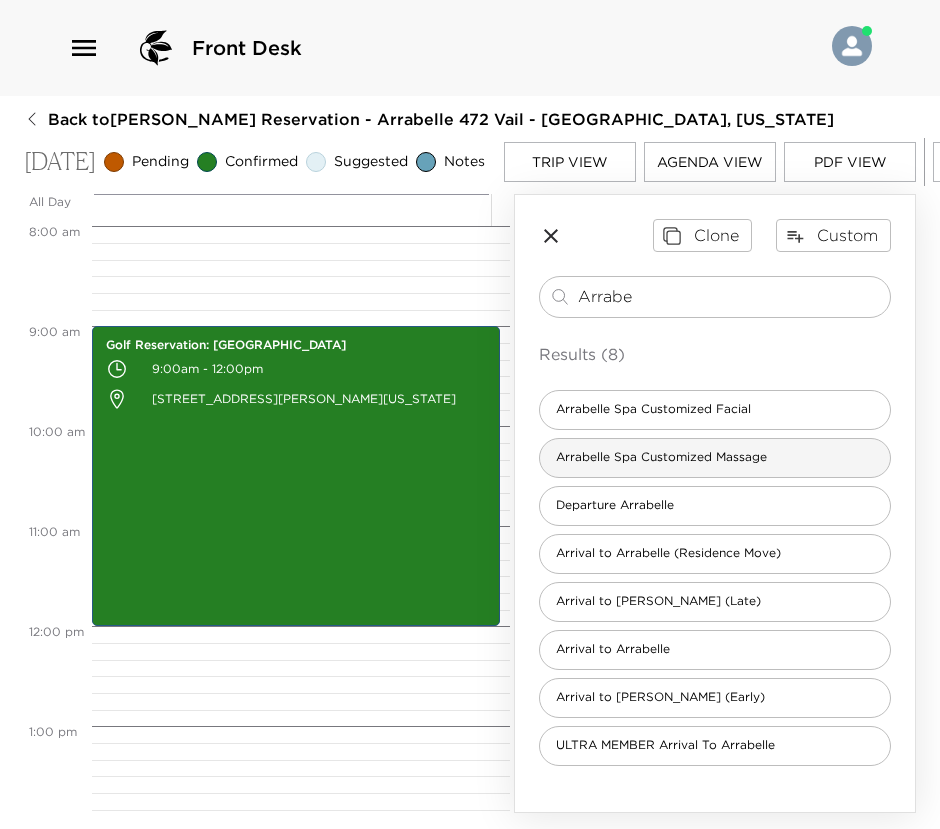 type on "Arrabe" 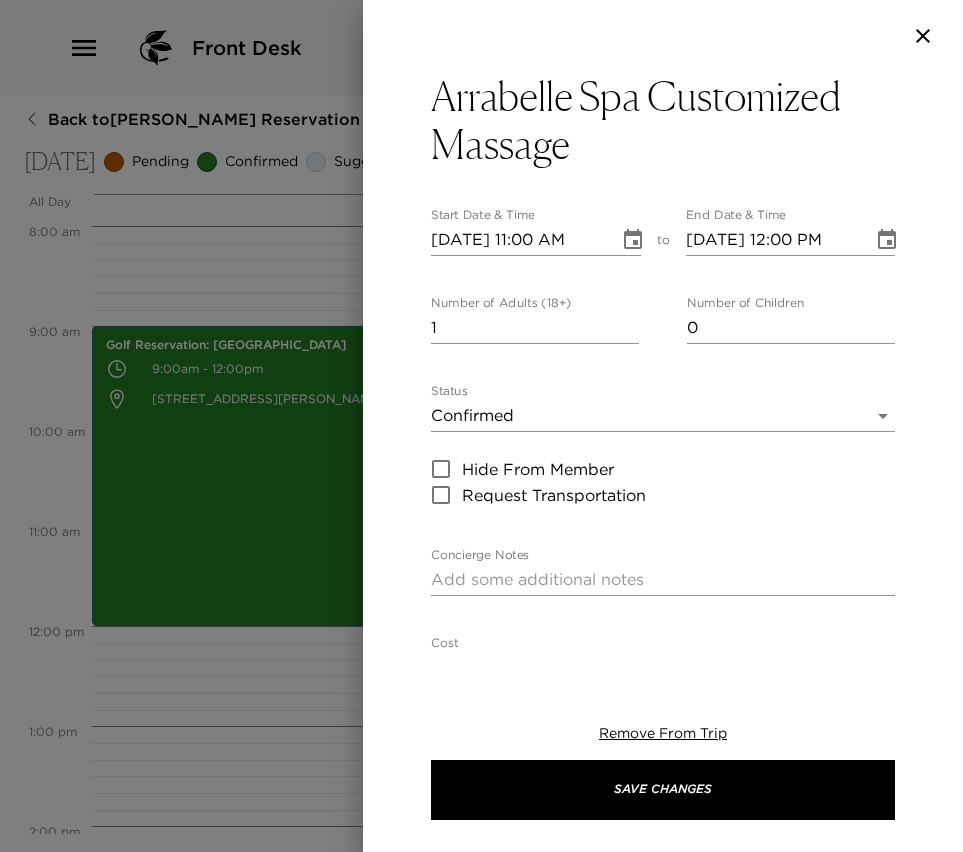 type on "Your appointment has been confirmed." 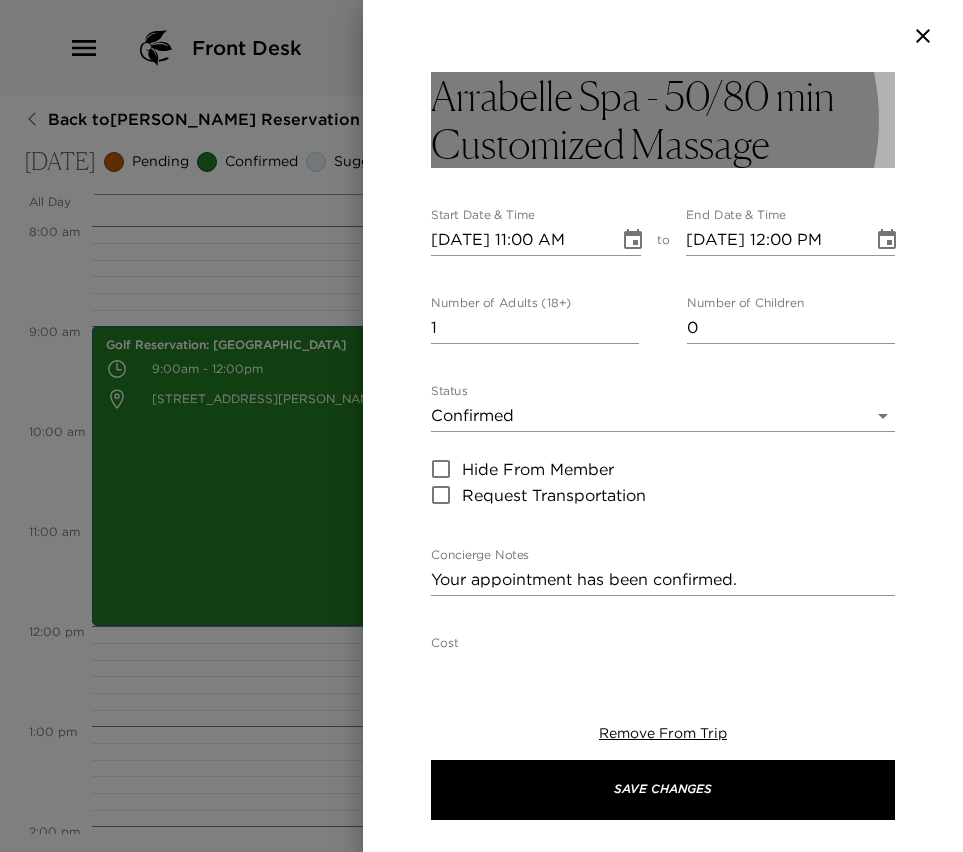 click on "Arrabelle Spa - 50/80 min Customized Massage" at bounding box center [663, 120] 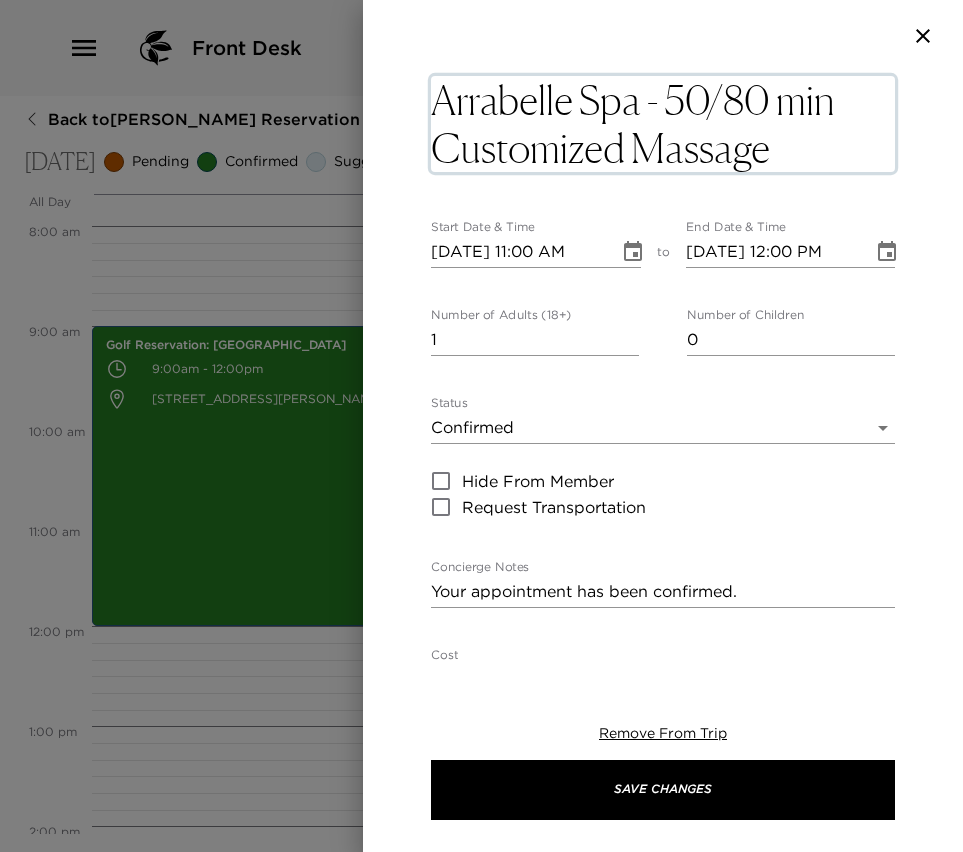 click on "Arrabelle Spa - 50/80 min Customized Massage" at bounding box center (663, 124) 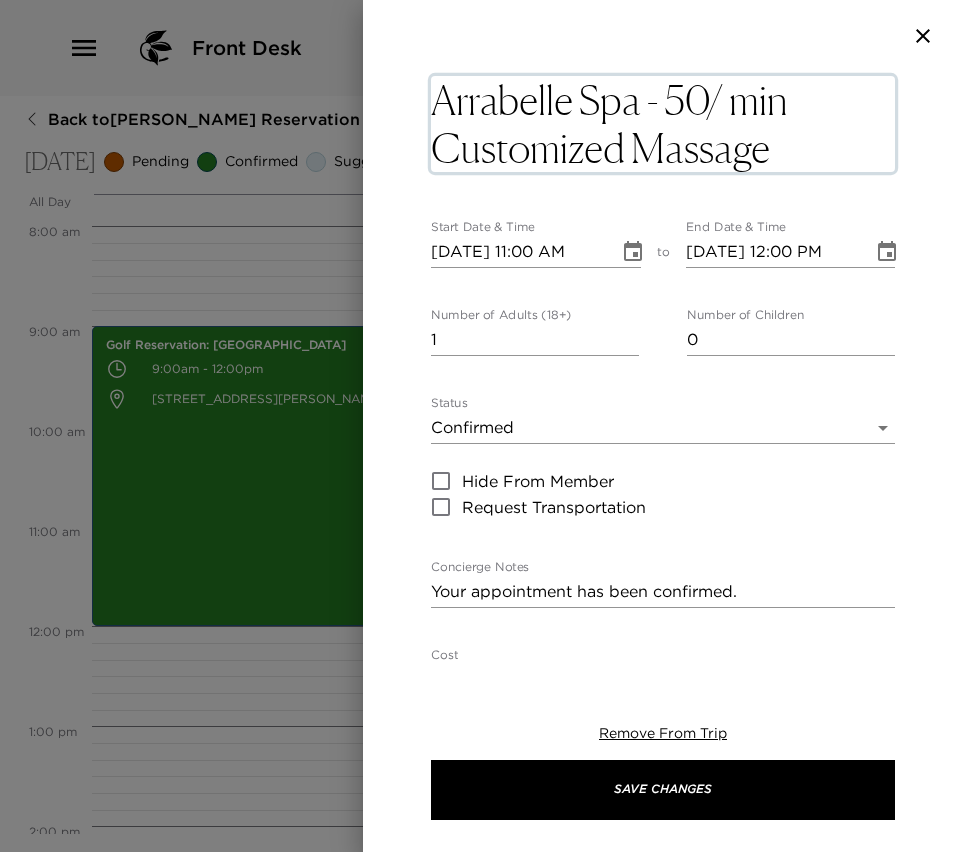 type on "Arrabelle Spa - 50 min Customized Massage" 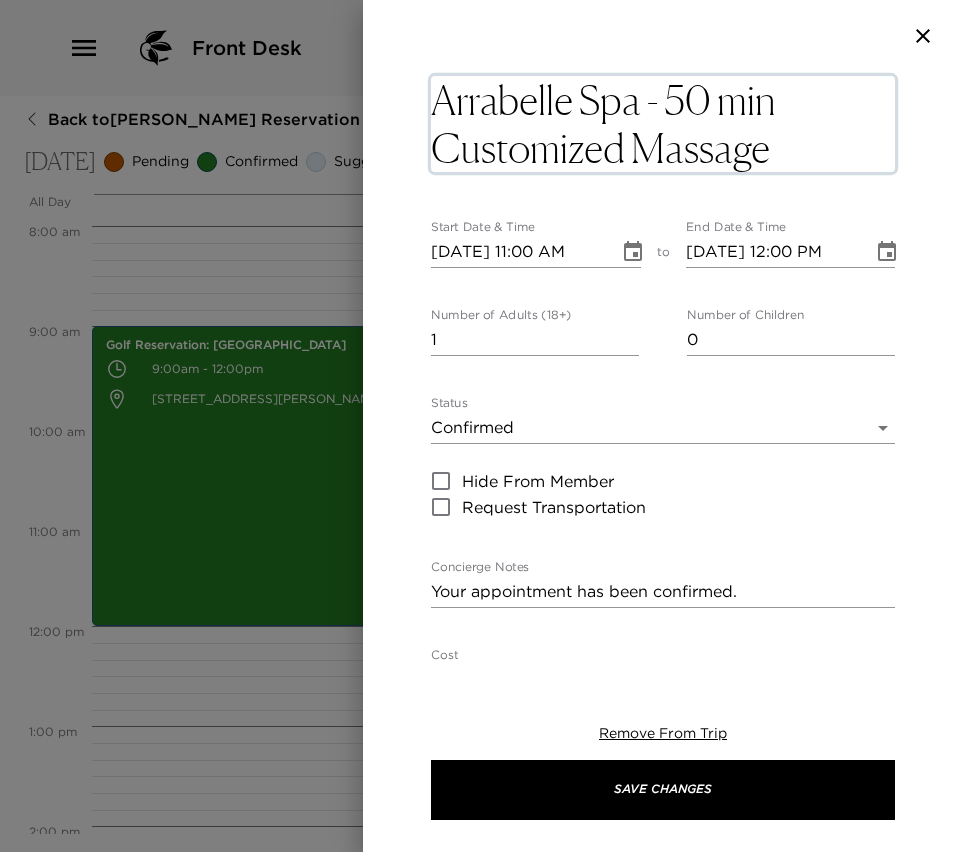 click on "[DATE] 11:00 AM" at bounding box center (518, 252) 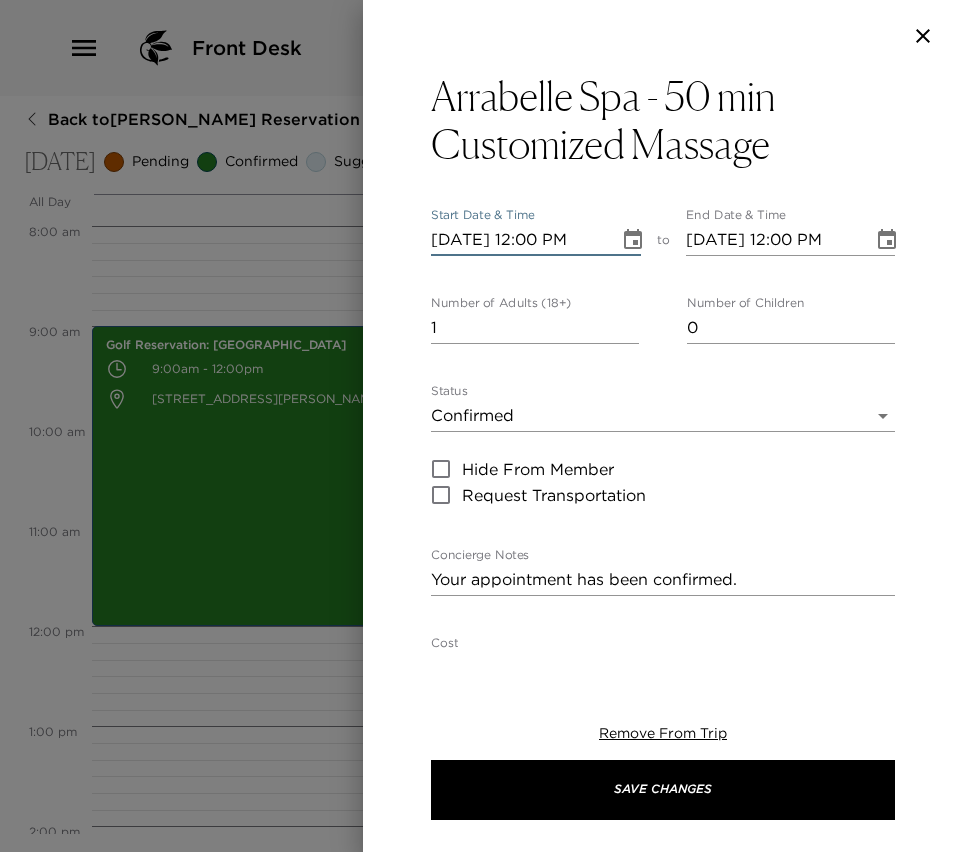 scroll, scrollTop: 0, scrollLeft: 1, axis: horizontal 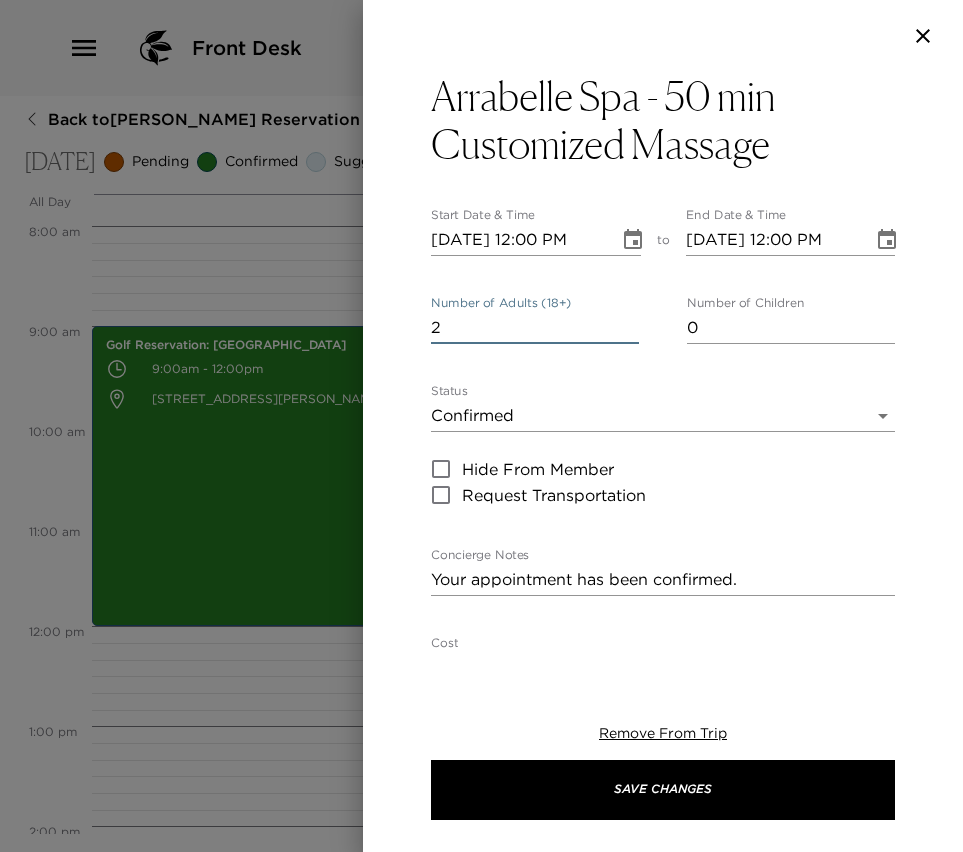 click on "2" at bounding box center (535, 328) 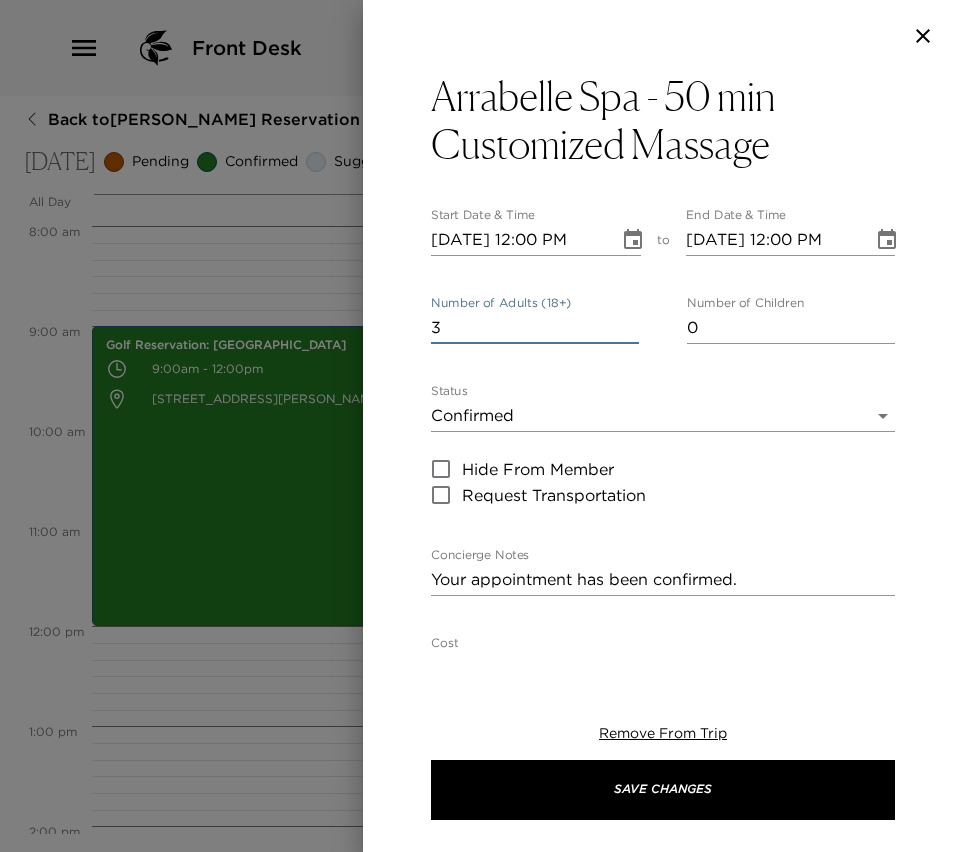 type on "3" 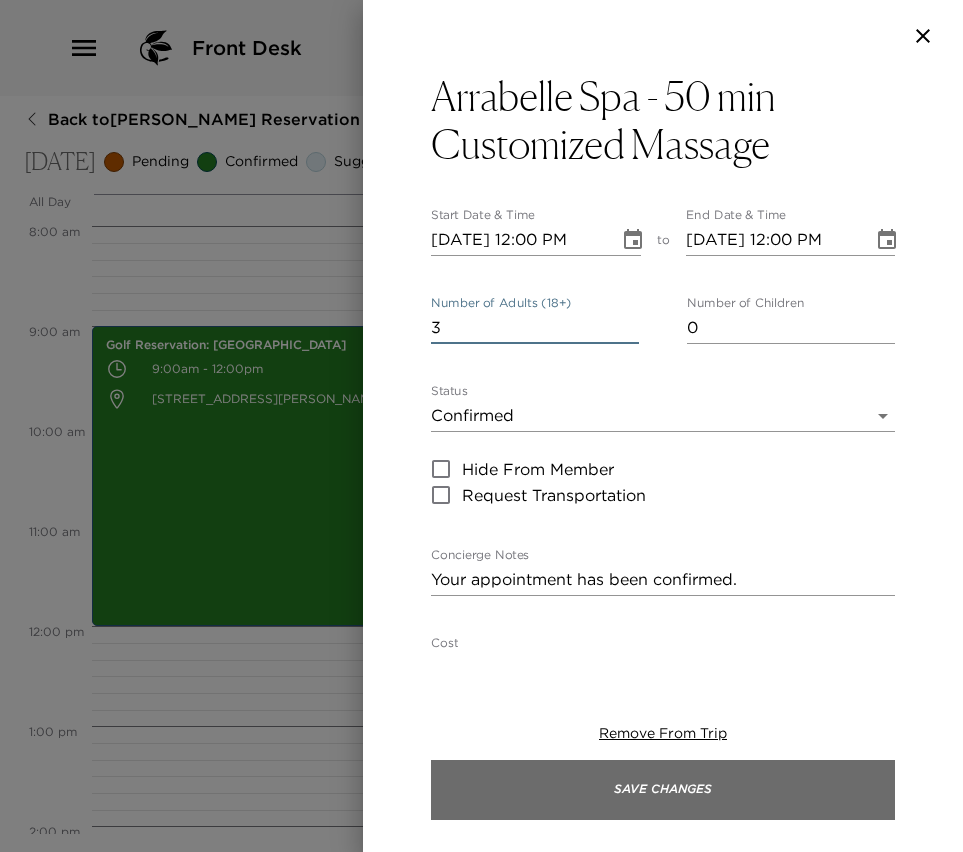 click on "Save Changes" at bounding box center (663, 790) 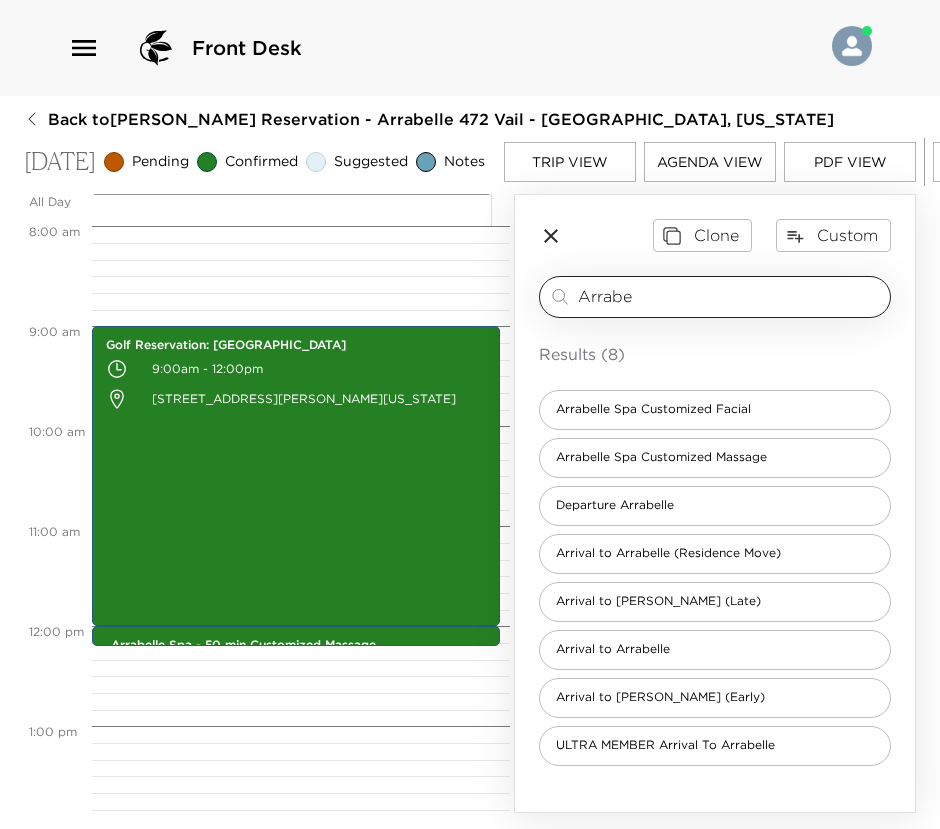 click on "Arrabe ​" at bounding box center [715, 297] 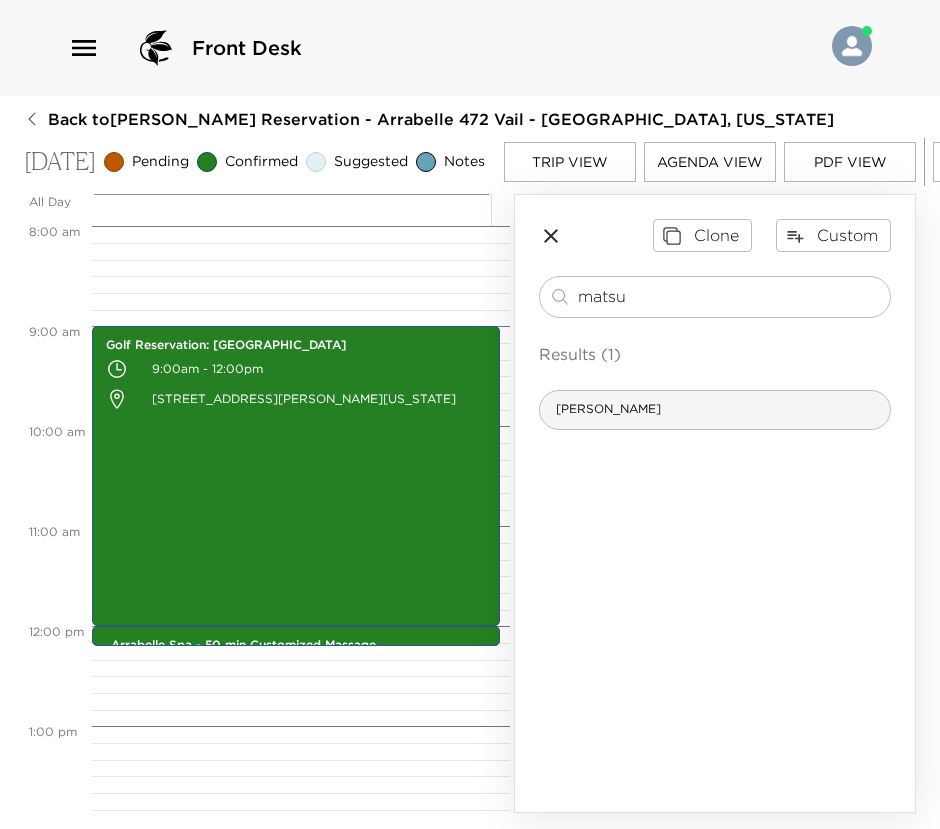 type on "matsu" 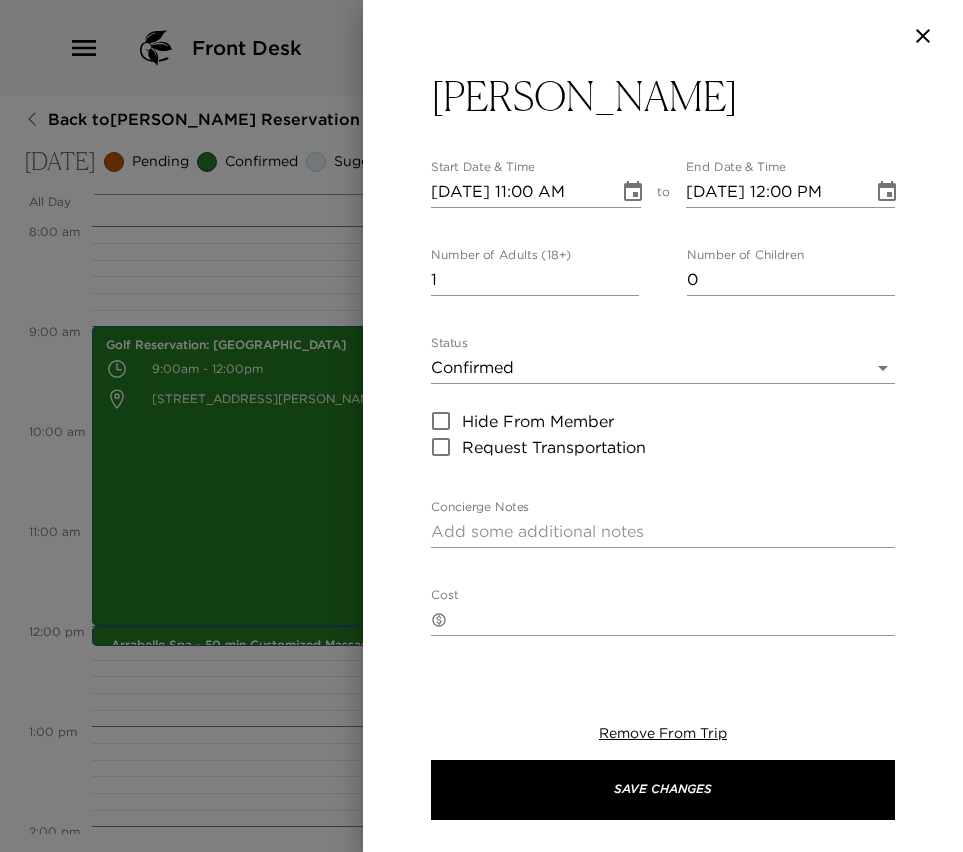 type on "Food is imbued with the feelings and personality of the cook. Even if you were to follow my instructions faithfully, using precise amounts of identical ingredients, I am quite sure that you would never be able to perfectly recreate the same flavors and textures that I make. For I always put something special in my food - my heart, or kokoro as we say in Japanese." -[PERSON_NAME]" 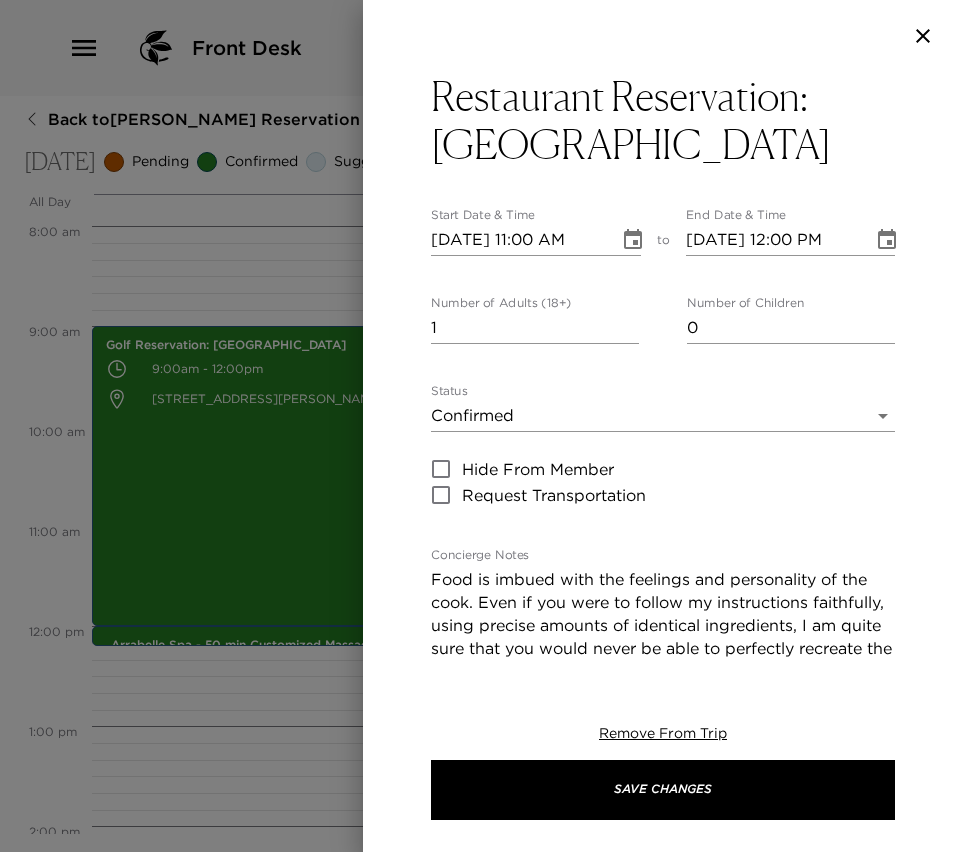 click on "[DATE] 11:00 AM" at bounding box center (518, 240) 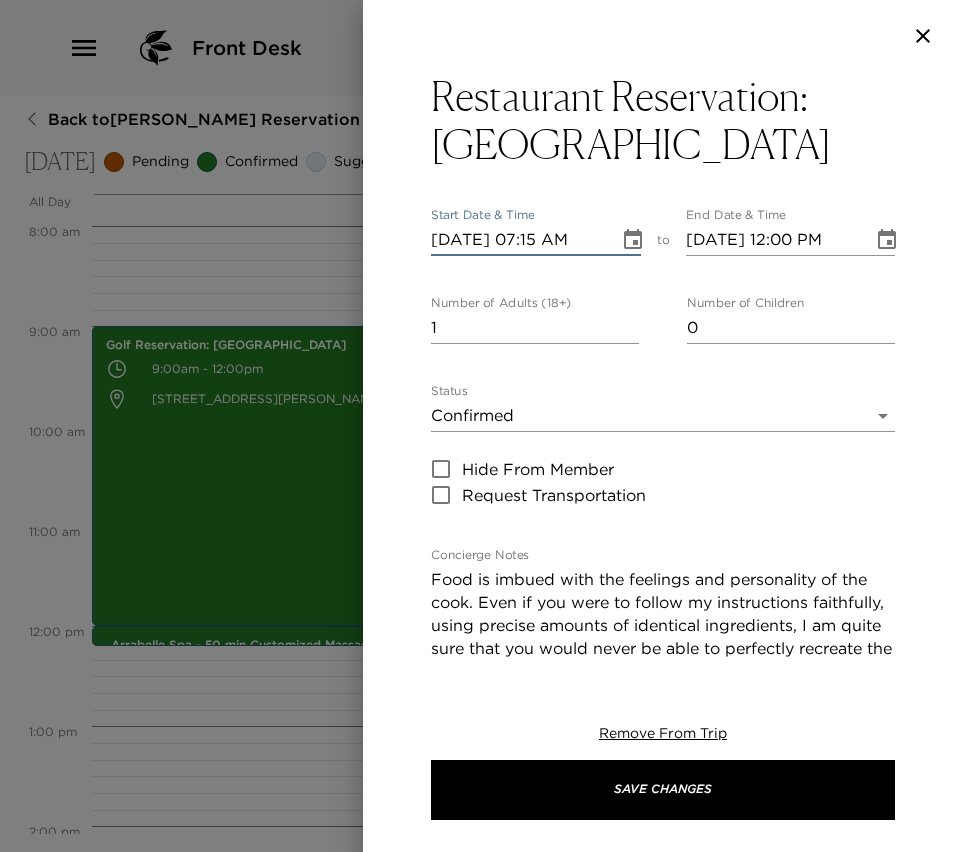 scroll, scrollTop: 0, scrollLeft: 1, axis: horizontal 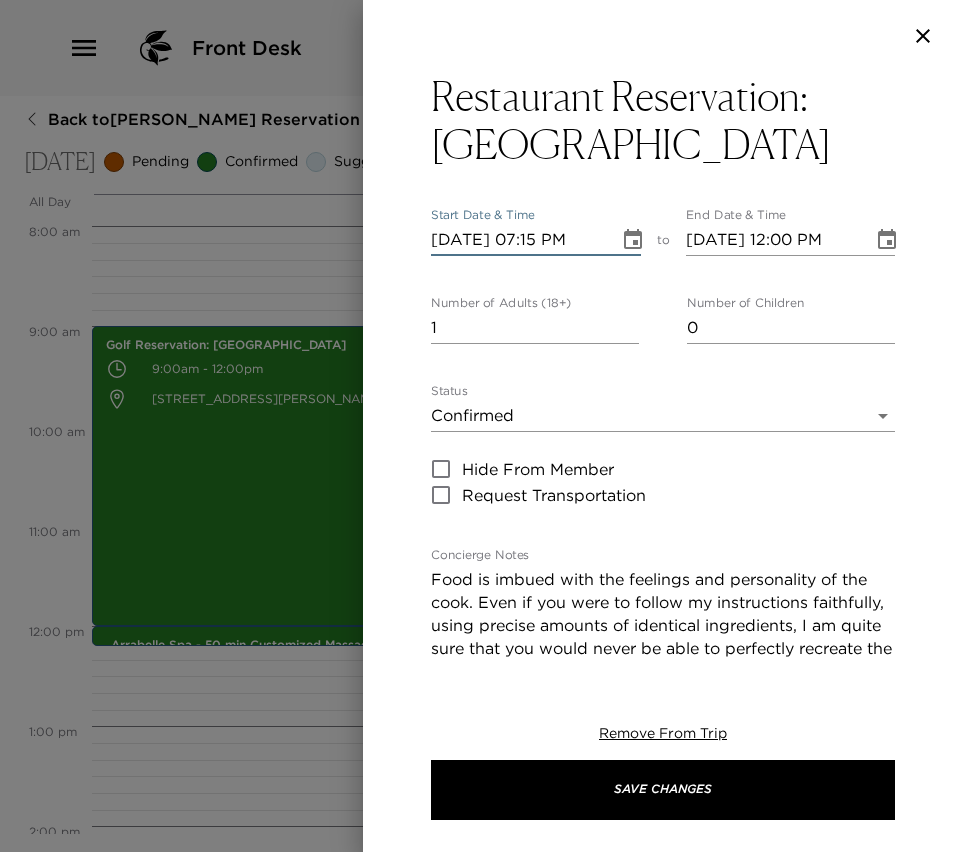 type on "[DATE] 08:15 PM" 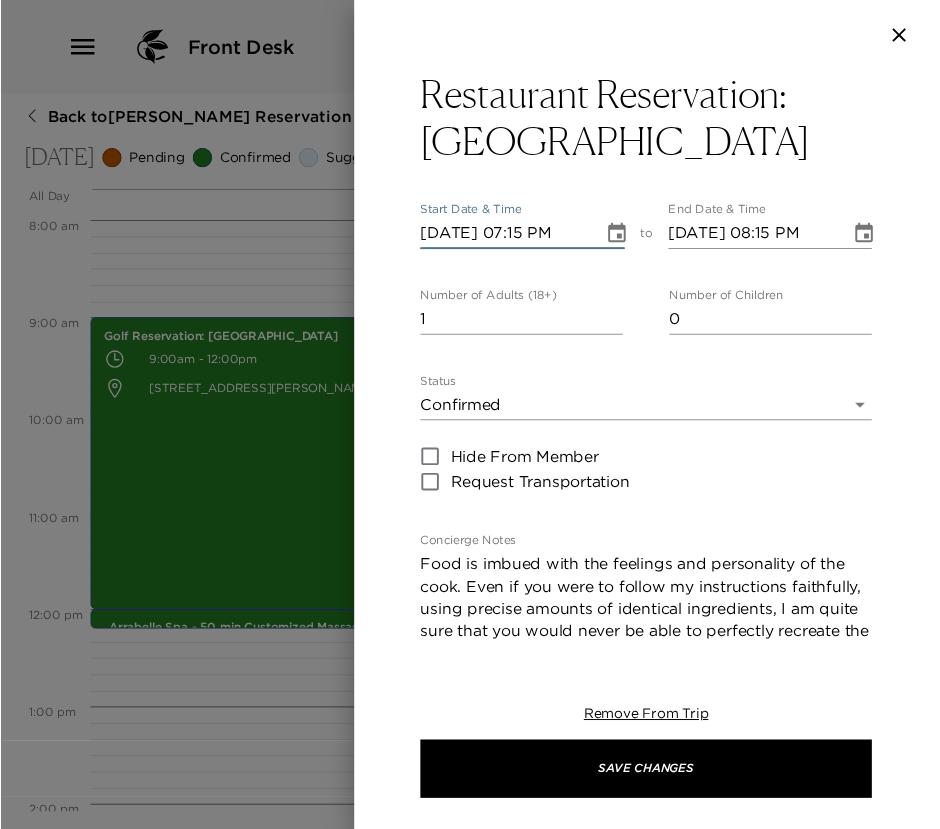 scroll, scrollTop: 0, scrollLeft: 0, axis: both 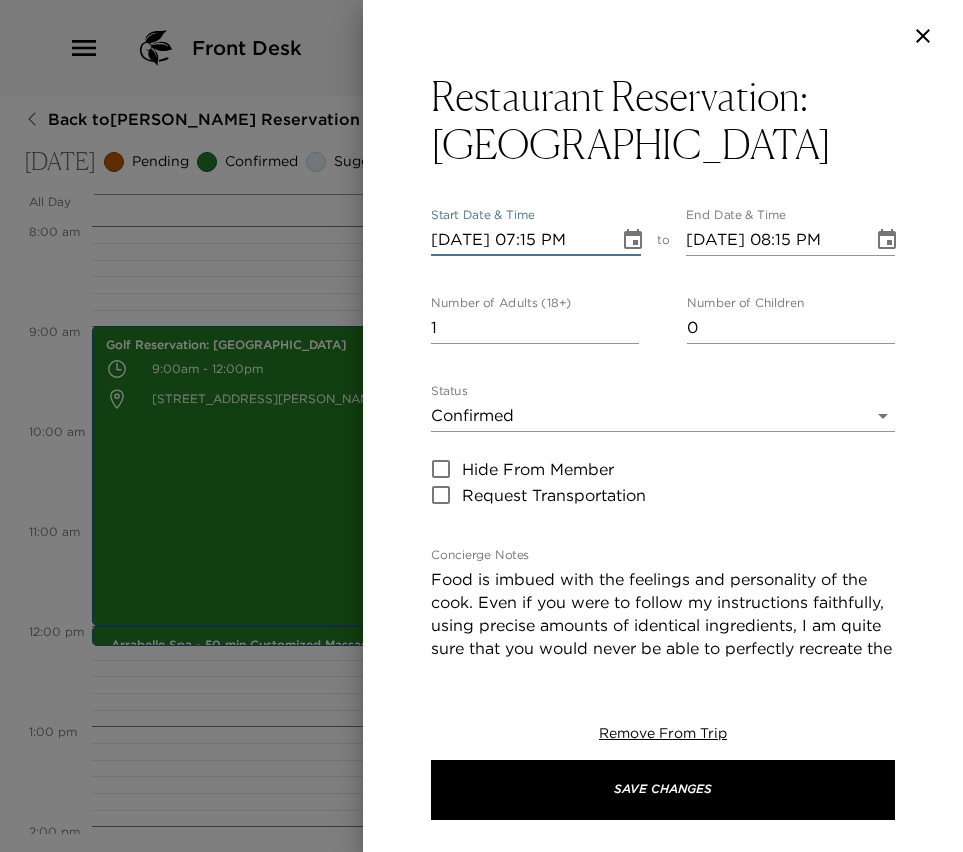 type on "[DATE] 07:15 PM" 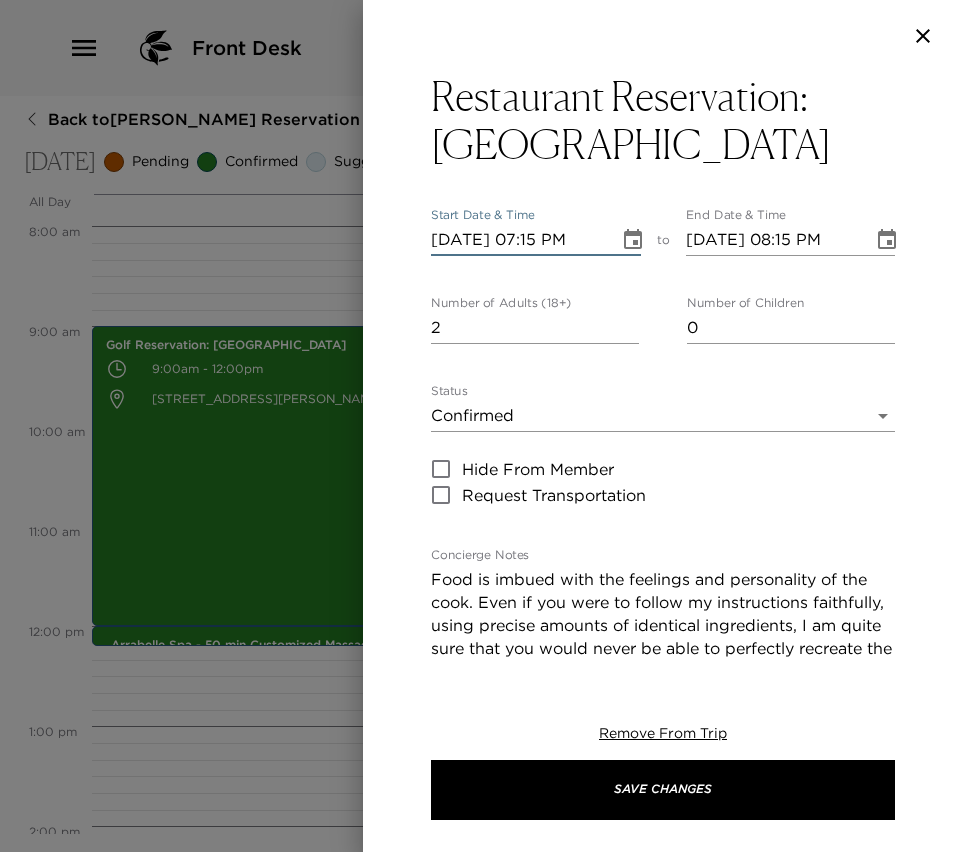 click on "2" at bounding box center [535, 328] 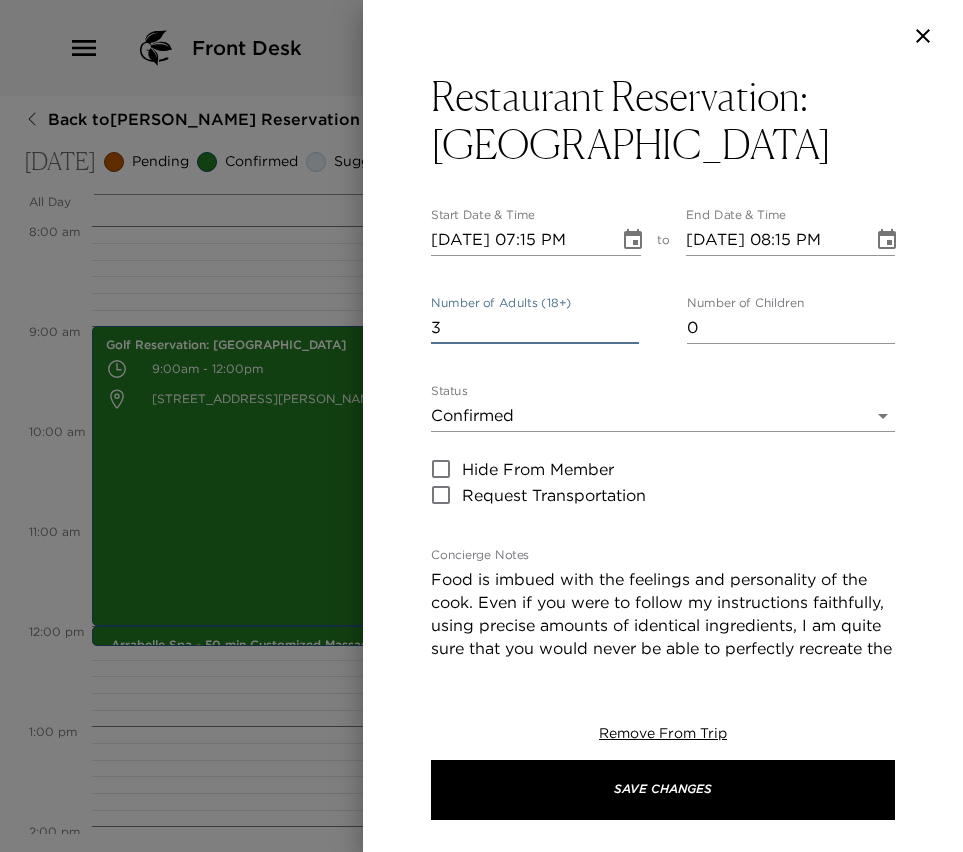 click on "3" at bounding box center [535, 328] 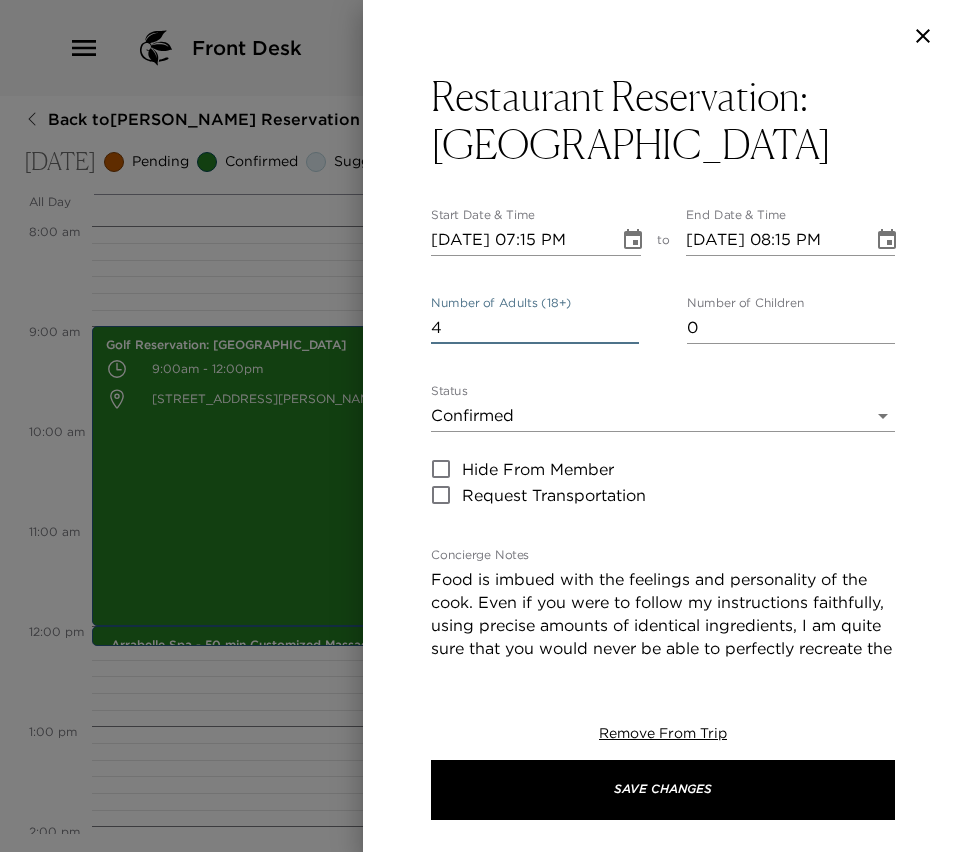 click on "4" at bounding box center (535, 328) 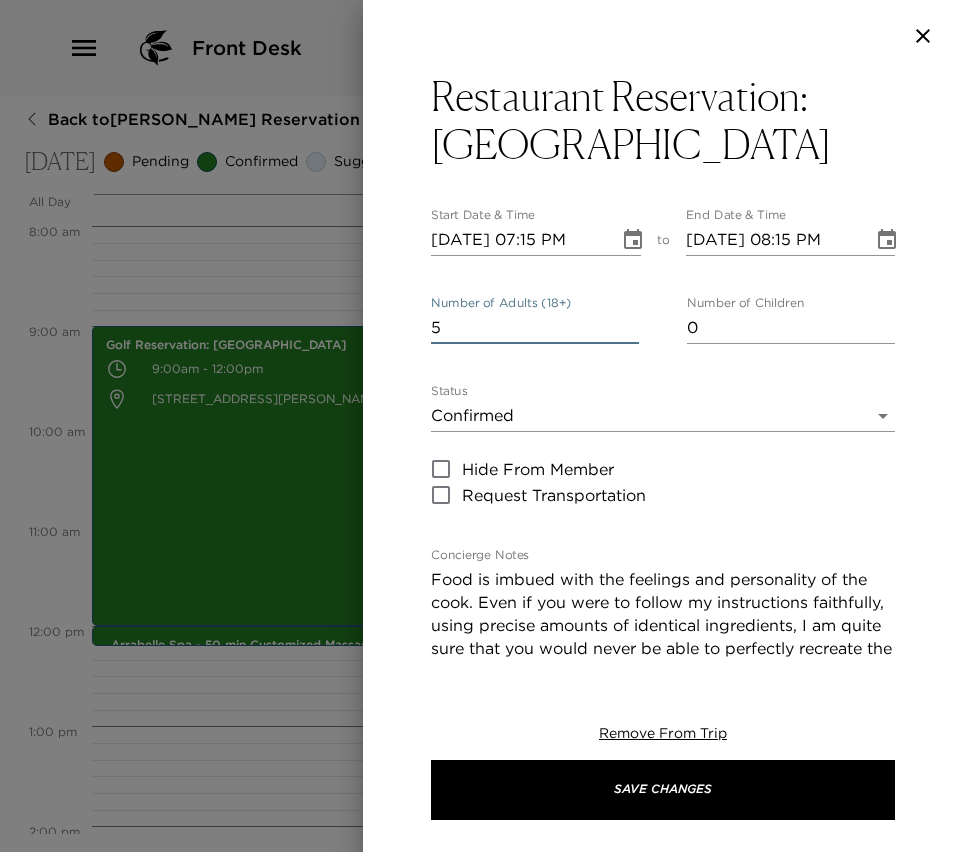 type on "5" 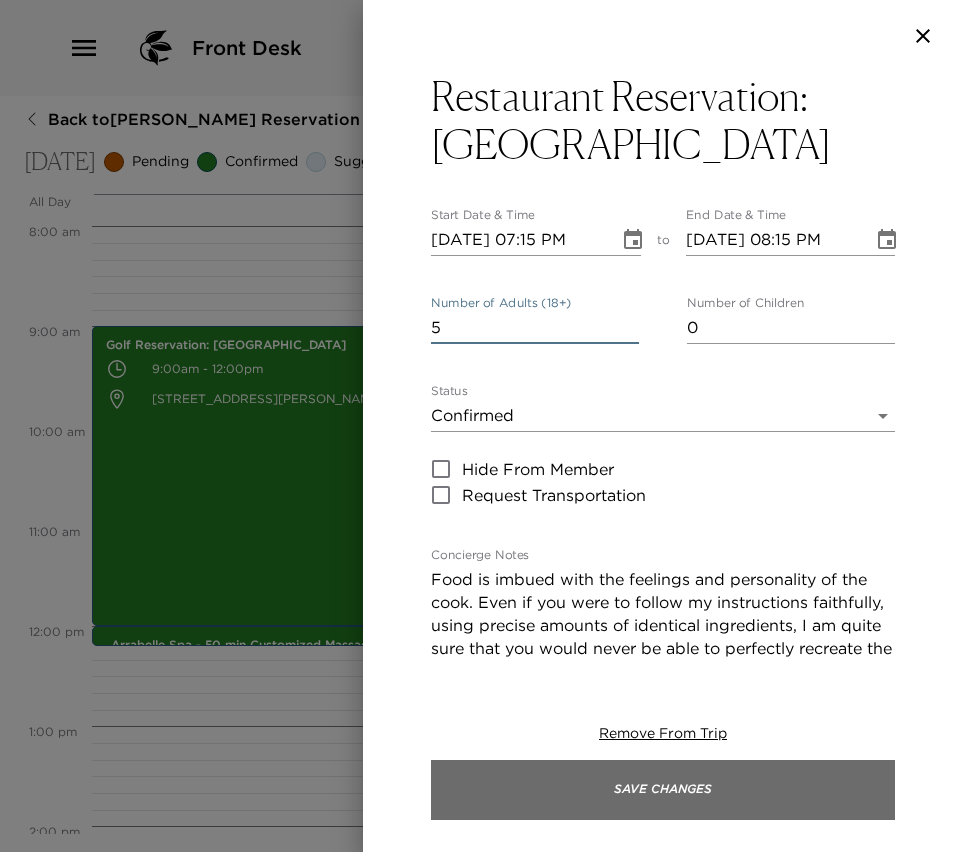 click on "Save Changes" at bounding box center [663, 790] 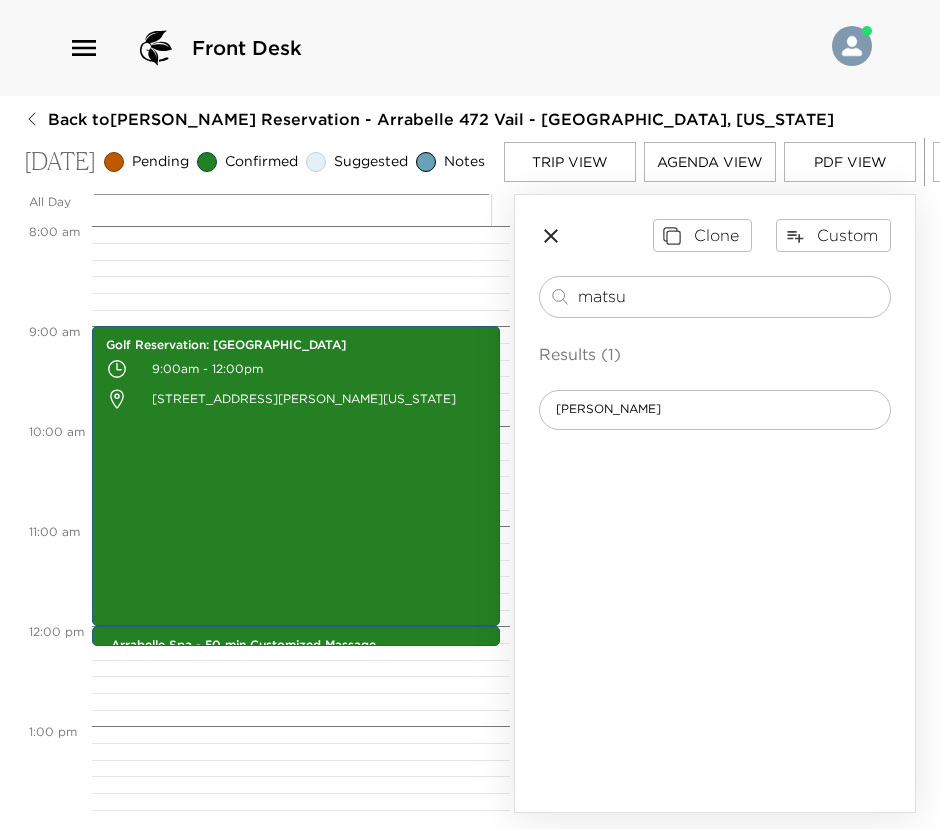 click on "Trip View" at bounding box center (570, 162) 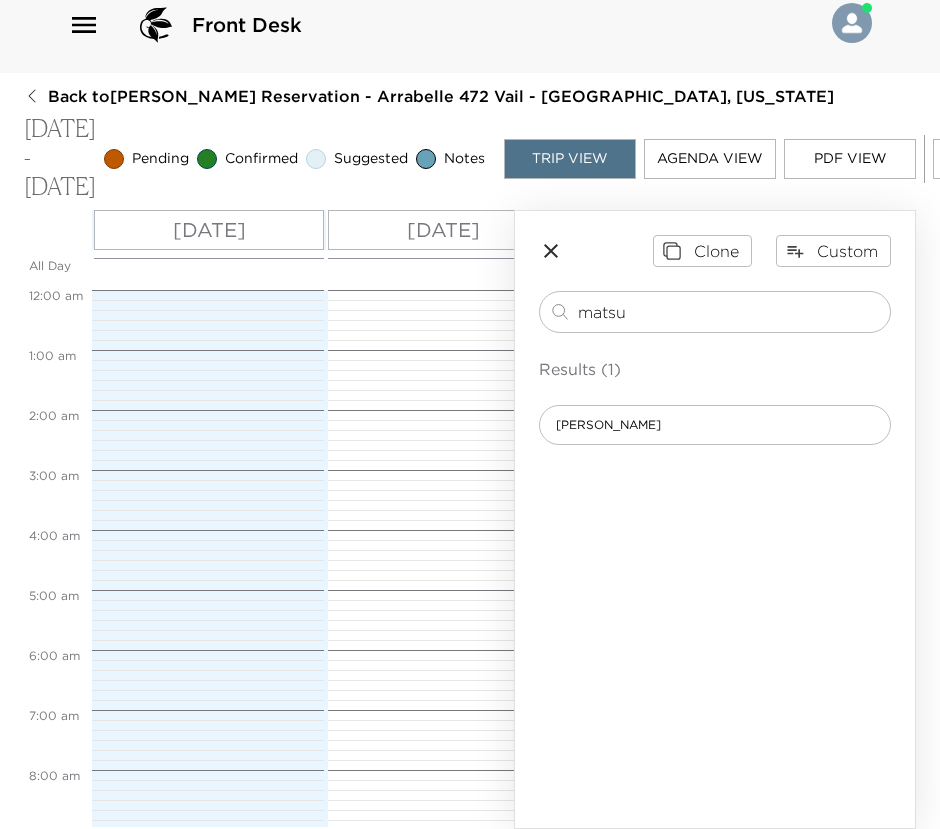 scroll, scrollTop: 540, scrollLeft: 0, axis: vertical 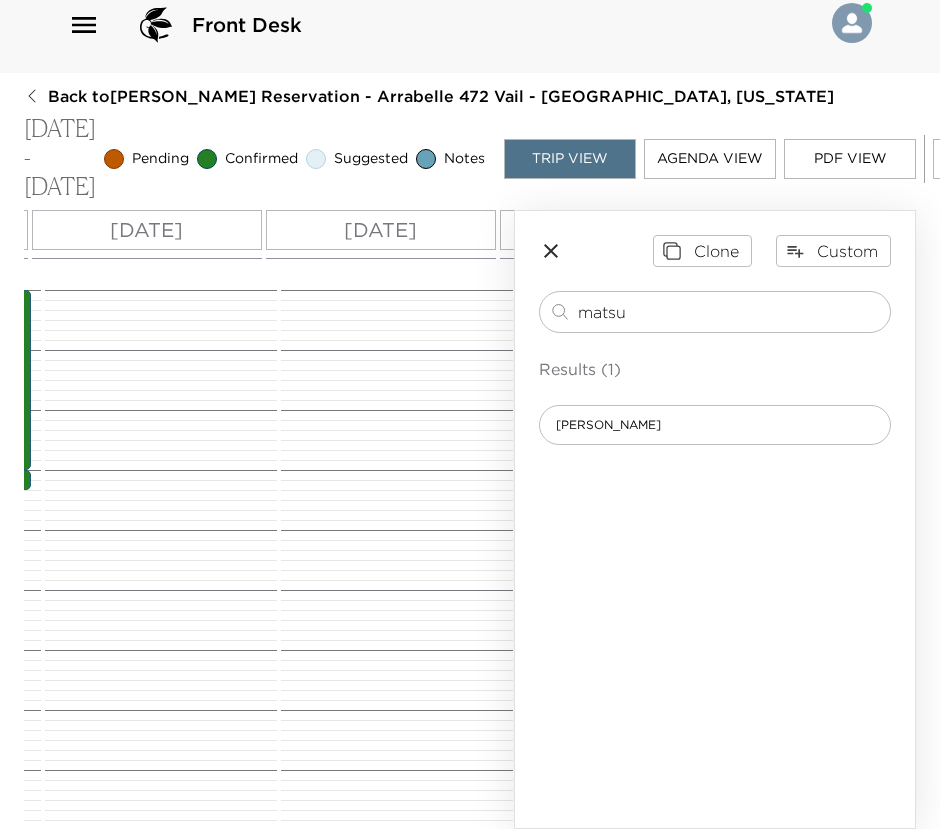 click on "[DATE]" at bounding box center [147, 230] 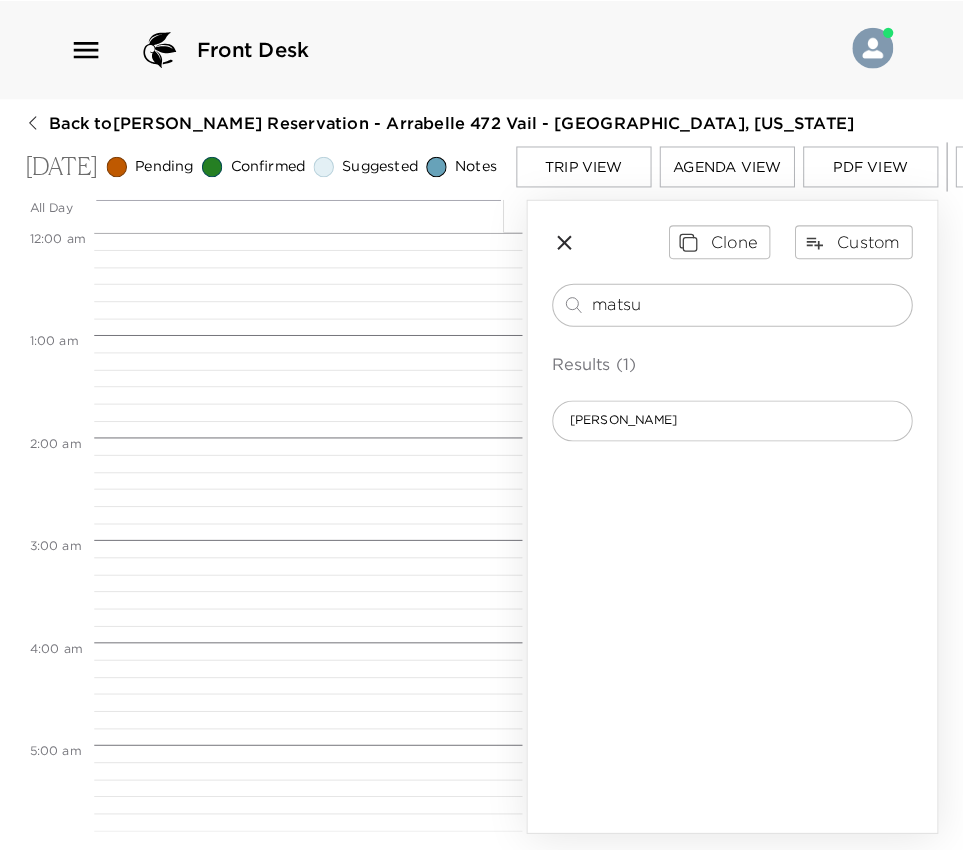 scroll, scrollTop: 800, scrollLeft: 0, axis: vertical 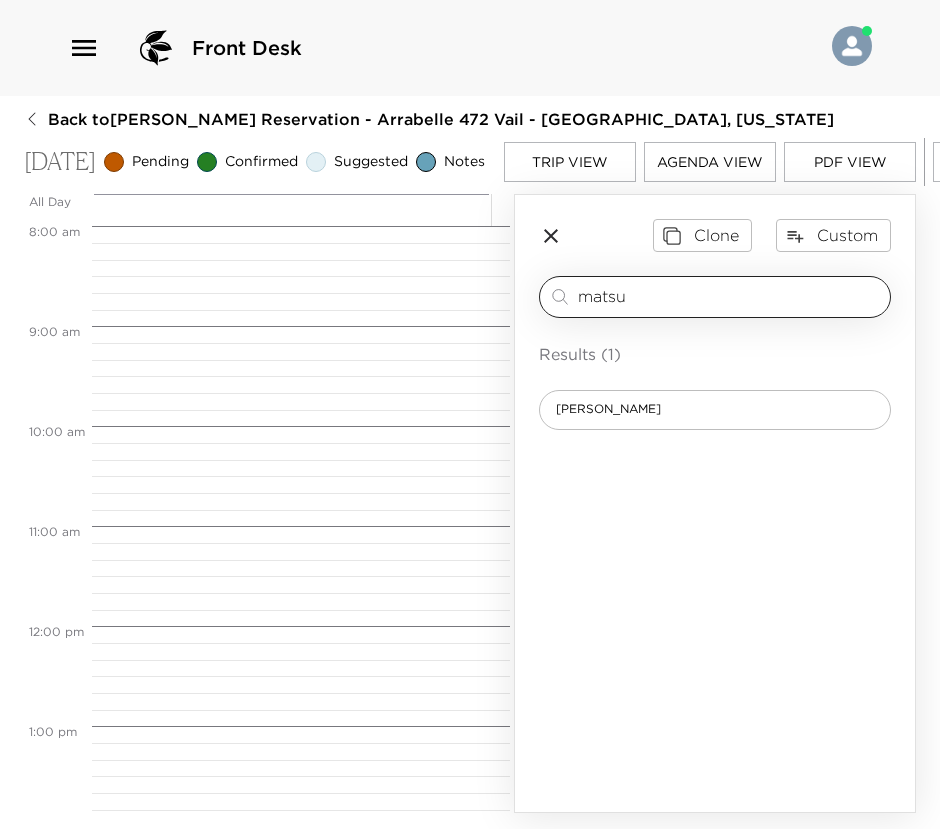 click on "matsu" at bounding box center (730, 296) 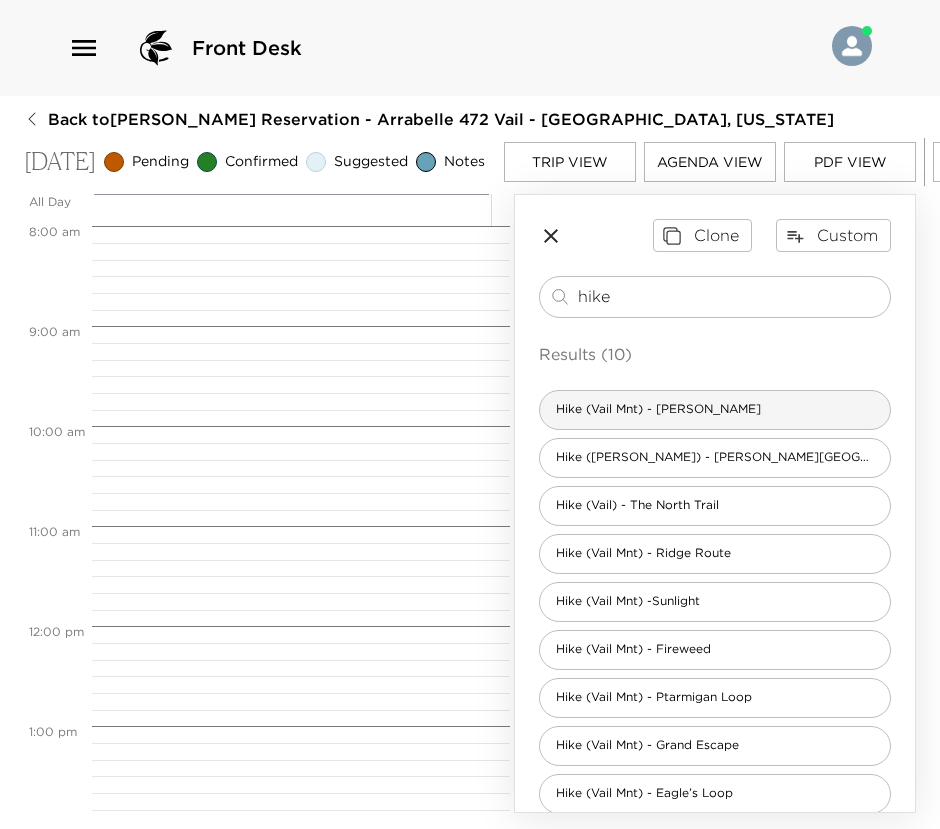type on "hike" 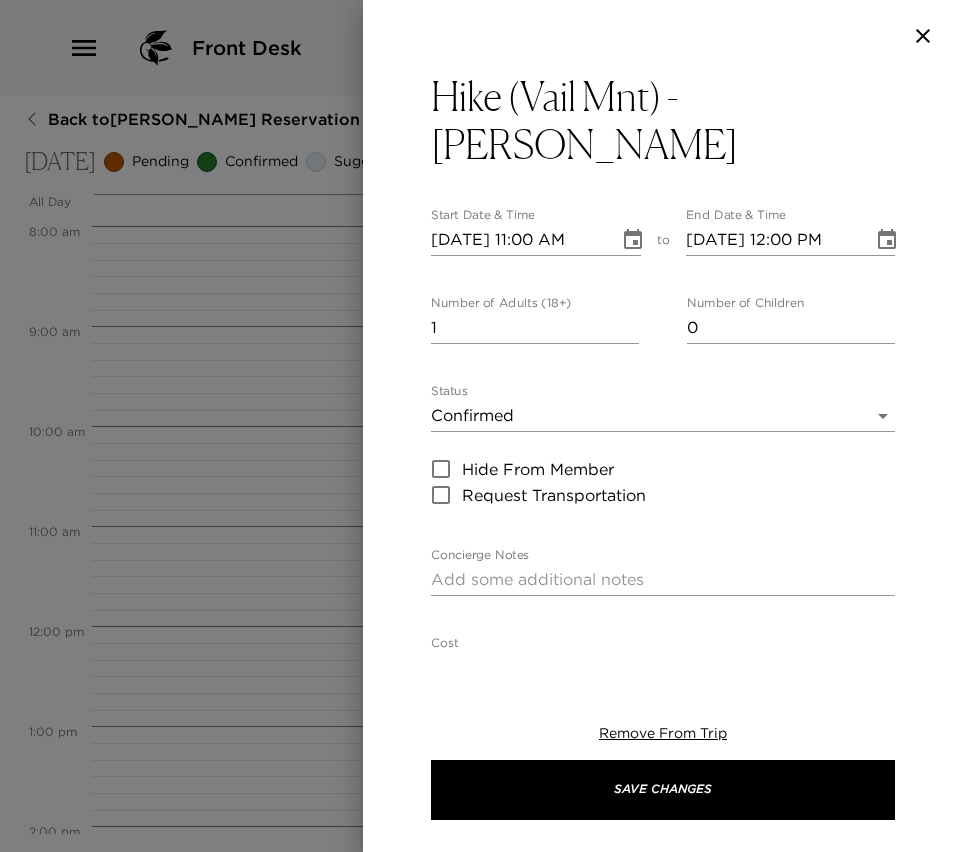 click on "[DATE] 11:00 AM" at bounding box center (518, 240) 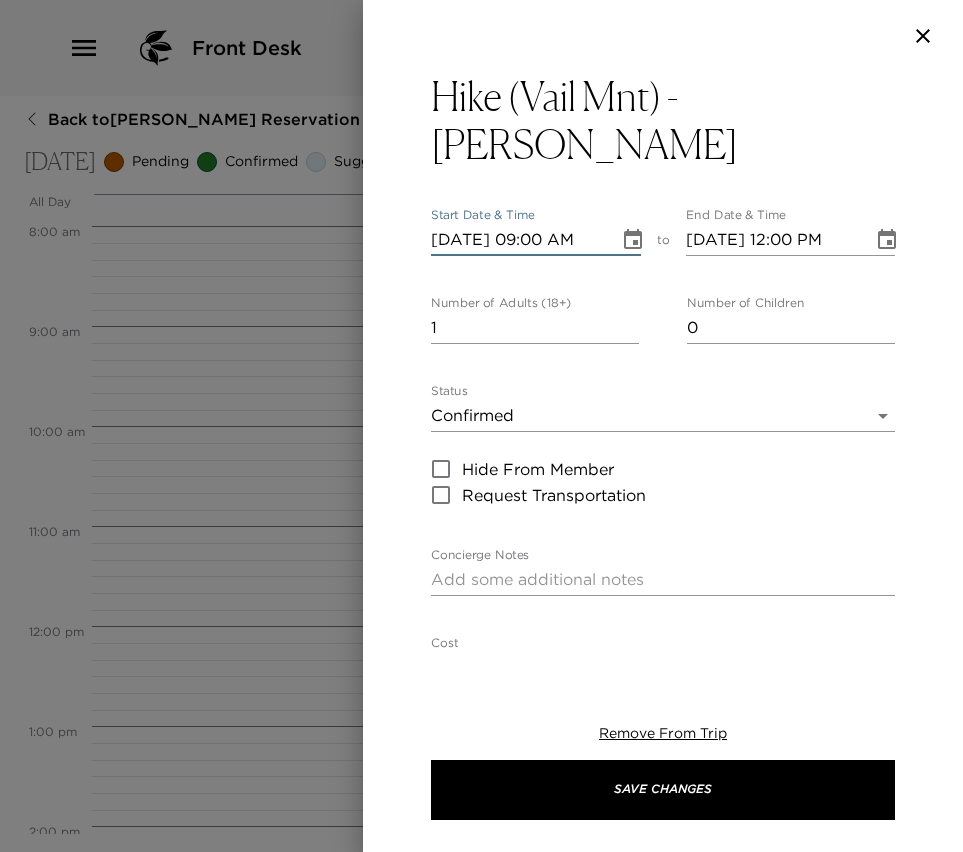 type on "[DATE] 09:00 AM" 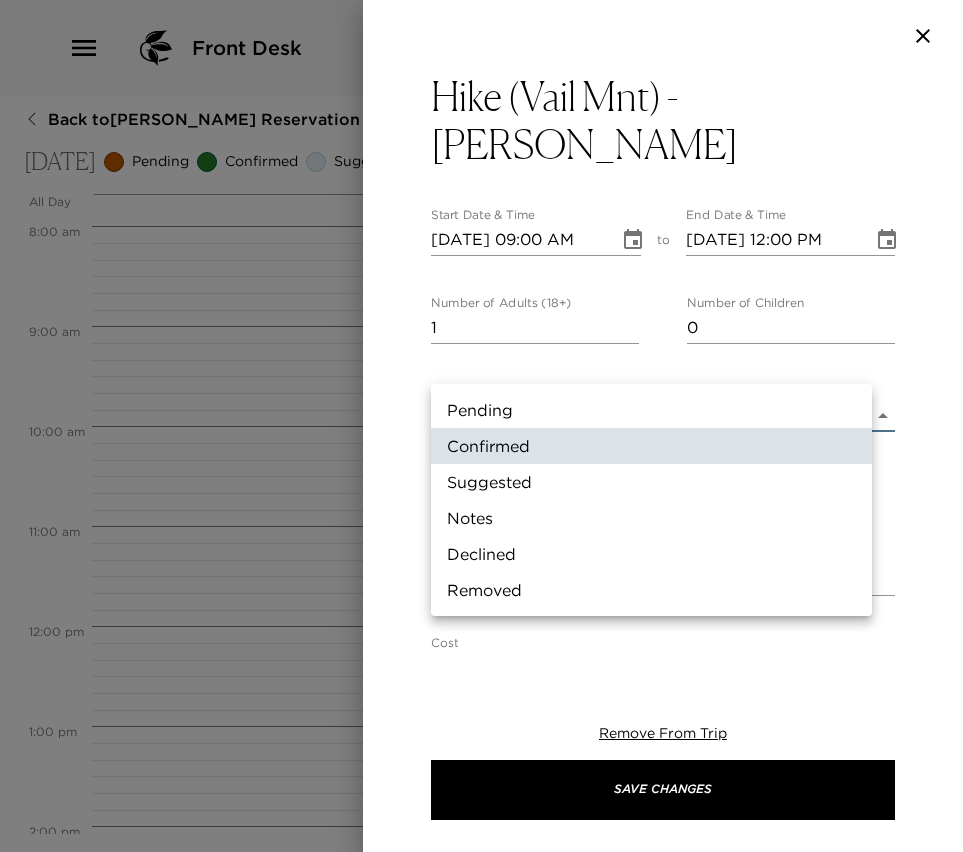 click on "Front Desk Back to  [PERSON_NAME][GEOGRAPHIC_DATA] - Arrabelle 472 Vail - [GEOGRAPHIC_DATA], [US_STATE] [DATE] Pending Confirmed Suggested Notes Trip View Agenda View PDF View Print All Day [DATE] 12:00 AM 1:00 AM 2:00 AM 3:00 AM 4:00 AM 5:00 AM 6:00 AM 7:00 AM 8:00 AM 9:00 AM 10:00 AM 11:00 AM 12:00 PM 1:00 PM 2:00 PM 3:00 PM 4:00 PM 5:00 PM 6:00 PM 7:00 PM 8:00 PM 9:00 PM 10:00 PM 11:00 PM Clone Custom hike ​ Results (10) Hike (Vail Mnt) - Berrypicker Hike ([PERSON_NAME]) - [PERSON_NAME][GEOGRAPHIC_DATA] ([GEOGRAPHIC_DATA]) - The North Trail Hike (Vail Mnt) - Ridge Route Hike (Vail Mnt) -Sunlight Hike (Vail Mnt) - Fireweed Hike (Vail Mnt) - Ptarmigan Loop Hike (Vail Mnt) - Grand Escape Hike (Vail Mnt) - Eagle’s Loop Paragon Guides - Llama hike Hike (Vail Mnt) - Berrypicker Start Date & Time [DATE] 09:00 AM to End Date & Time [DATE] 12:00 PM Number of Adults (18+) 1 Number of Children 0 Status Confirmed Confirmed Hide From Member Request Transportation Concierge Notes x Cost ​ x Address ​ [GEOGRAPHIC_DATA] x Phone Number ​" at bounding box center [481, 426] 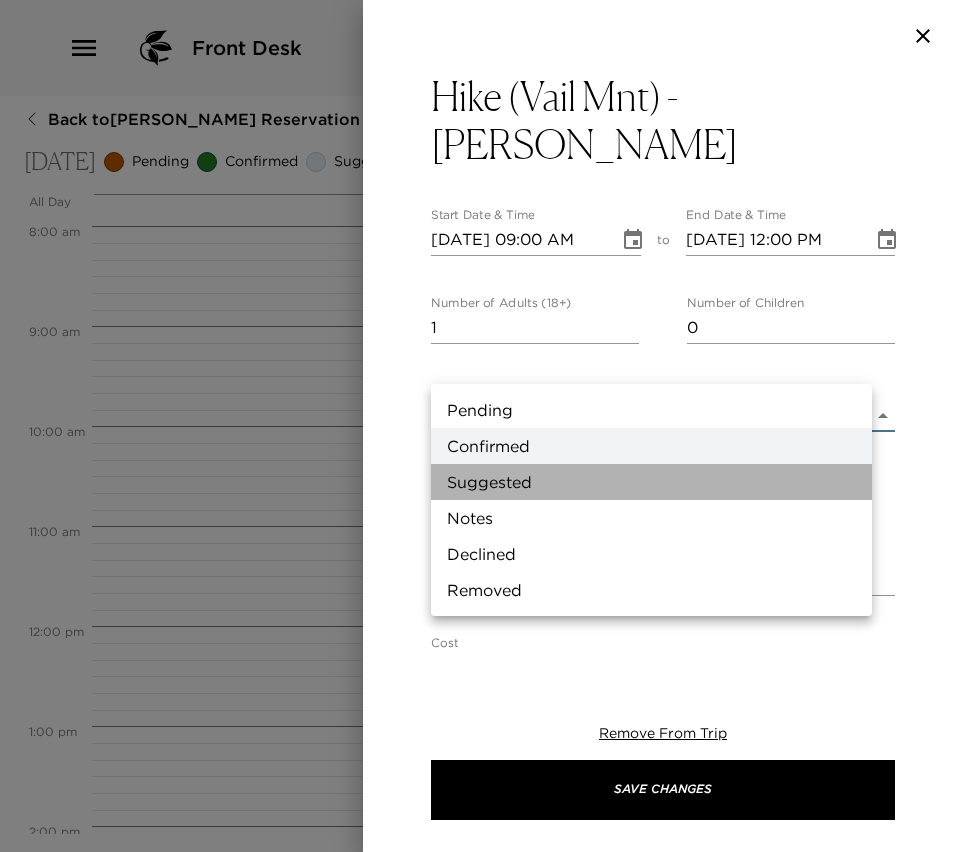 click on "Suggested" at bounding box center [651, 482] 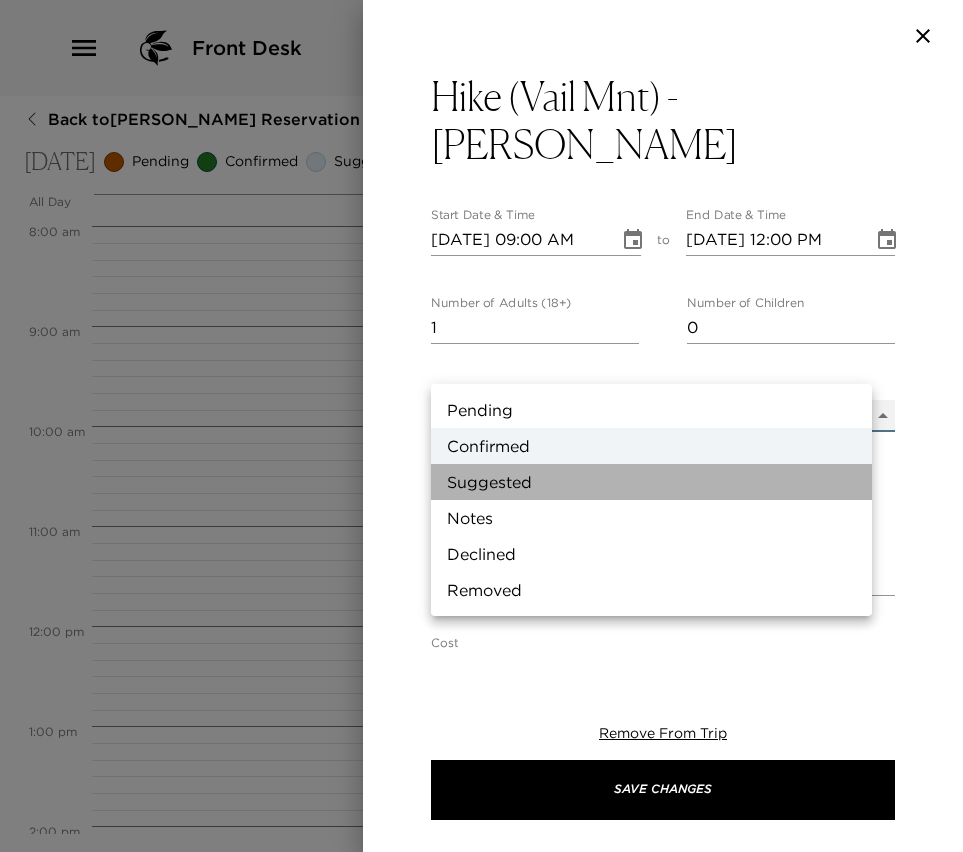 type on "Suggestion" 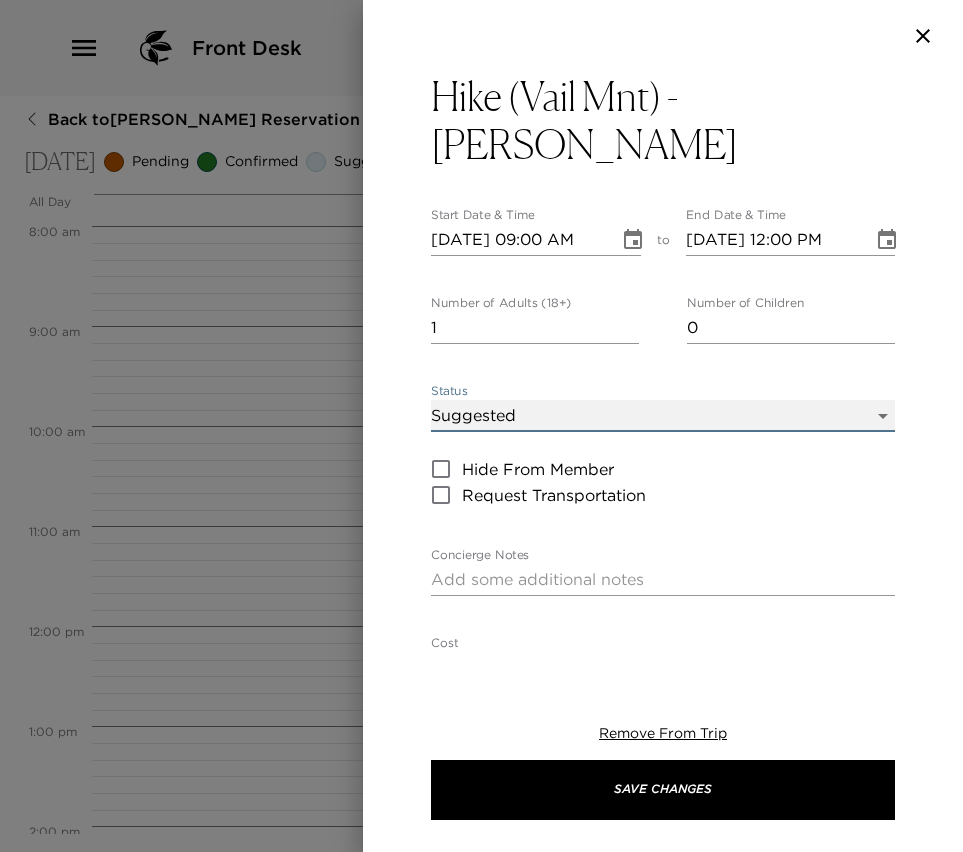 scroll, scrollTop: 600, scrollLeft: 0, axis: vertical 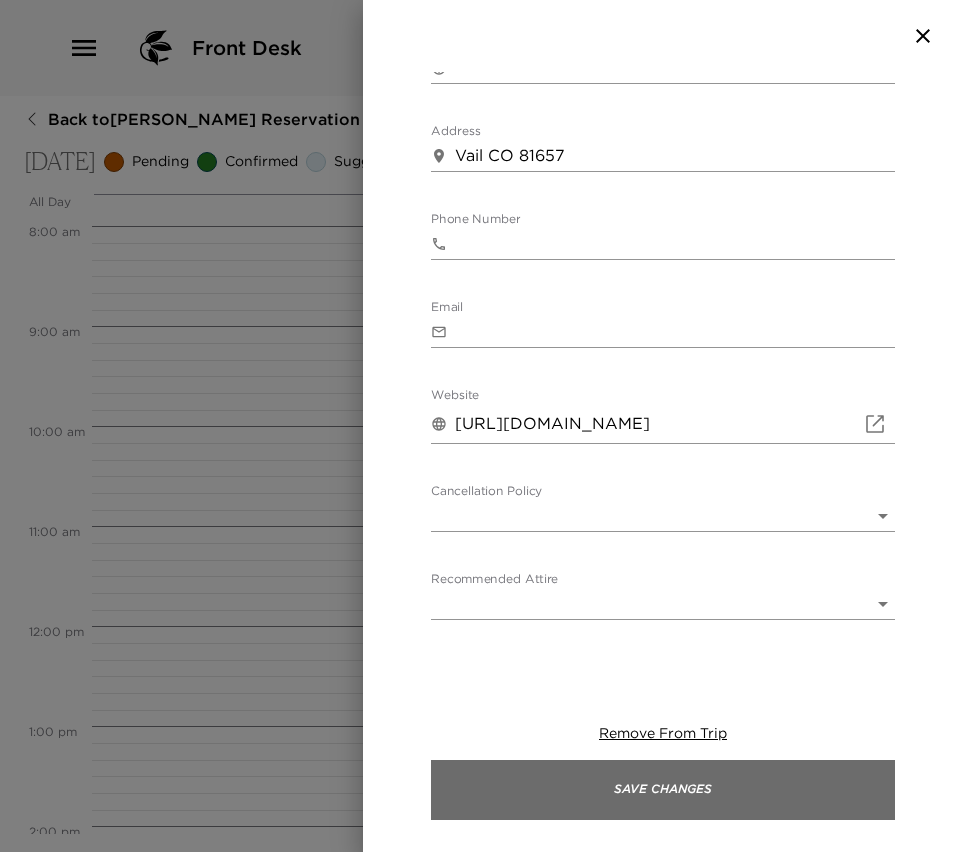 click on "Save Changes" at bounding box center [663, 790] 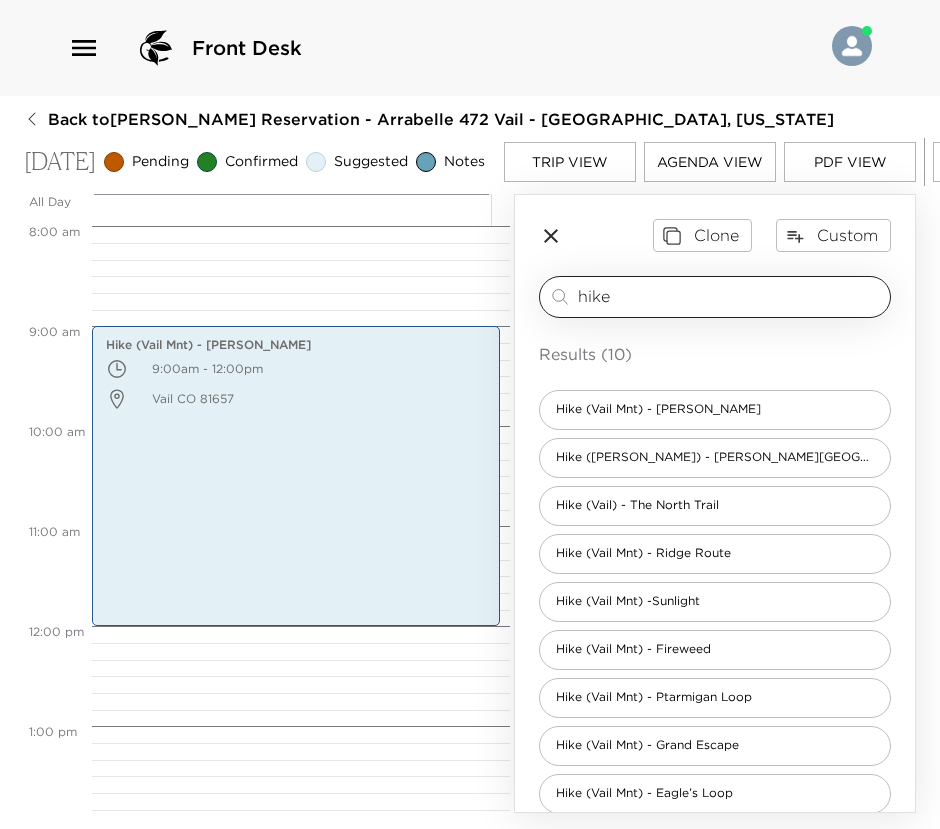 click on "hike" at bounding box center [730, 296] 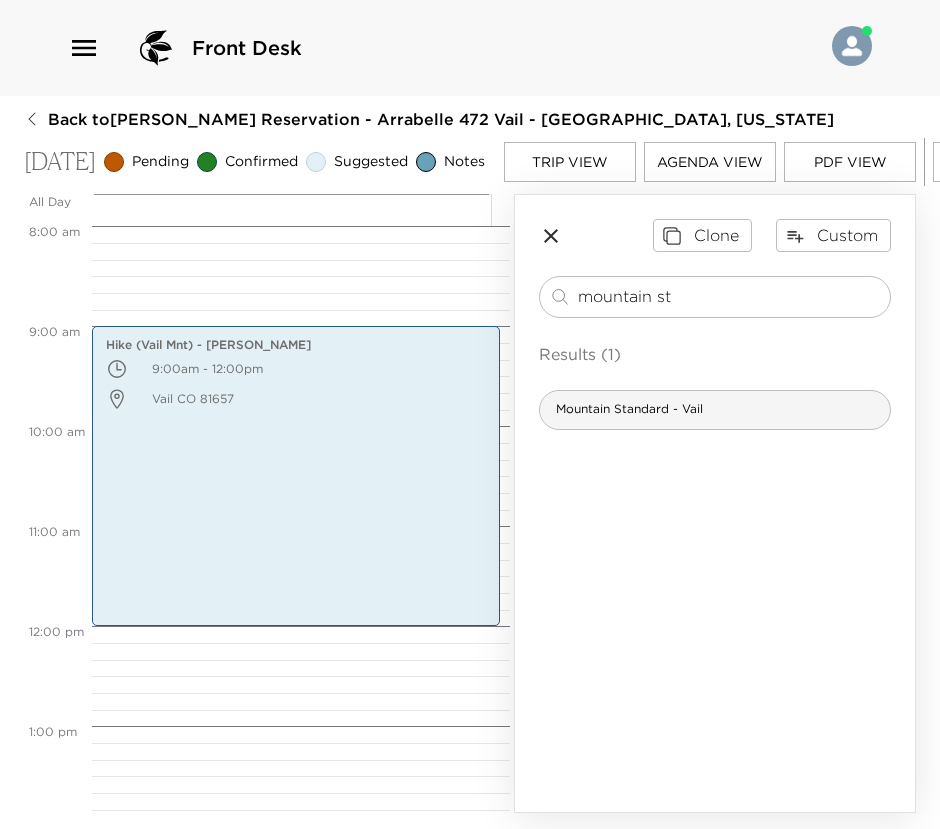 type on "mountain st" 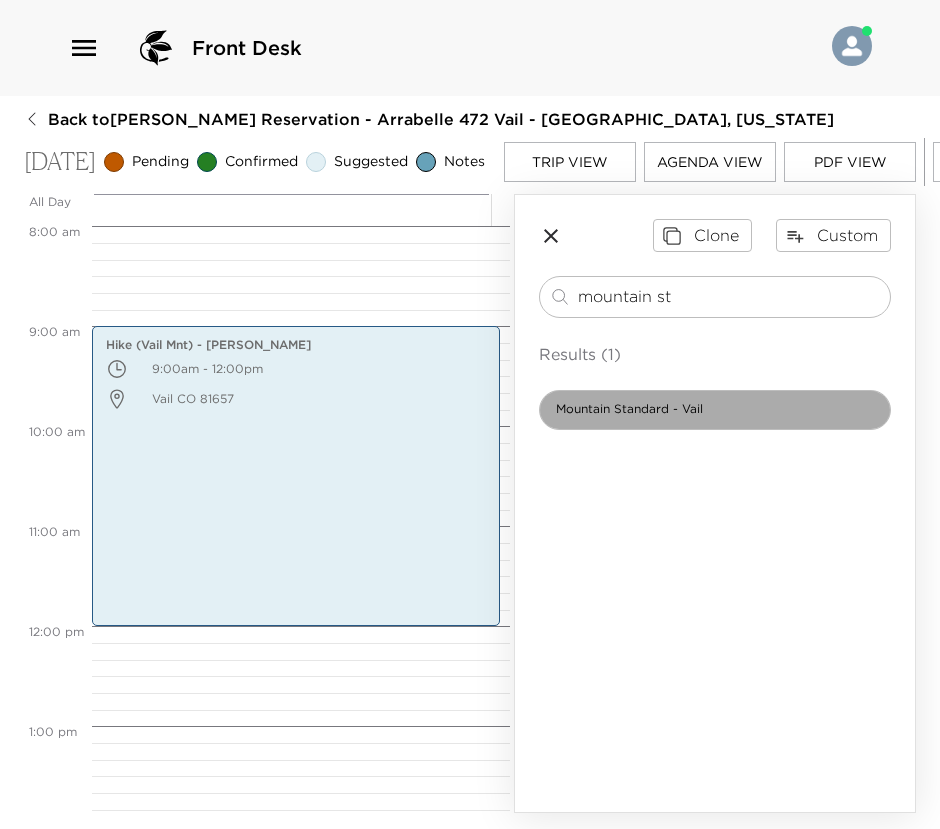 click on "Mountain Standard - Vail" at bounding box center [629, 409] 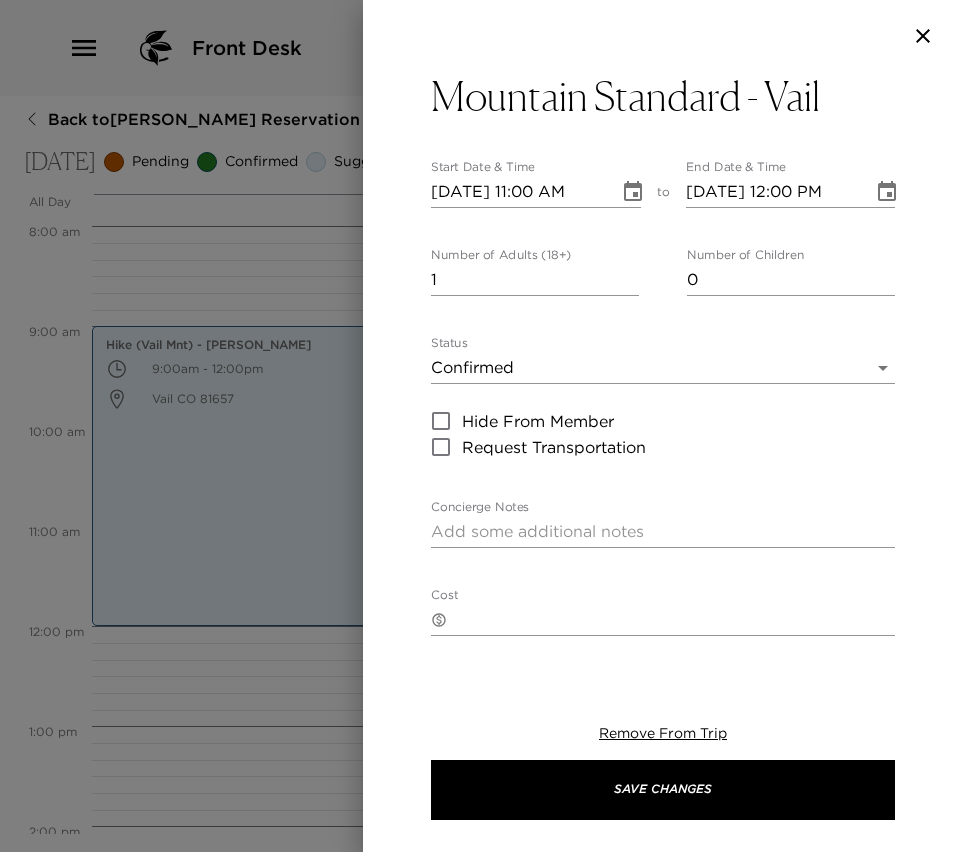 type on "From the creators of the legendary [PERSON_NAME] in [PERSON_NAME][GEOGRAPHIC_DATA][US_STATE], comes a fresh, innovative new restaurant. Aptly named Mountain Standard, this rustic and relaxed tavern aims to set a new standard in the [GEOGRAPHIC_DATA] by using an ancient form of cooking. The only restaurant in the valley to devote themselves to this age-old way of cooking, the food at this exciting new restaurant will have rustic, bold and honest flavors, focusing on the purest ingredients in the [GEOGRAPHIC_DATA] region and beyond." 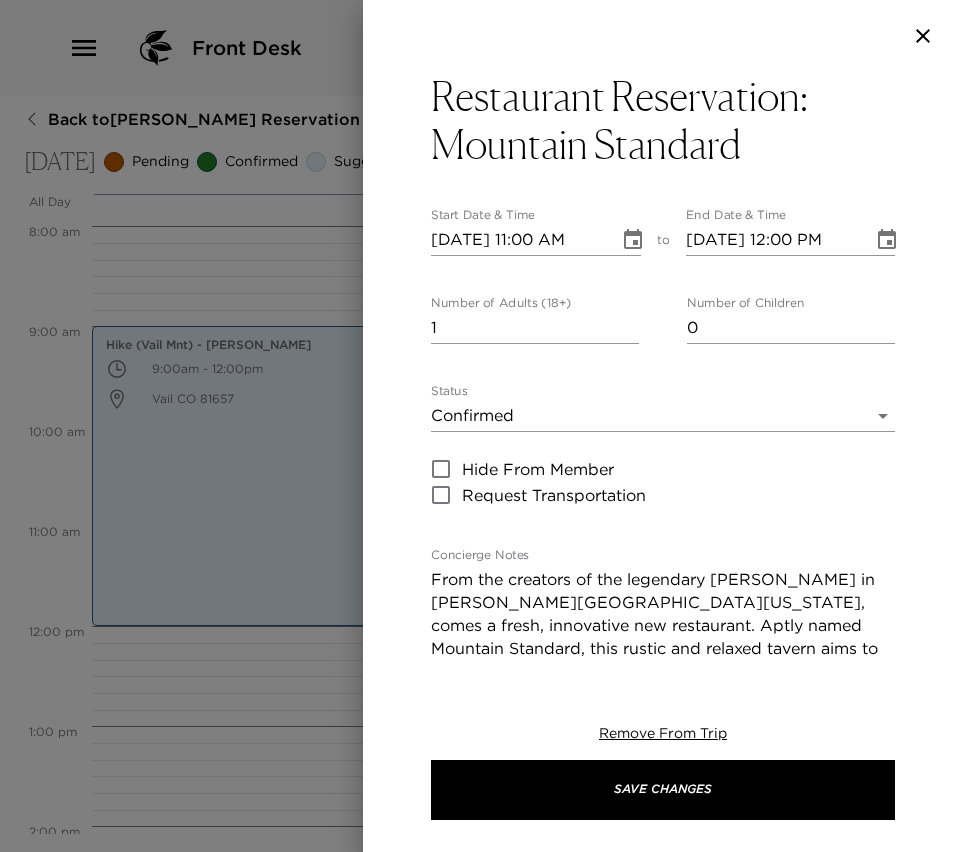 click on "[DATE] 11:00 AM" at bounding box center (518, 240) 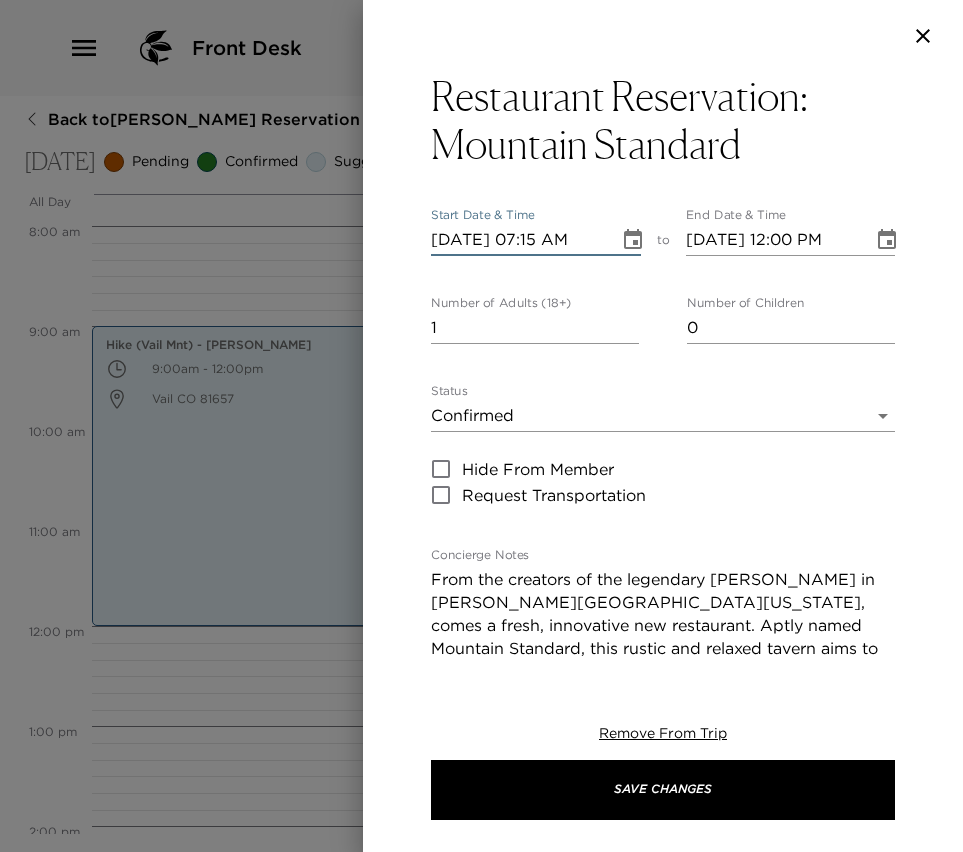 scroll, scrollTop: 0, scrollLeft: 1, axis: horizontal 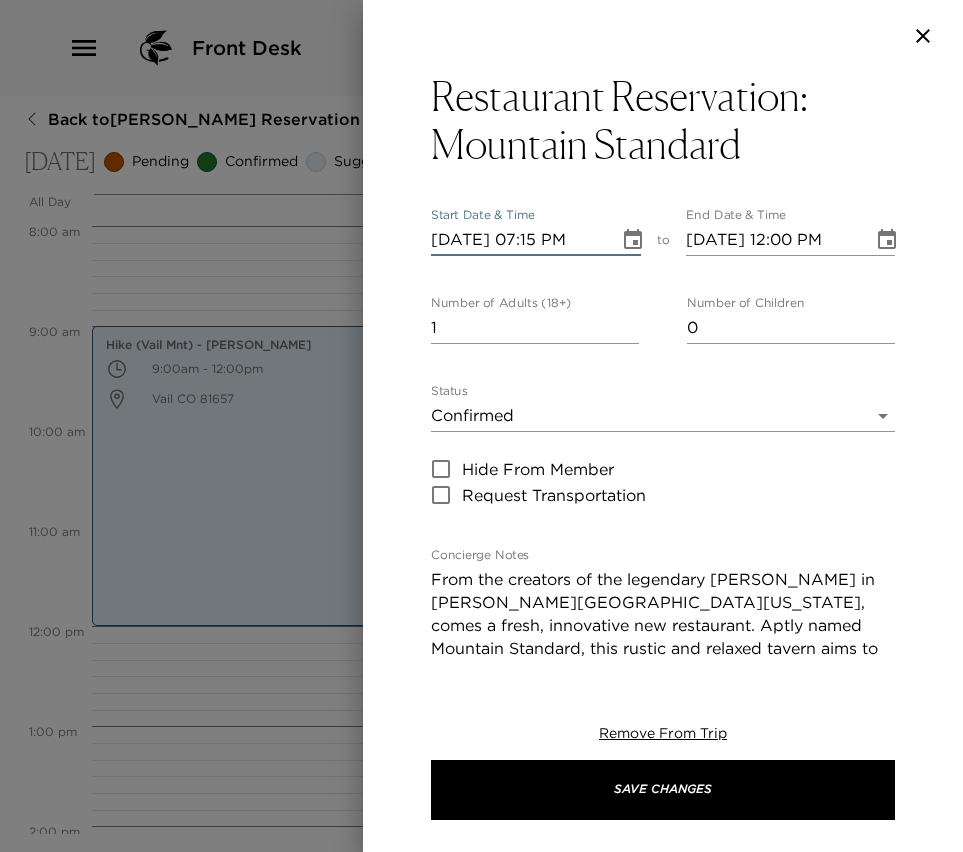 type on "[DATE] 08:15 PM" 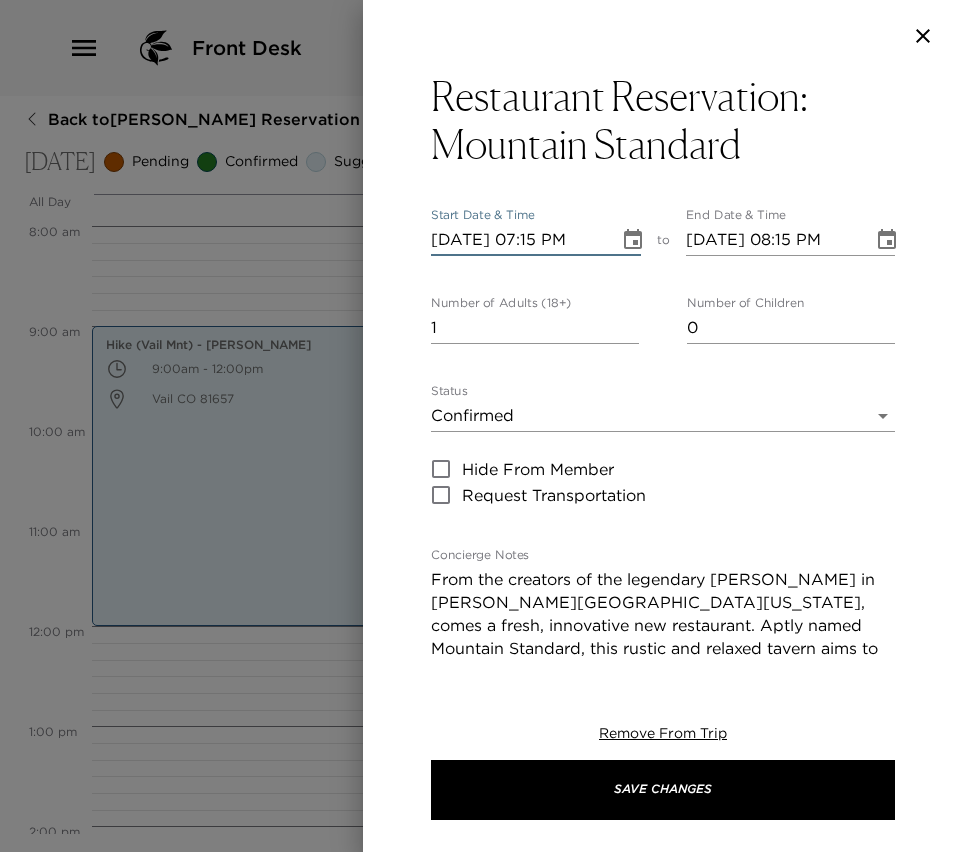 type on "[DATE] 07:15 PM" 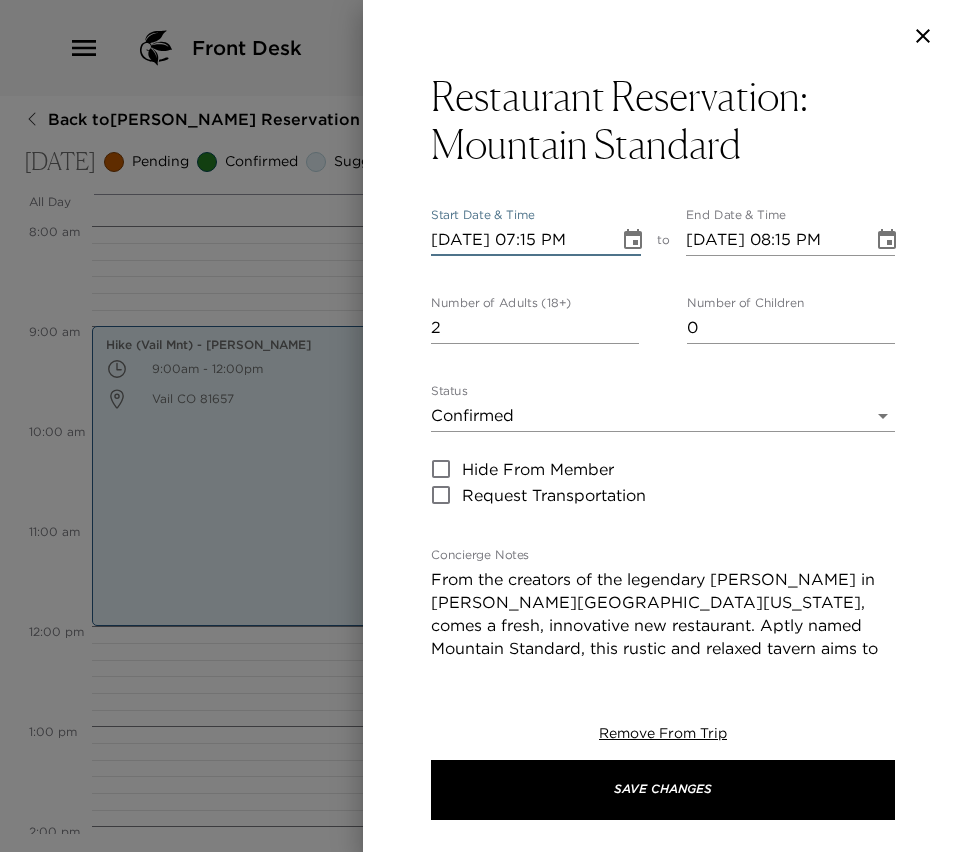 click on "2" at bounding box center [535, 328] 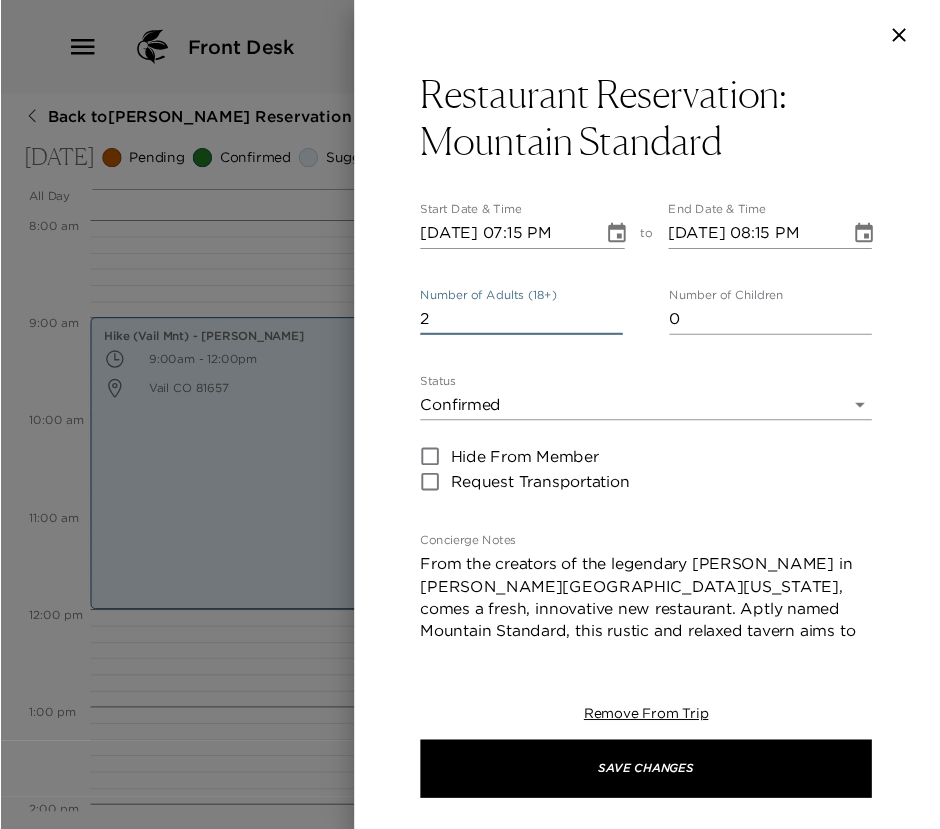scroll, scrollTop: 0, scrollLeft: 0, axis: both 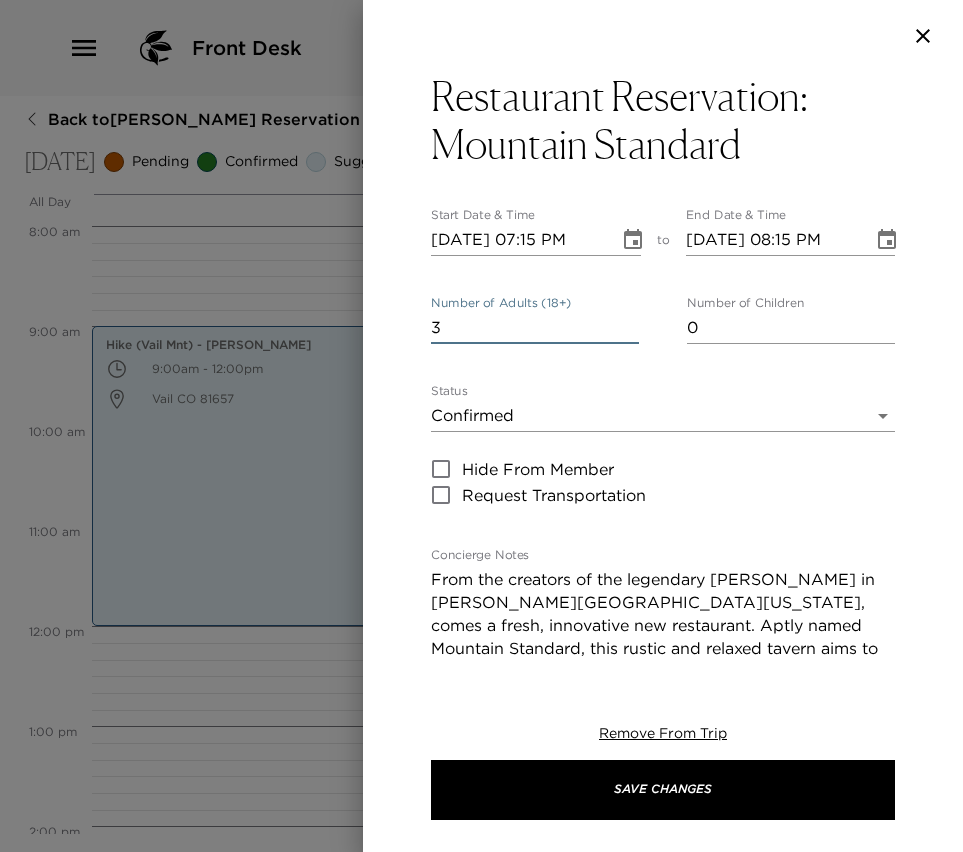 click on "3" at bounding box center [535, 328] 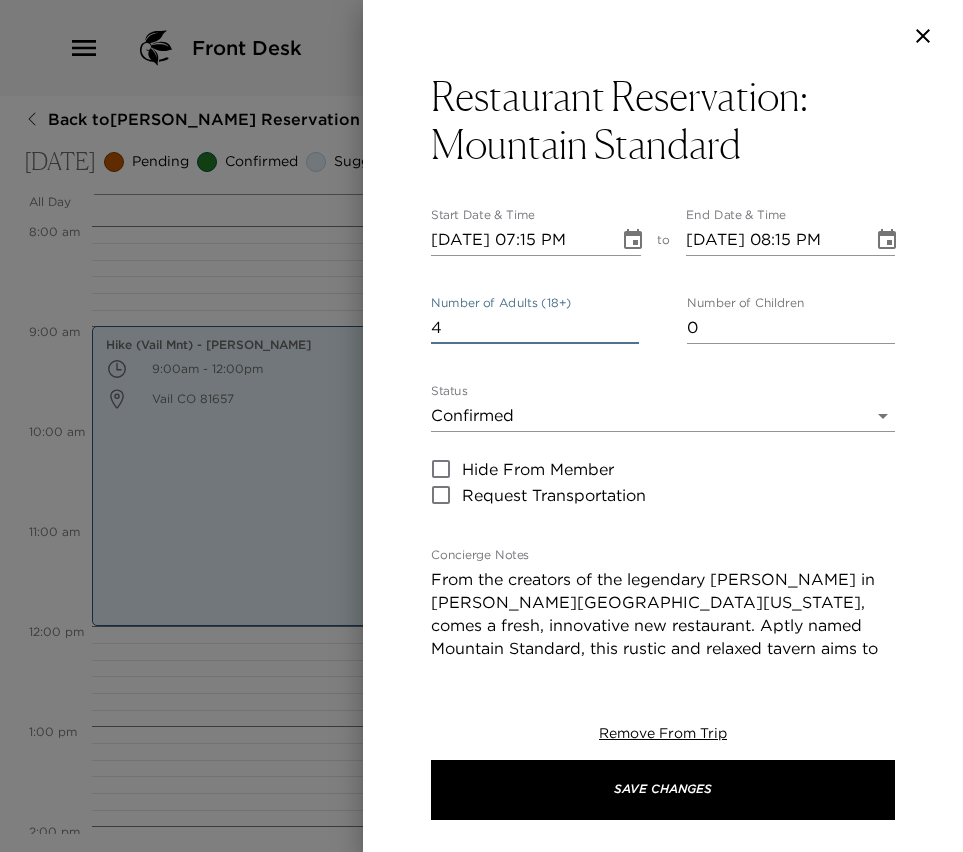 click on "4" at bounding box center [535, 328] 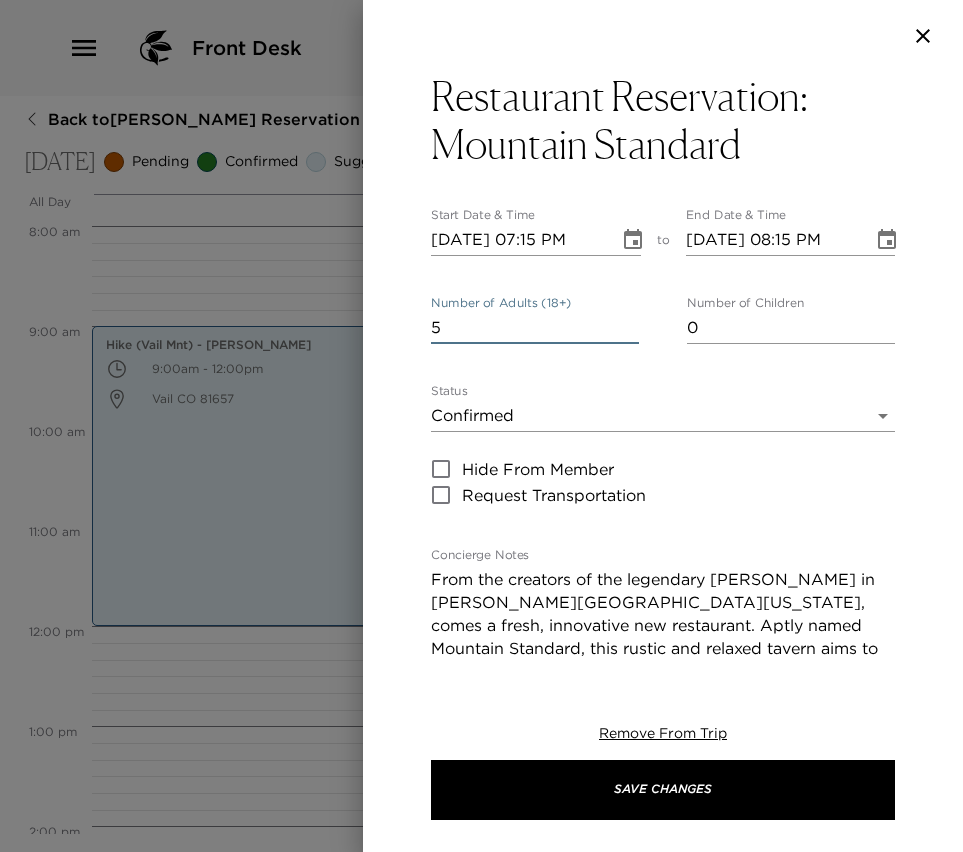click on "5" at bounding box center (535, 328) 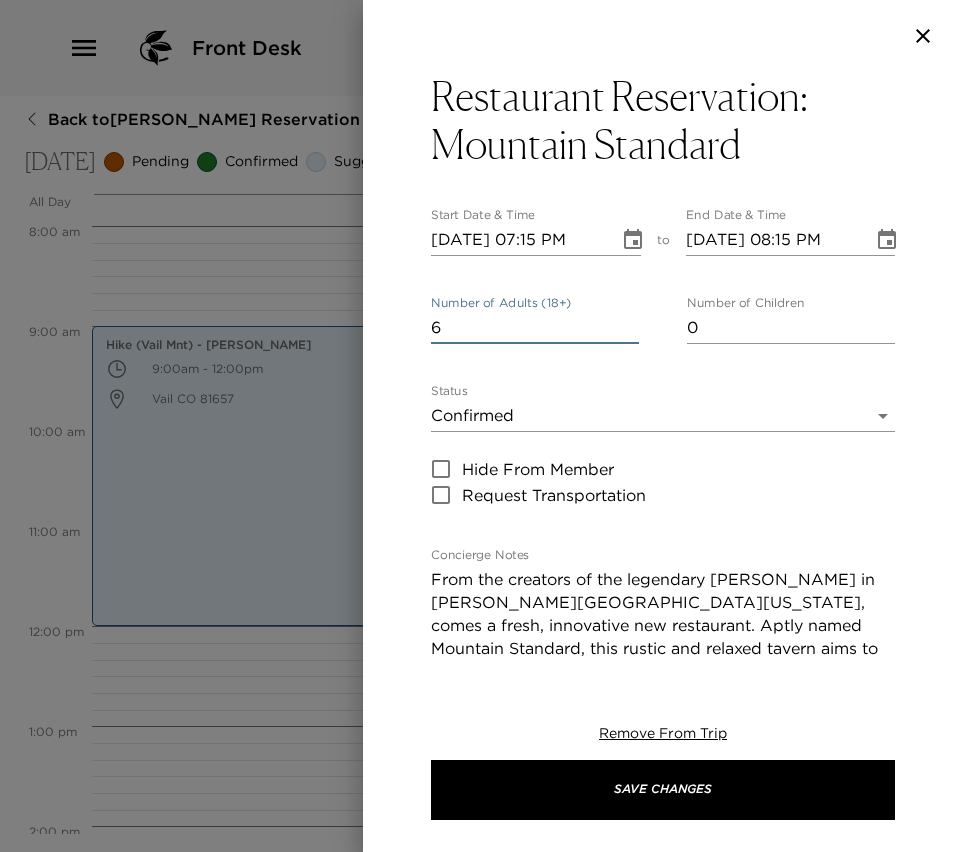 click on "6" at bounding box center (535, 328) 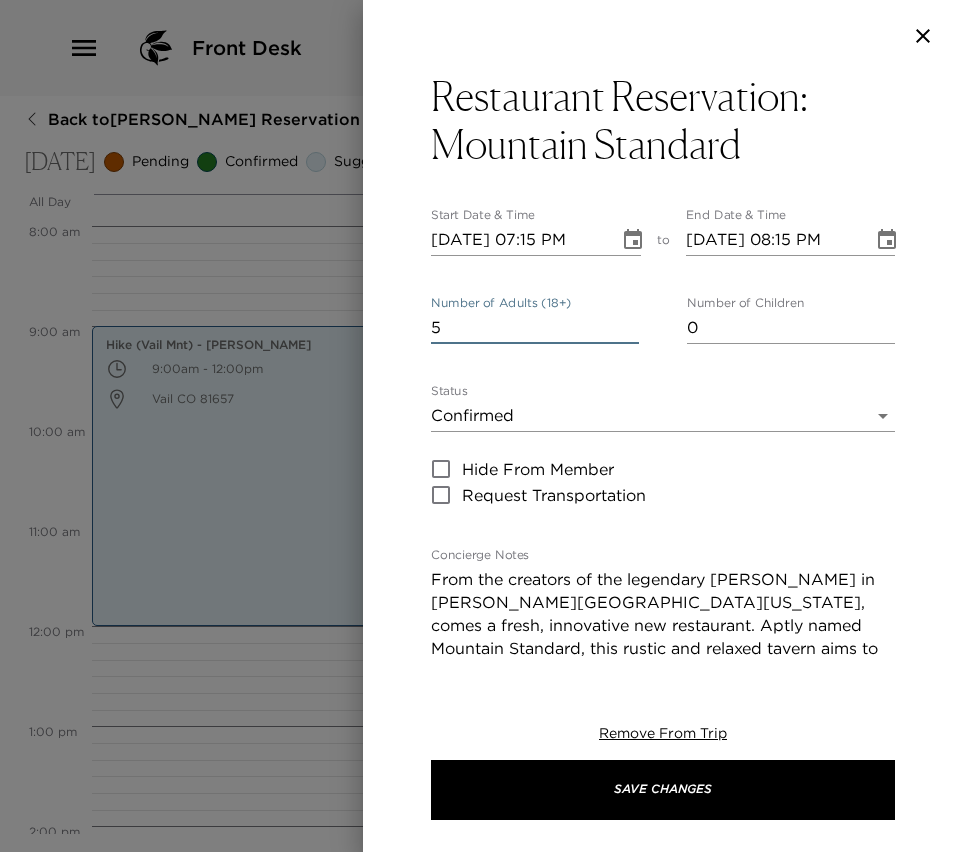 type on "5" 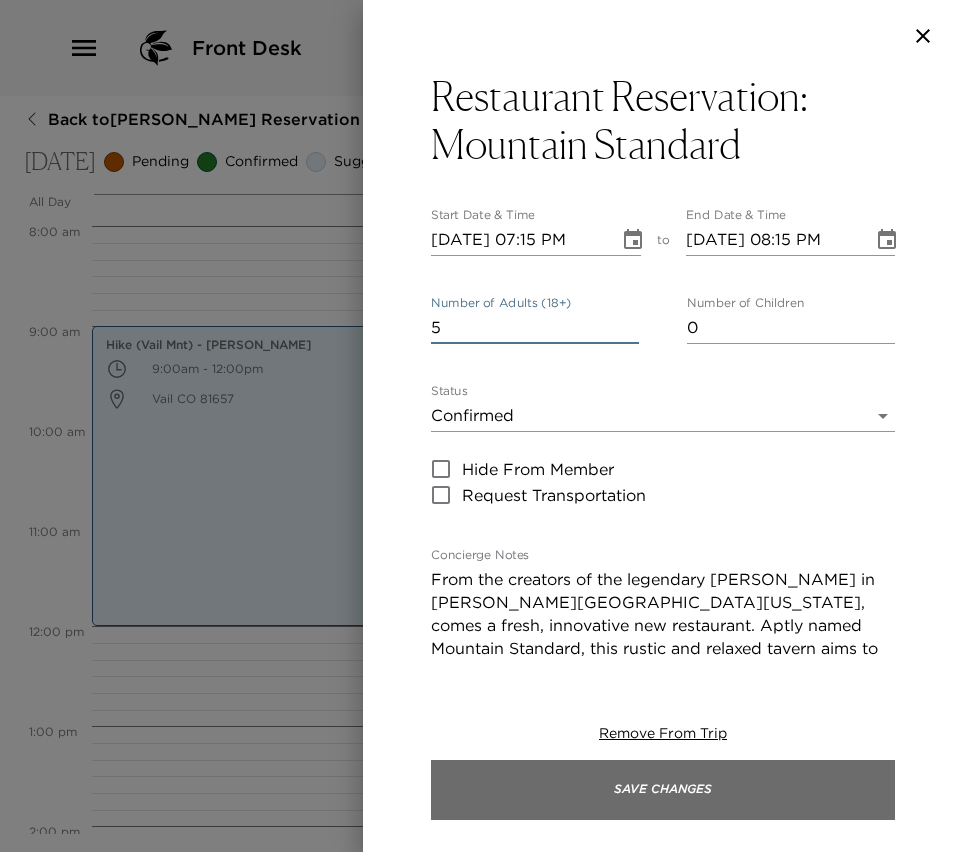 click on "Save Changes" at bounding box center (663, 790) 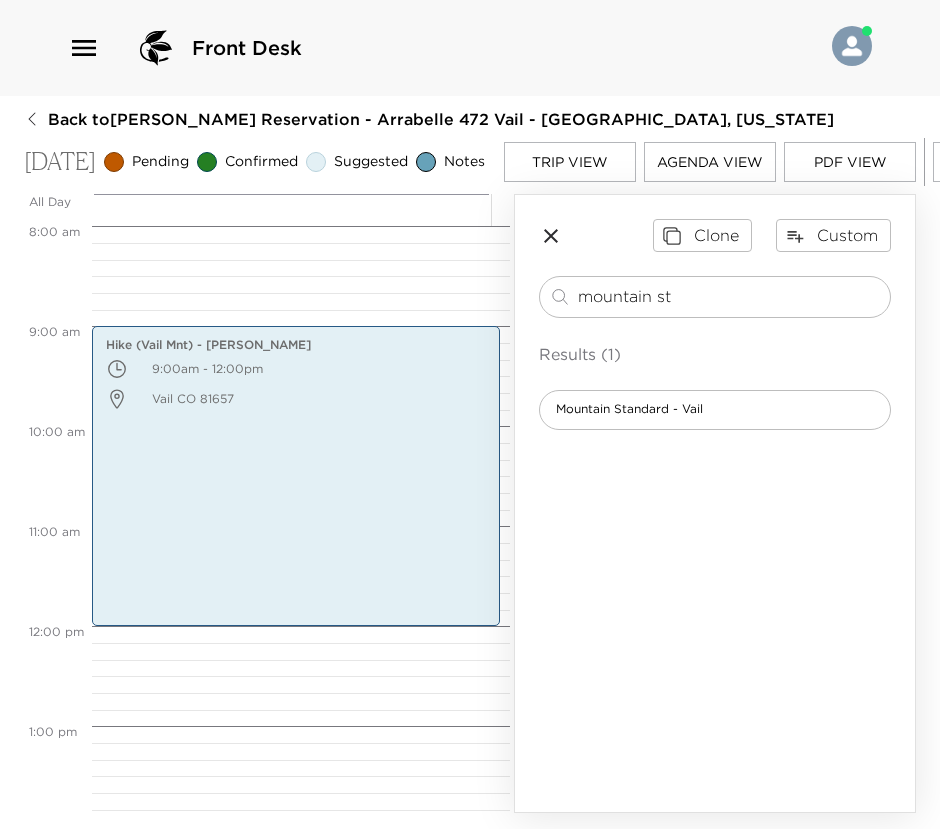 click on "Trip View" at bounding box center (570, 162) 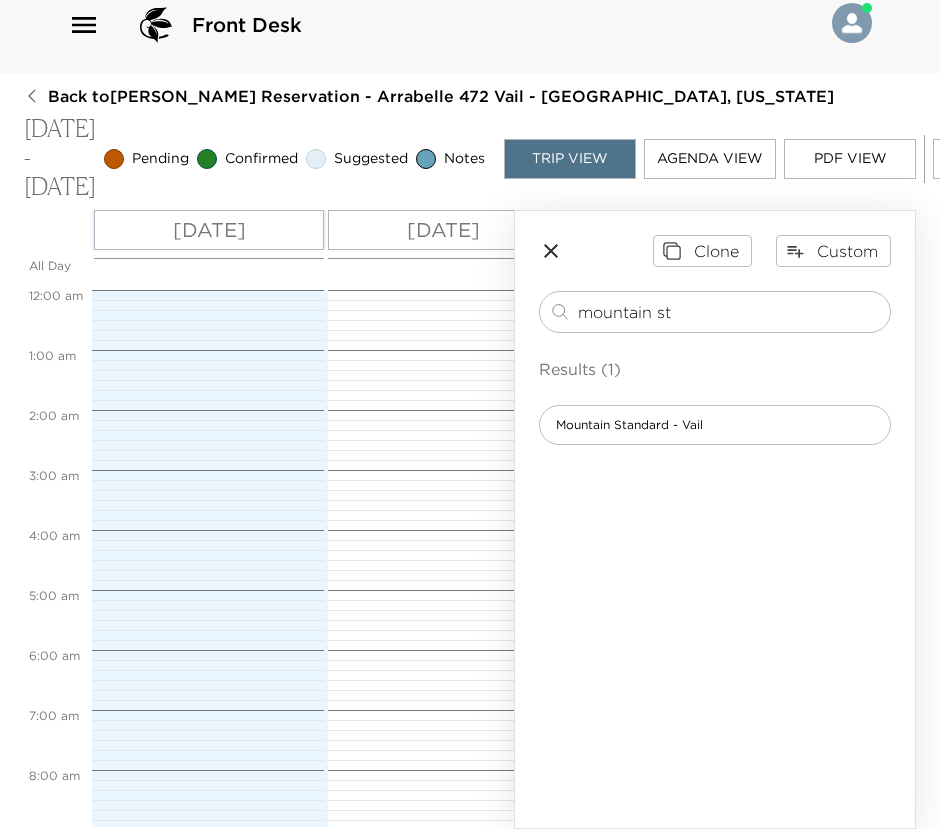 scroll, scrollTop: 540, scrollLeft: 0, axis: vertical 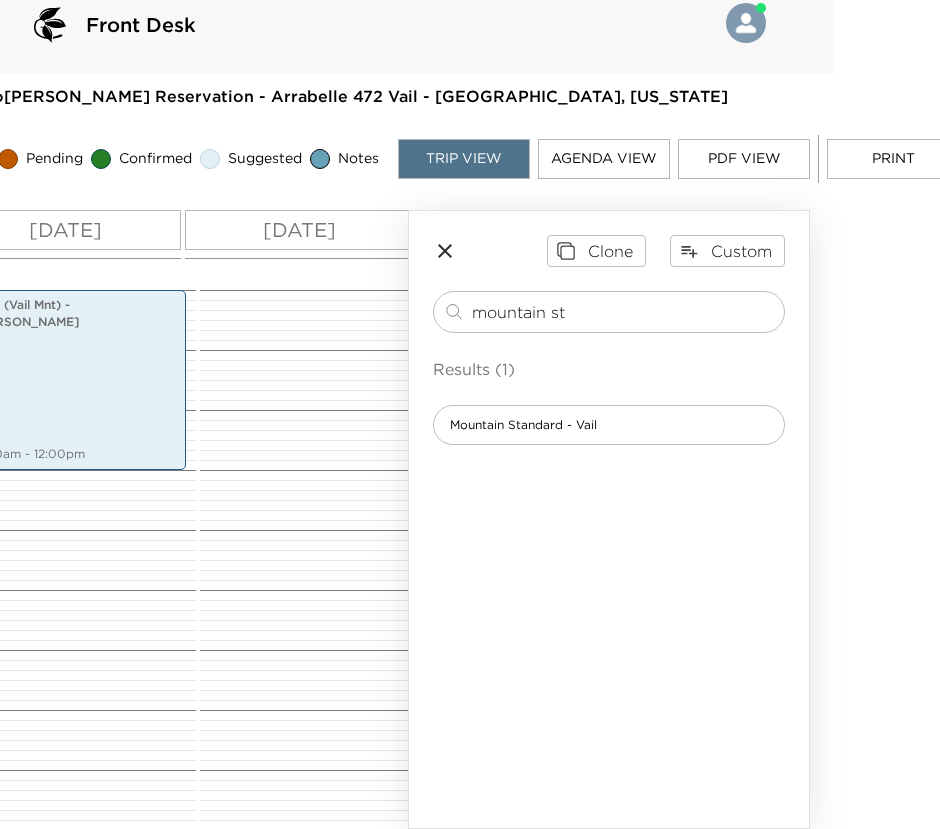 click on "[DATE]" at bounding box center [299, 230] 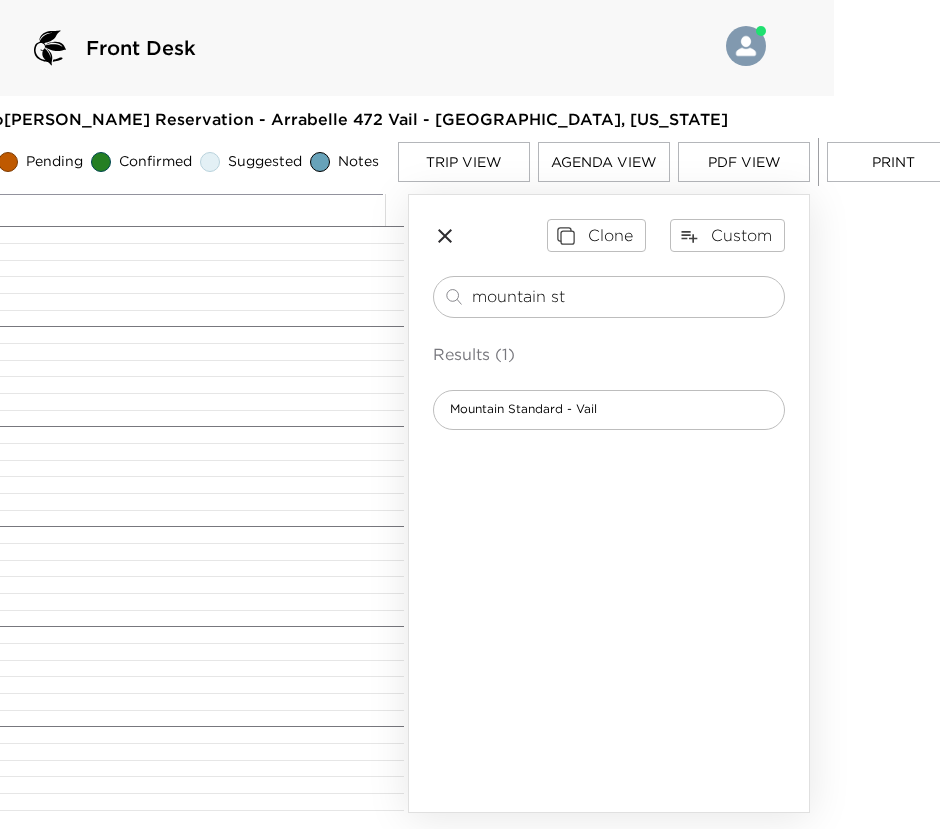 scroll, scrollTop: 0, scrollLeft: 0, axis: both 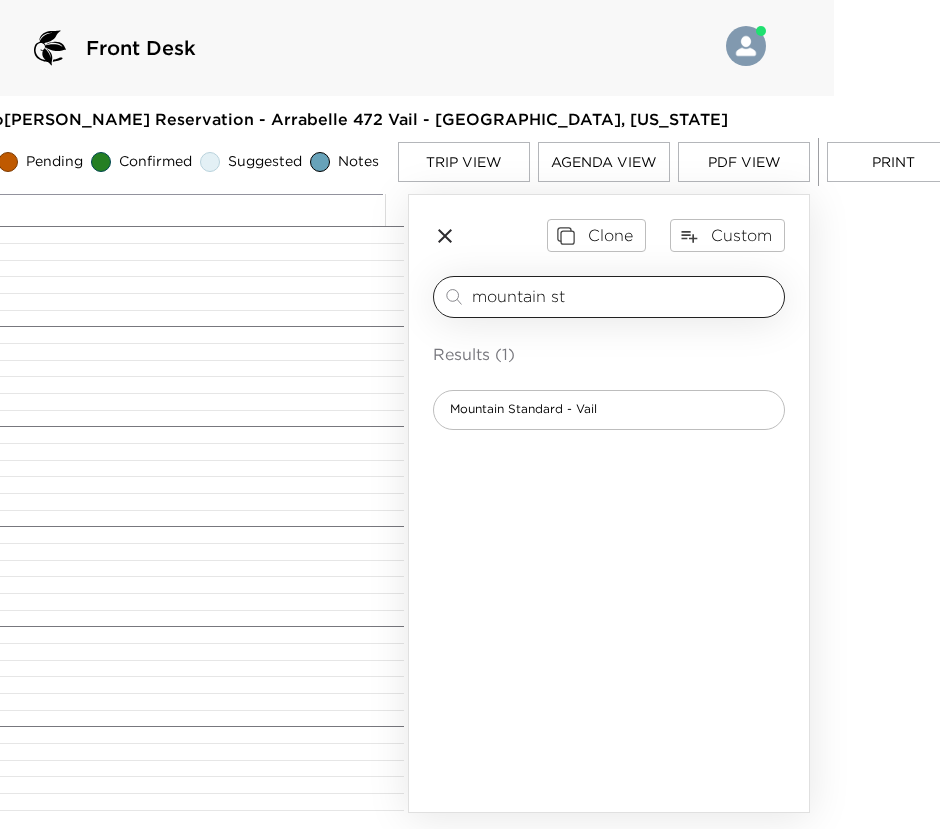 click on "mountain st" at bounding box center (624, 296) 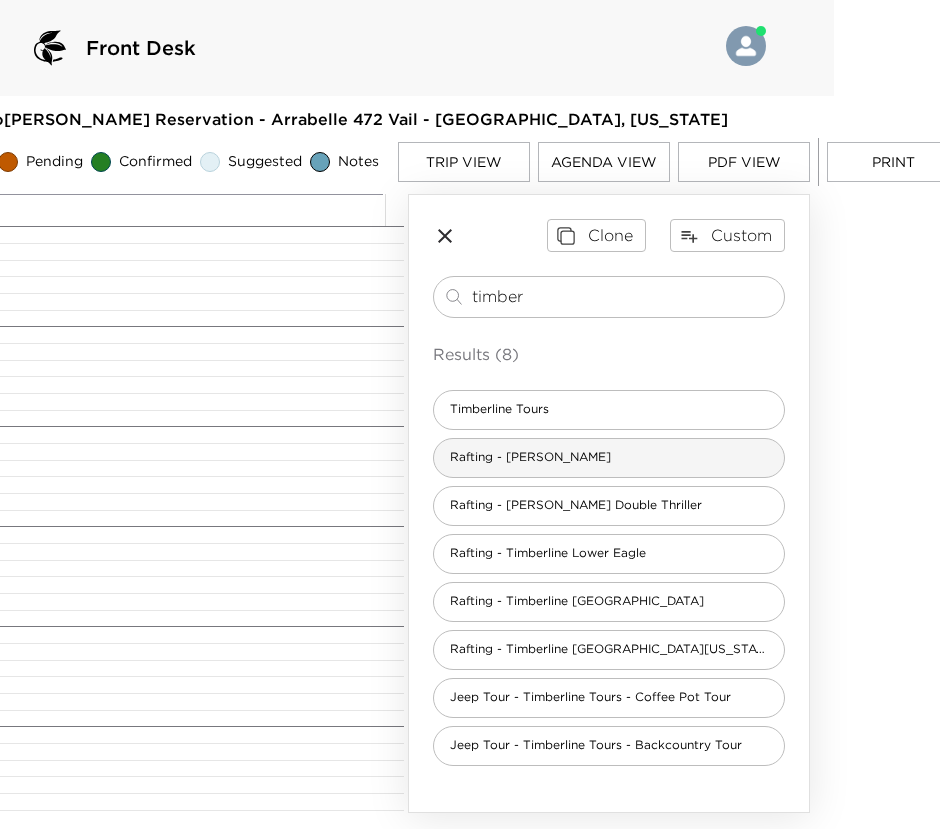 type on "timber" 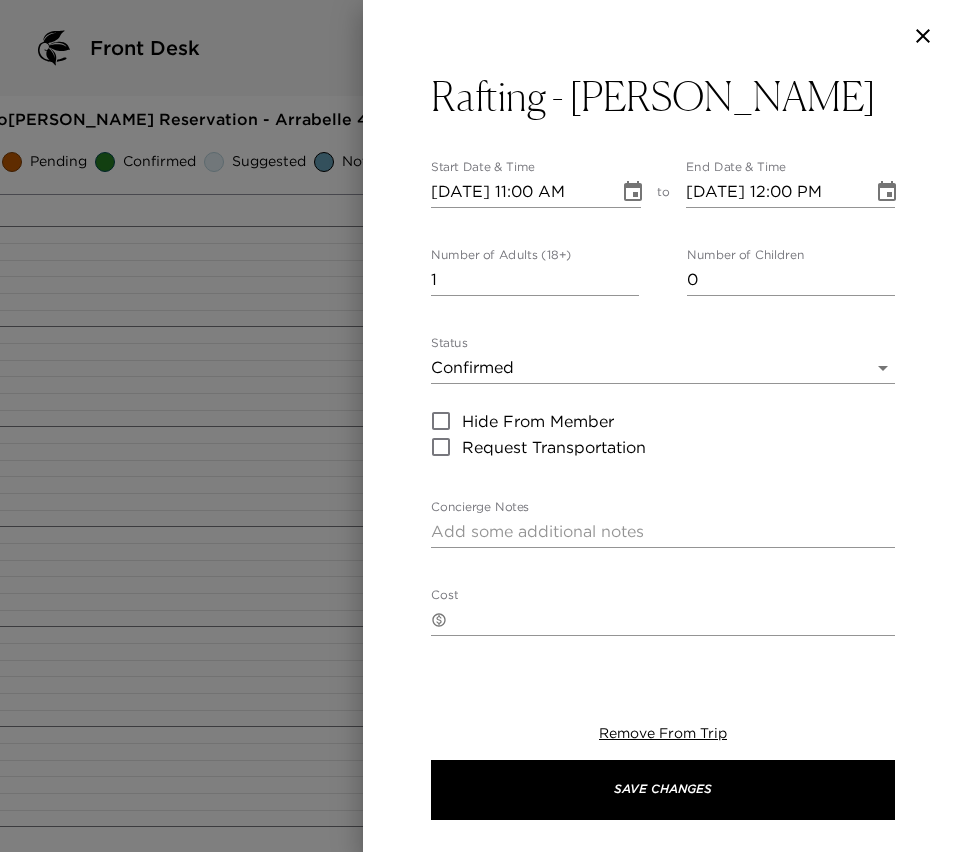type on "Class II-III. This trip will take you through the gorgeous [GEOGRAPHIC_DATA], where rock walls tower above the river and hot springs abound in the lower section. Along with amazing views, [GEOGRAPHIC_DATA] offers a mile of Class III rapids, followed by an incredibly scenic float. When this rafting trip is over, you’ll enjoy a fresh lunch served at the Timberline Tours private take-out. The Shoshone run is rated class II if rafters join the trip at [GEOGRAPHIC_DATA], one mile below the regular starting point at the [GEOGRAPHIC_DATA] power plant, and anyone who would like to skip the Class 3 rapids can be driven to join the rest of the group at the start of the Class 2 section." 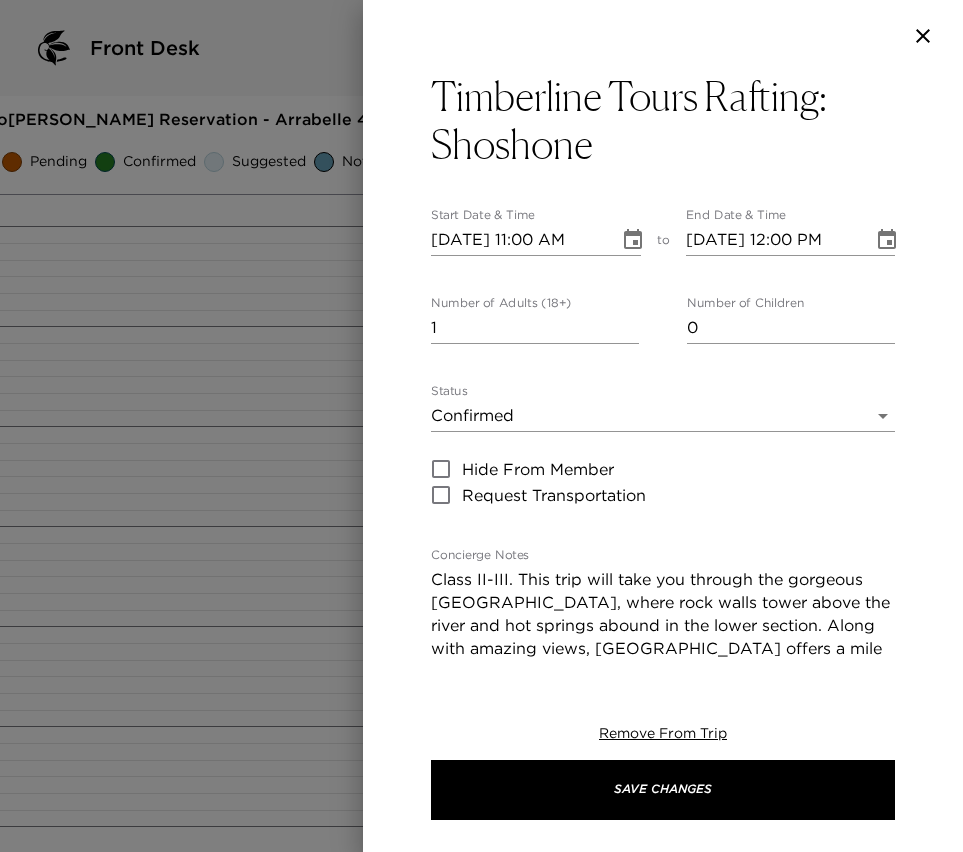 click on "[DATE] 11:00 AM" at bounding box center (518, 240) 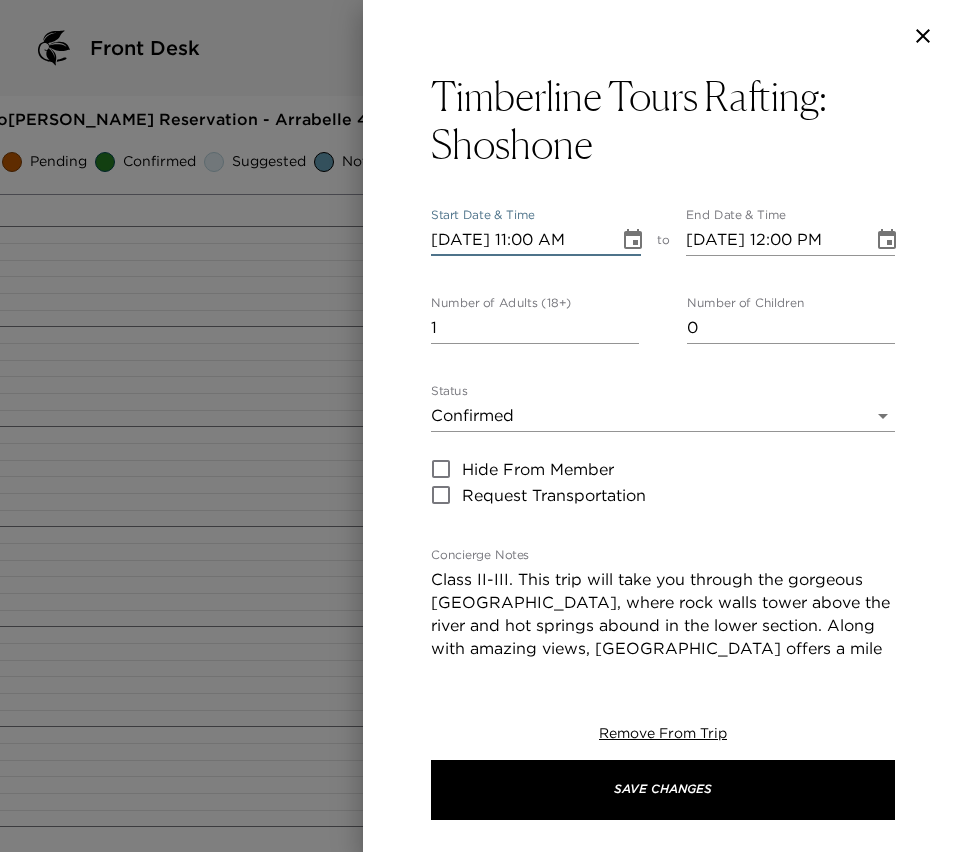 type on "[DATE] 09:00 AM" 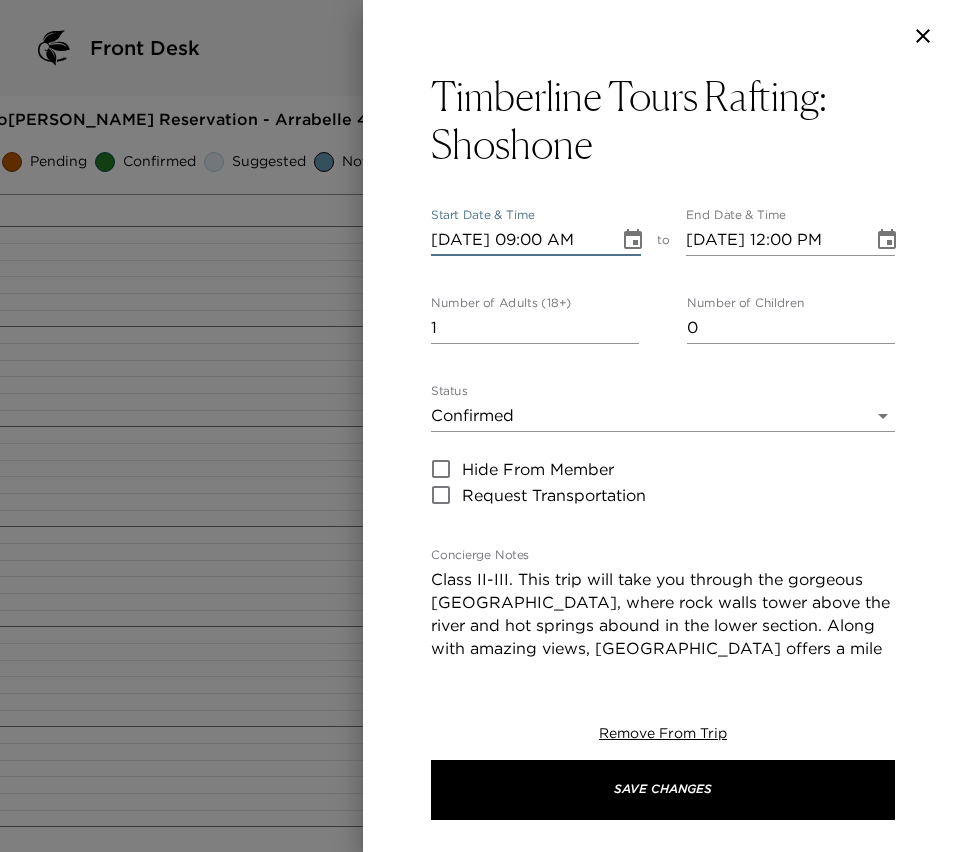 type on "[DATE] 09:03 AM" 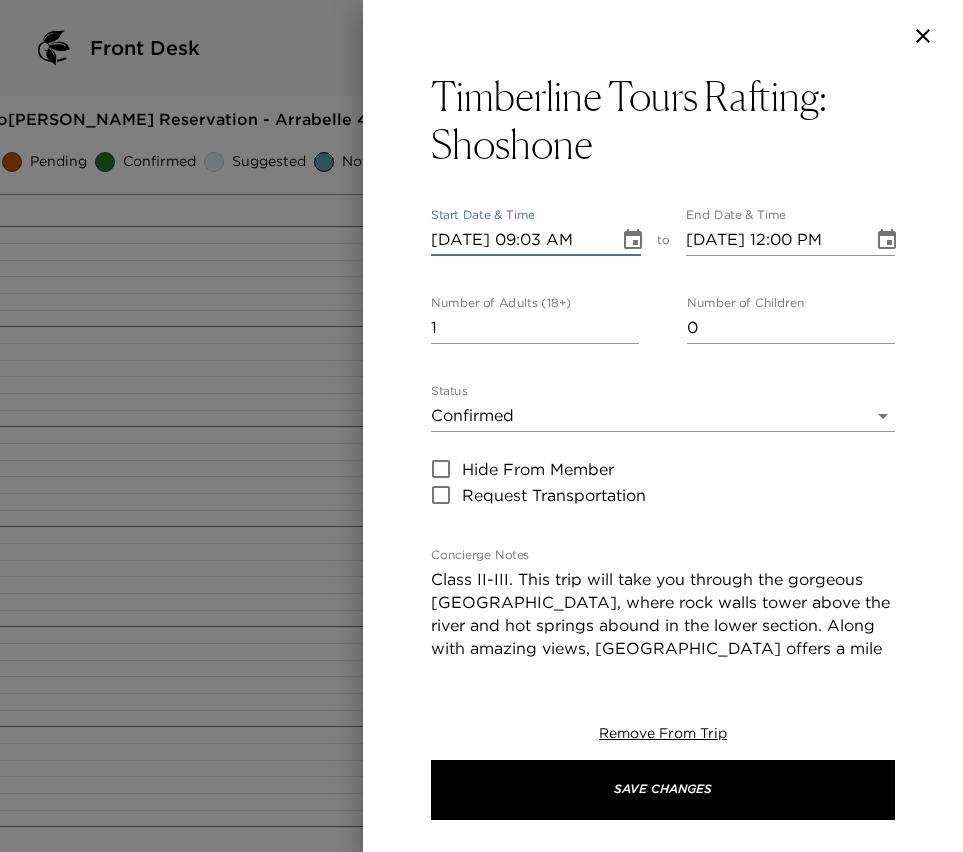 type on "[DATE] 09:30 AM" 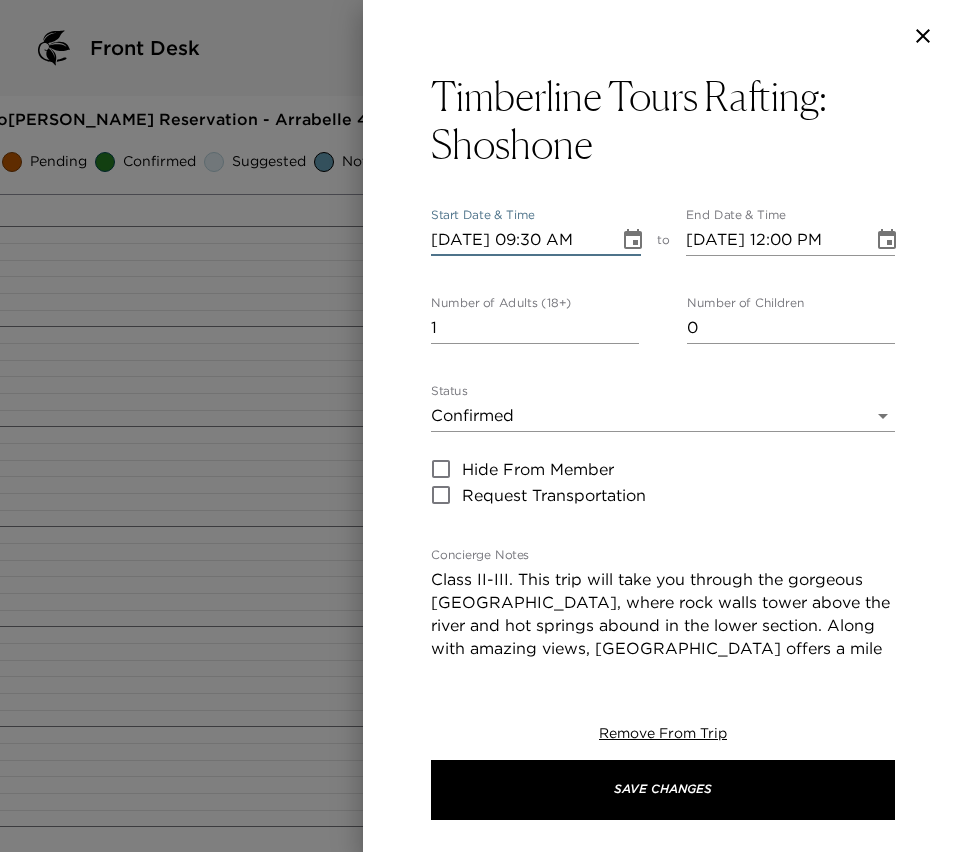 scroll, scrollTop: 0, scrollLeft: 1, axis: horizontal 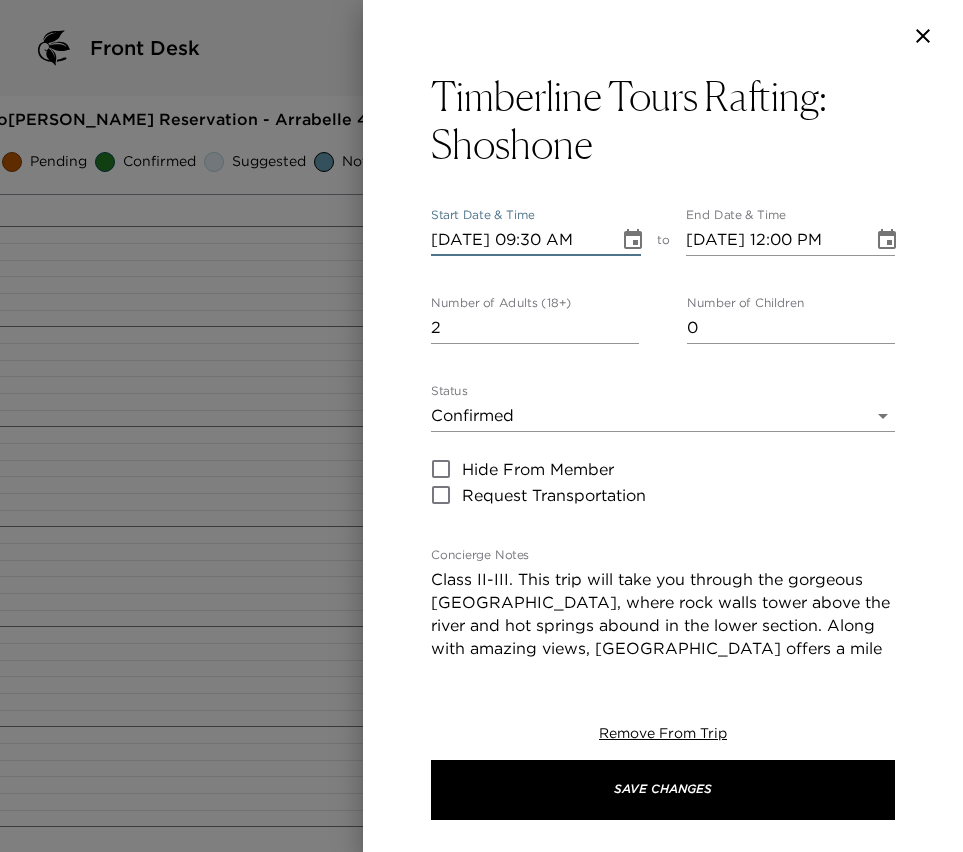 click on "2" at bounding box center [535, 328] 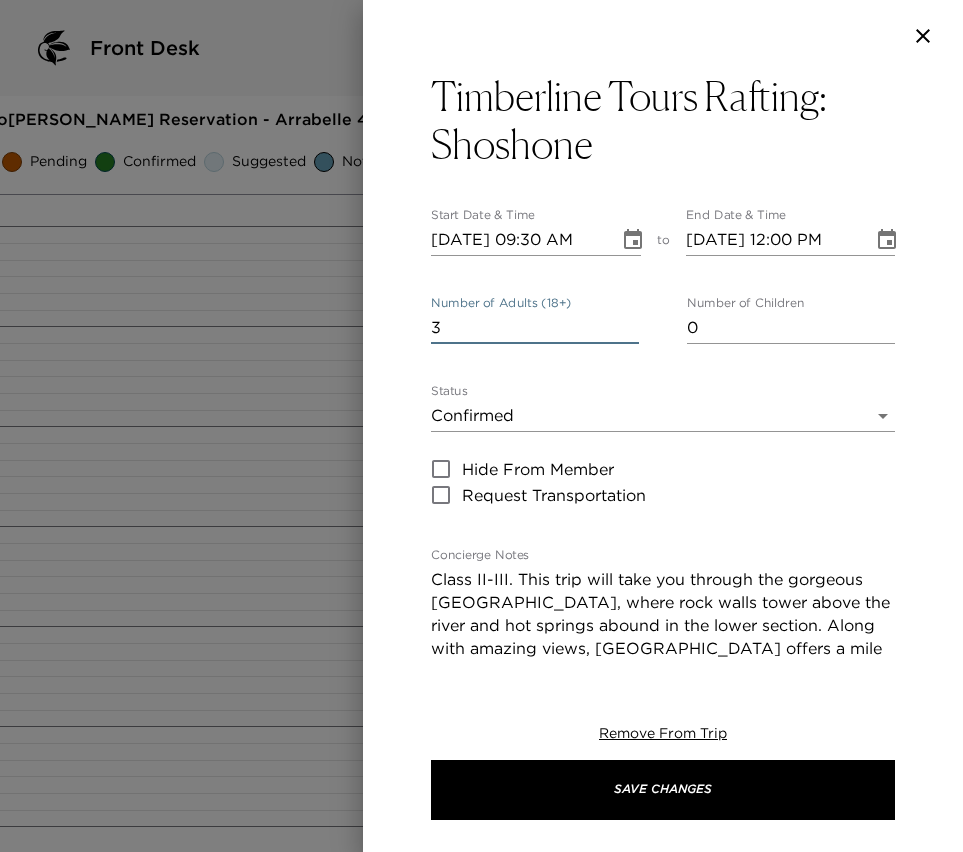 click on "3" at bounding box center [535, 328] 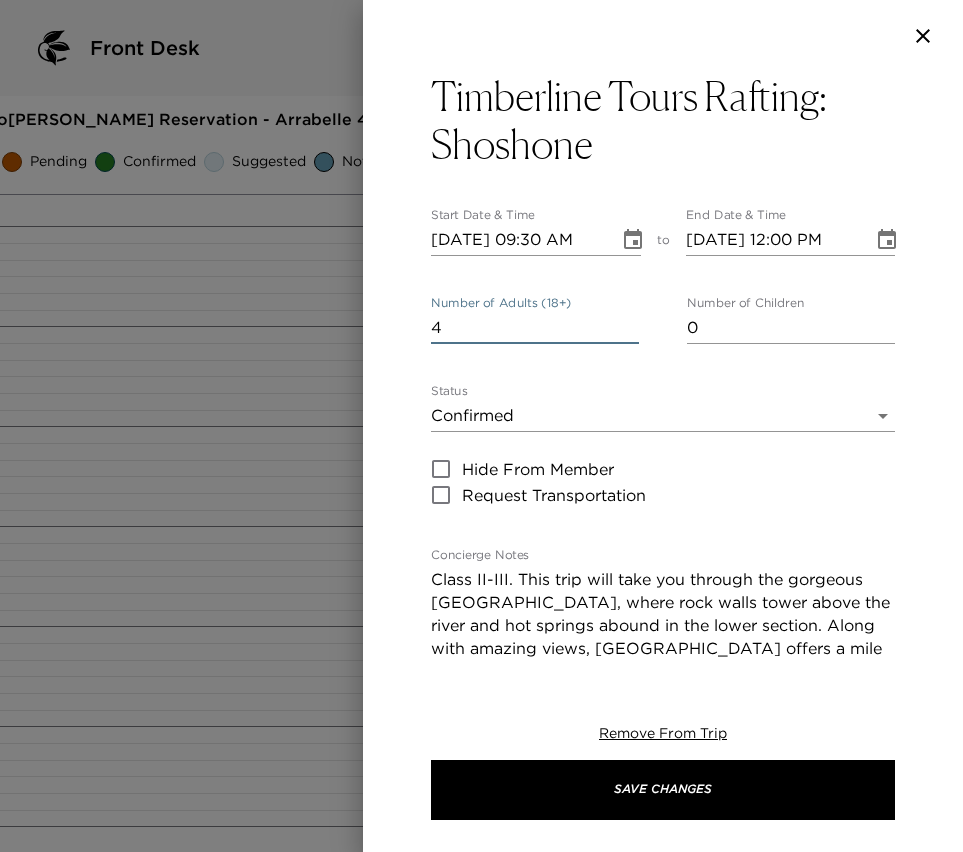 click on "4" at bounding box center [535, 328] 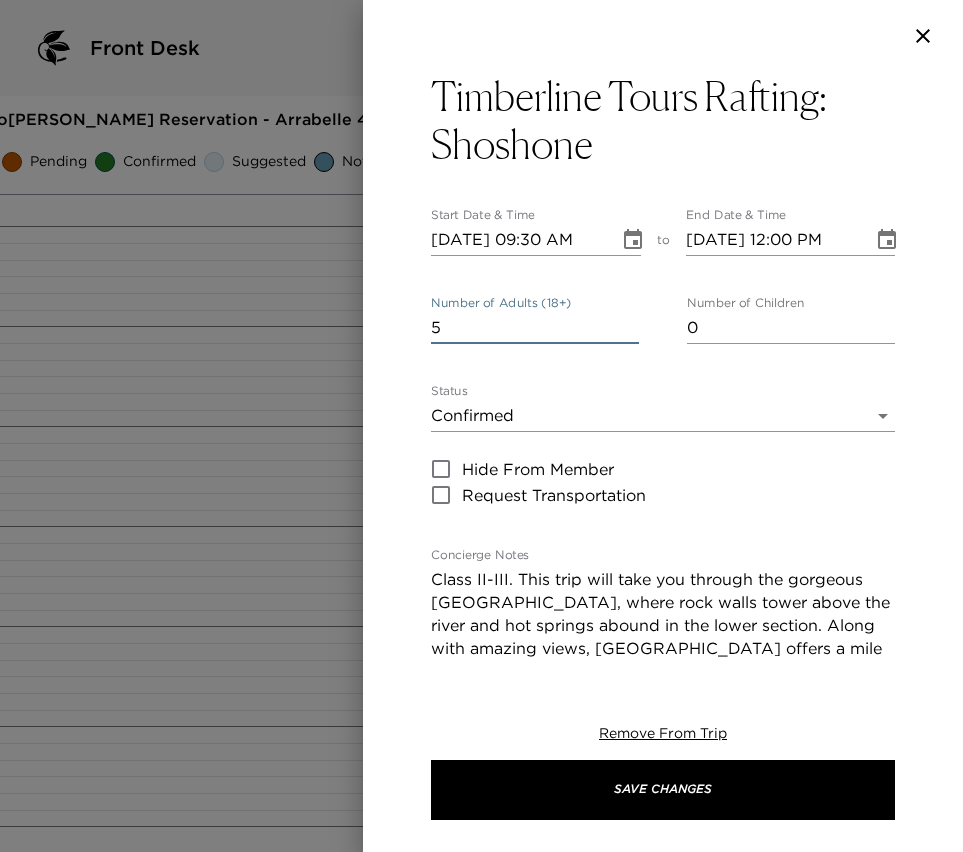 type on "5" 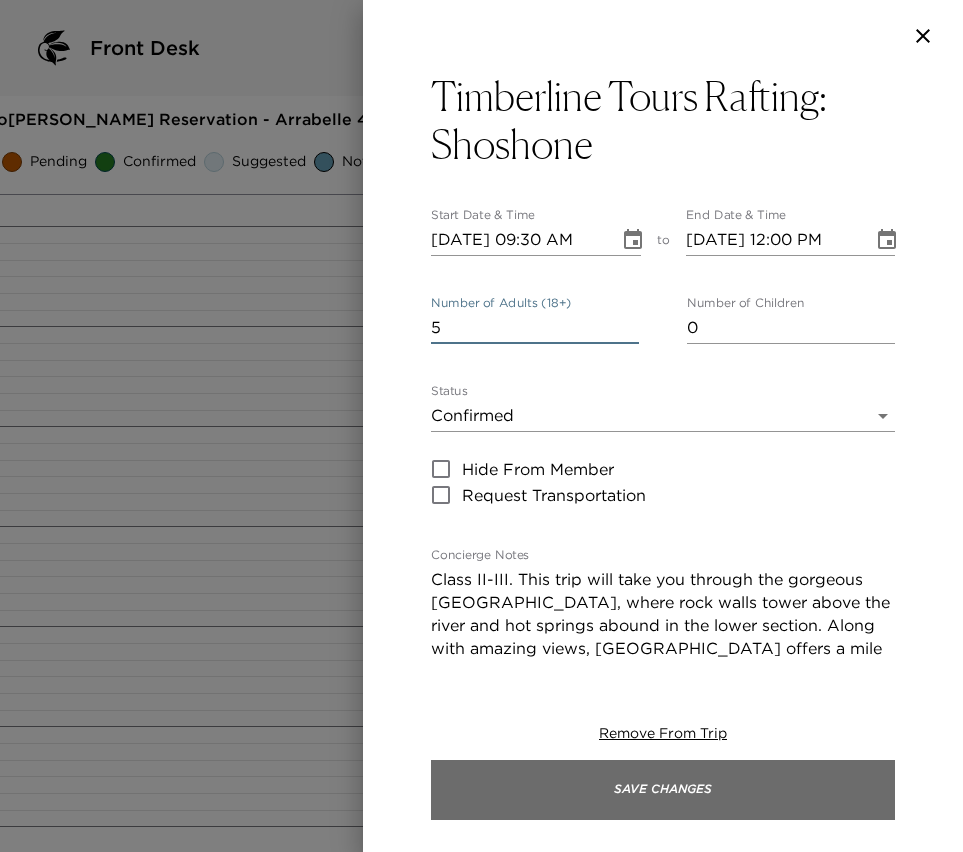click on "Save Changes" at bounding box center (663, 790) 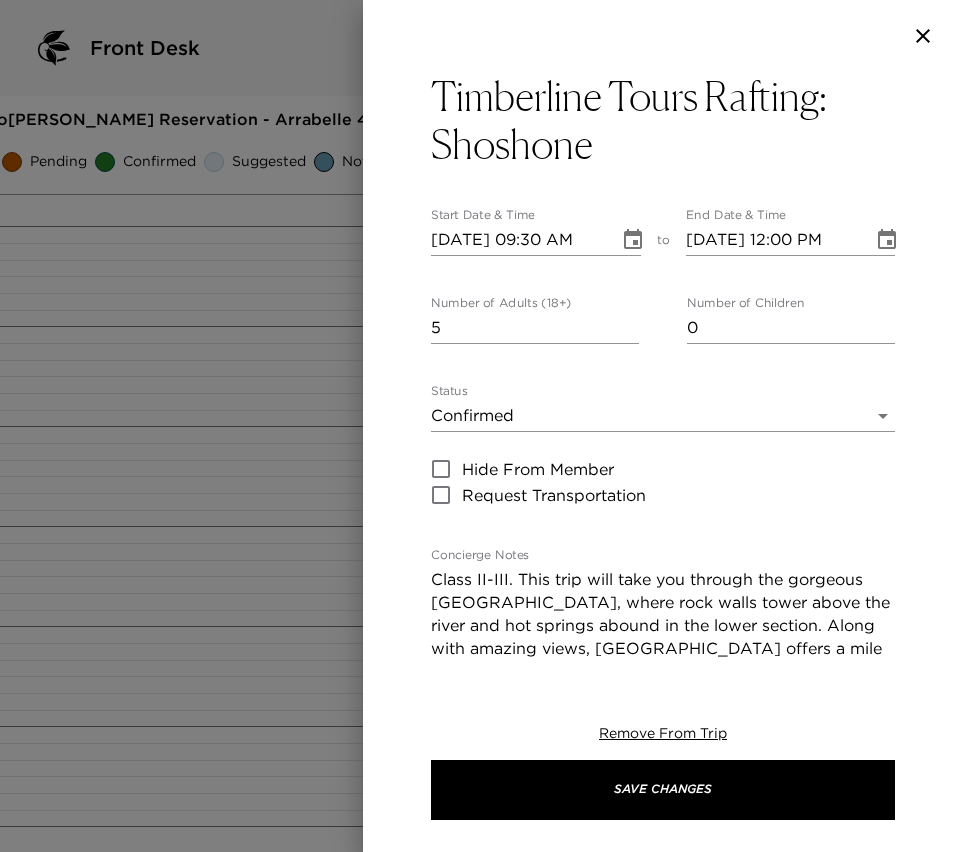 type on "Provided:•	Wetsuits (when necessary) •	Splash jackets •	Helmets •	Paddles •	Life jackets (PFD)" 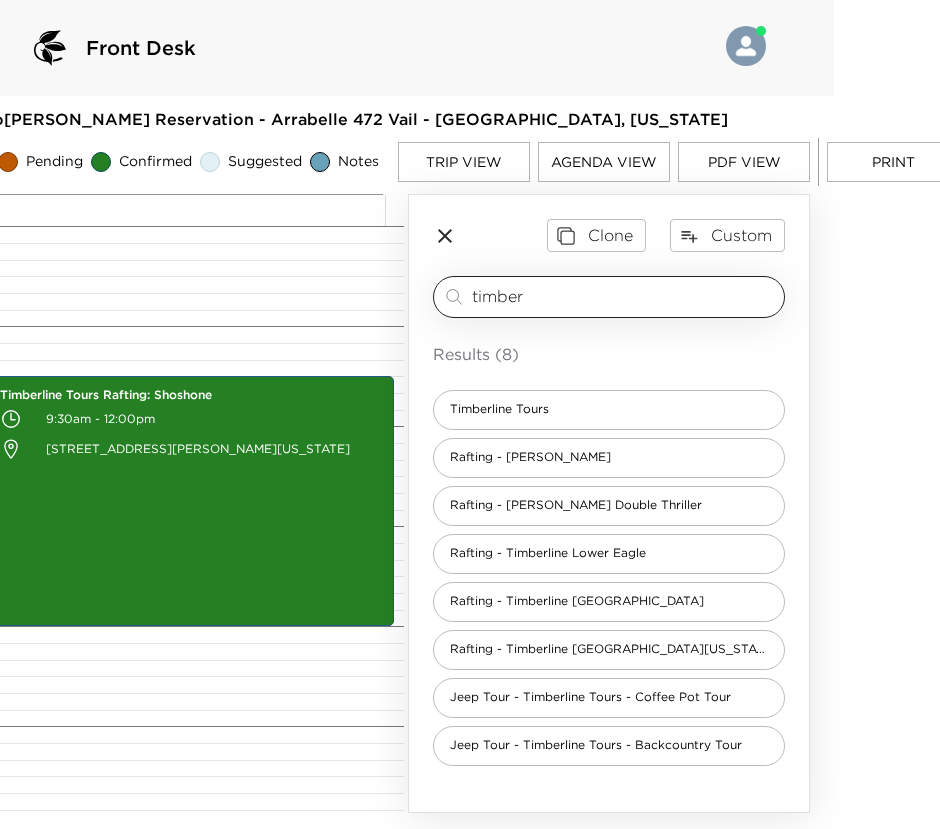 click on "timber ​" at bounding box center (609, 297) 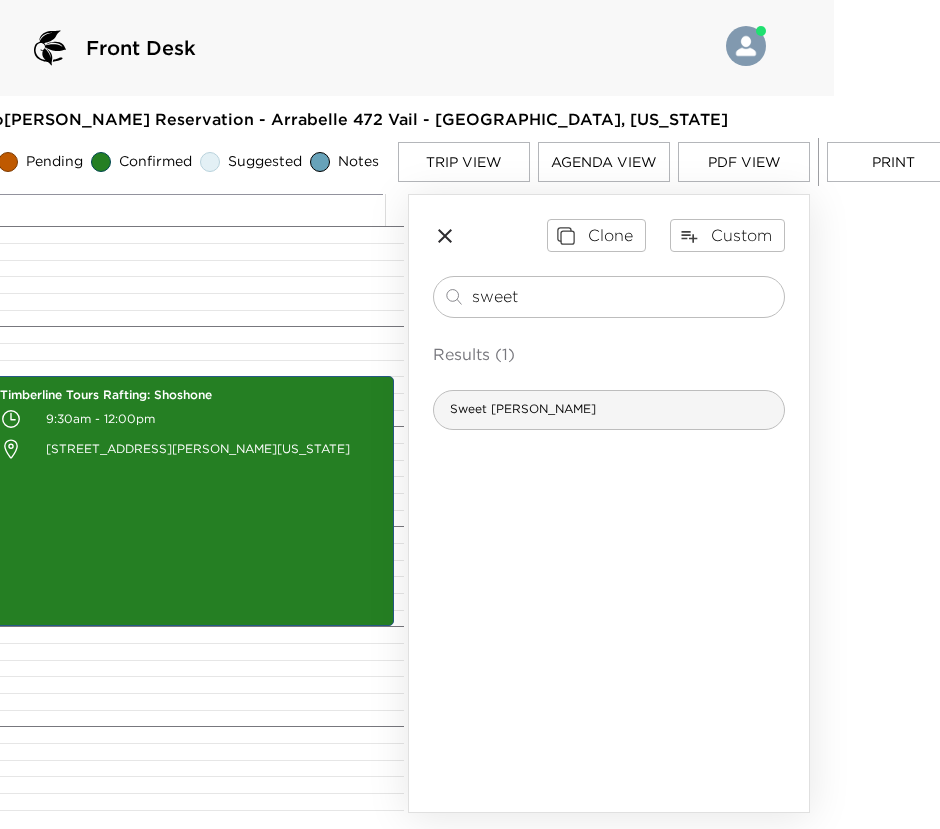 type on "sweet" 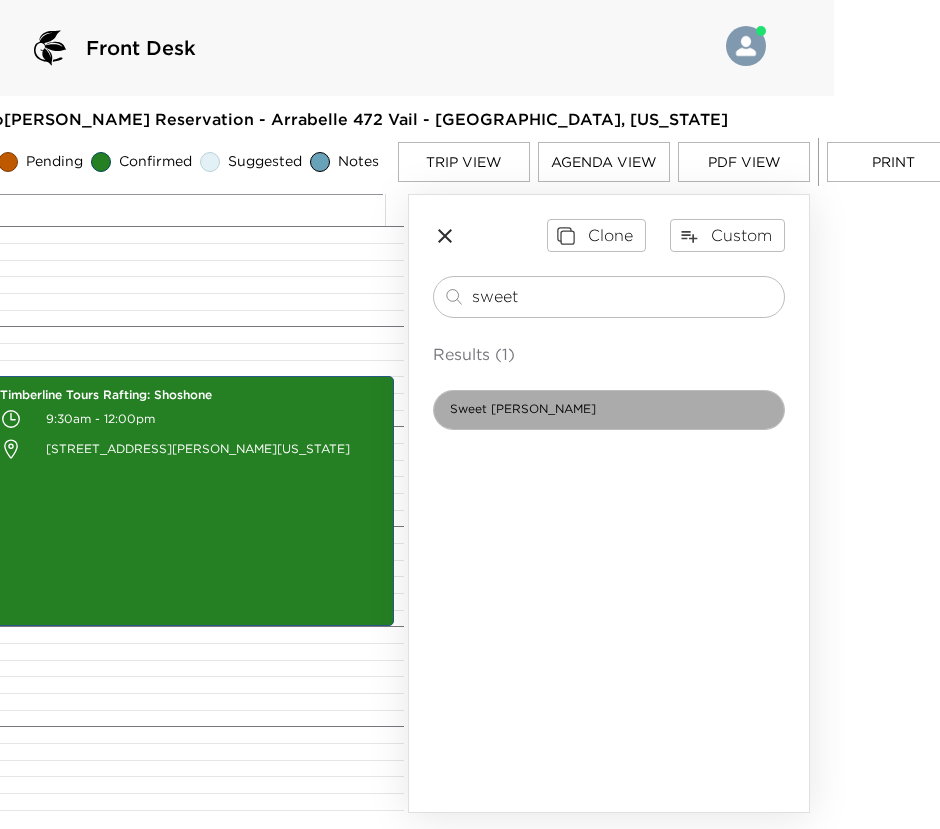 click on "Sweet [PERSON_NAME]" at bounding box center (609, 410) 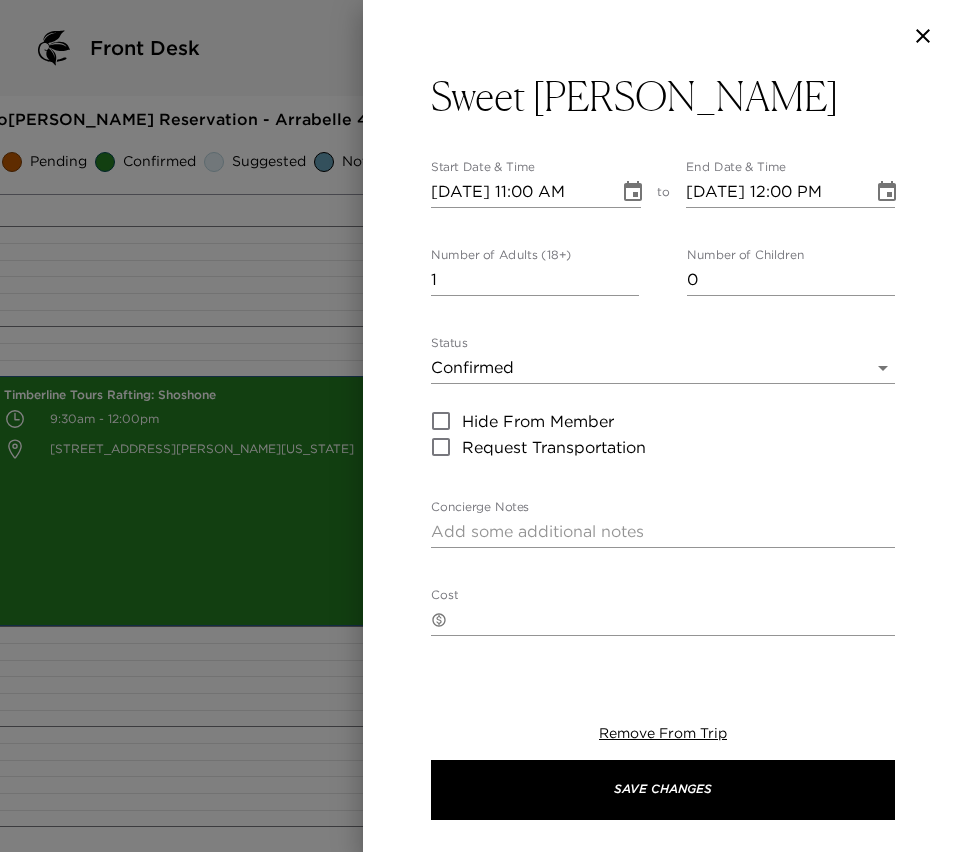 type on "Sweet Basil is a creative, modern American restaurant located in the heart of [GEOGRAPHIC_DATA], [US_STATE]. Serving Lunch and Dinner daily." 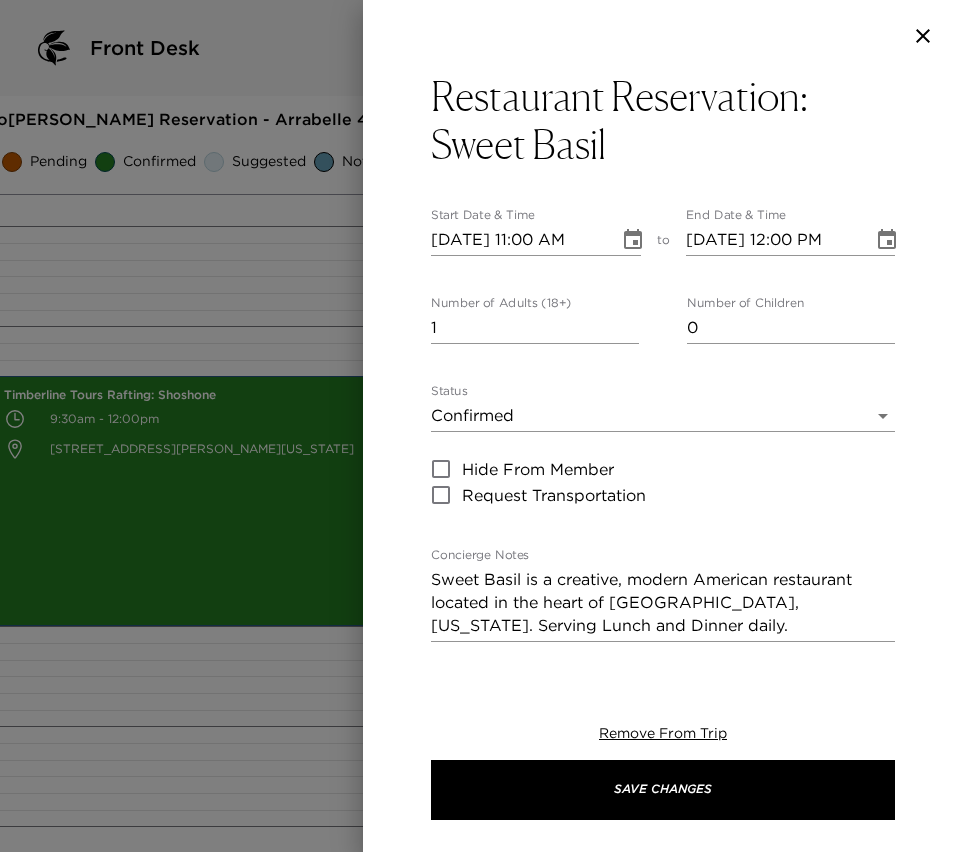click on "[DATE] 11:00 AM" at bounding box center (518, 240) 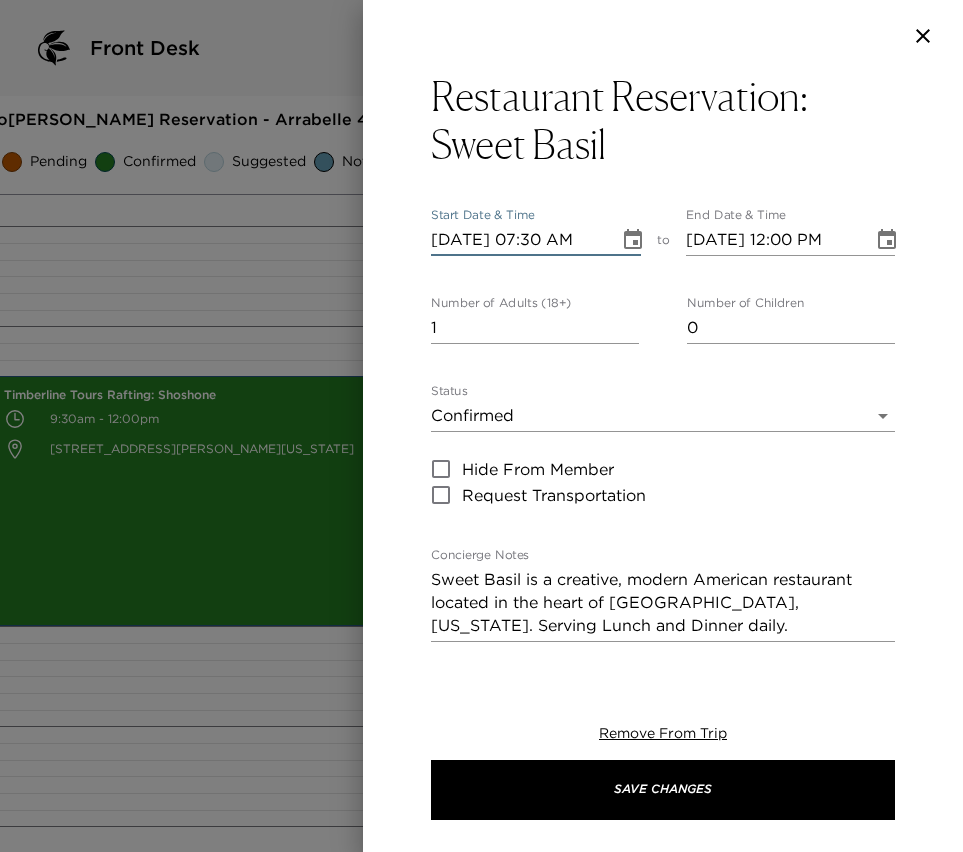 scroll, scrollTop: 0, scrollLeft: 1, axis: horizontal 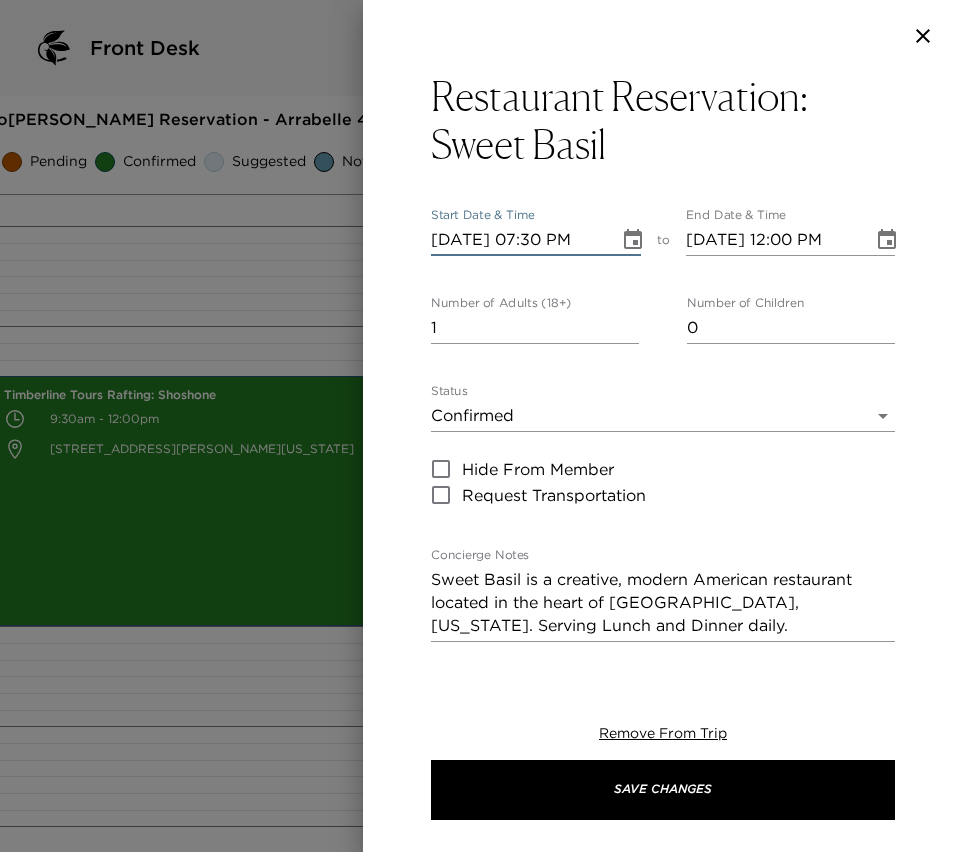 type on "[DATE] 08:30 PM" 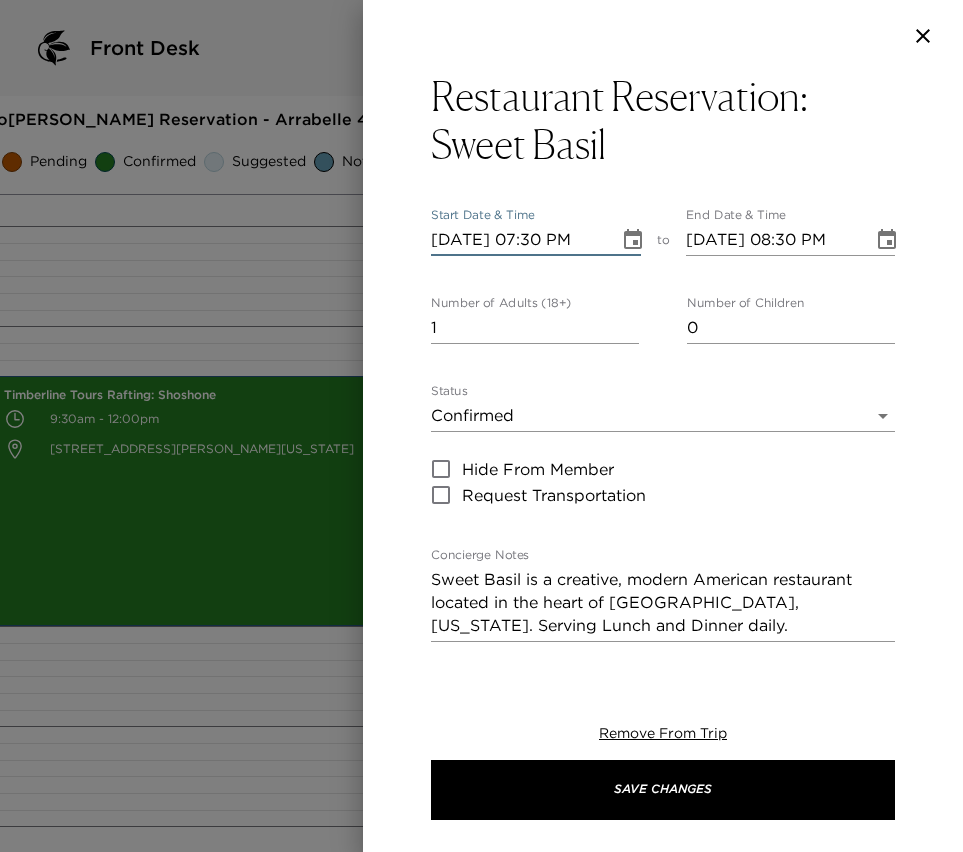 type on "[DATE] 07:30 PM" 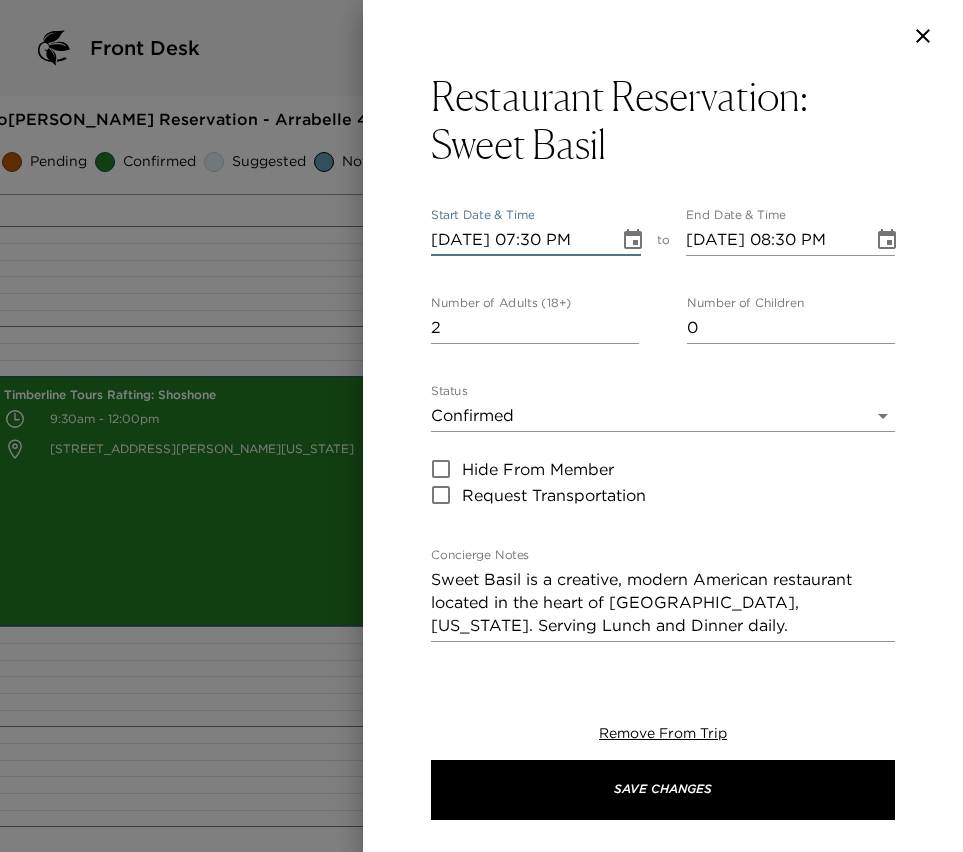 click on "2" at bounding box center (535, 328) 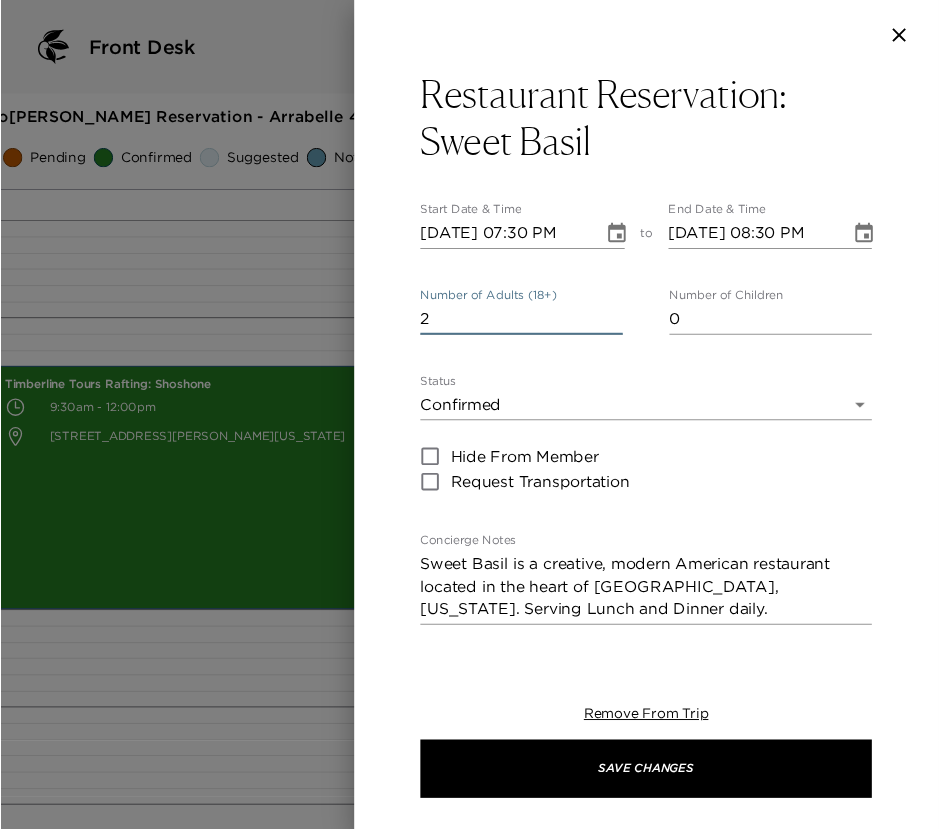 scroll, scrollTop: 0, scrollLeft: 0, axis: both 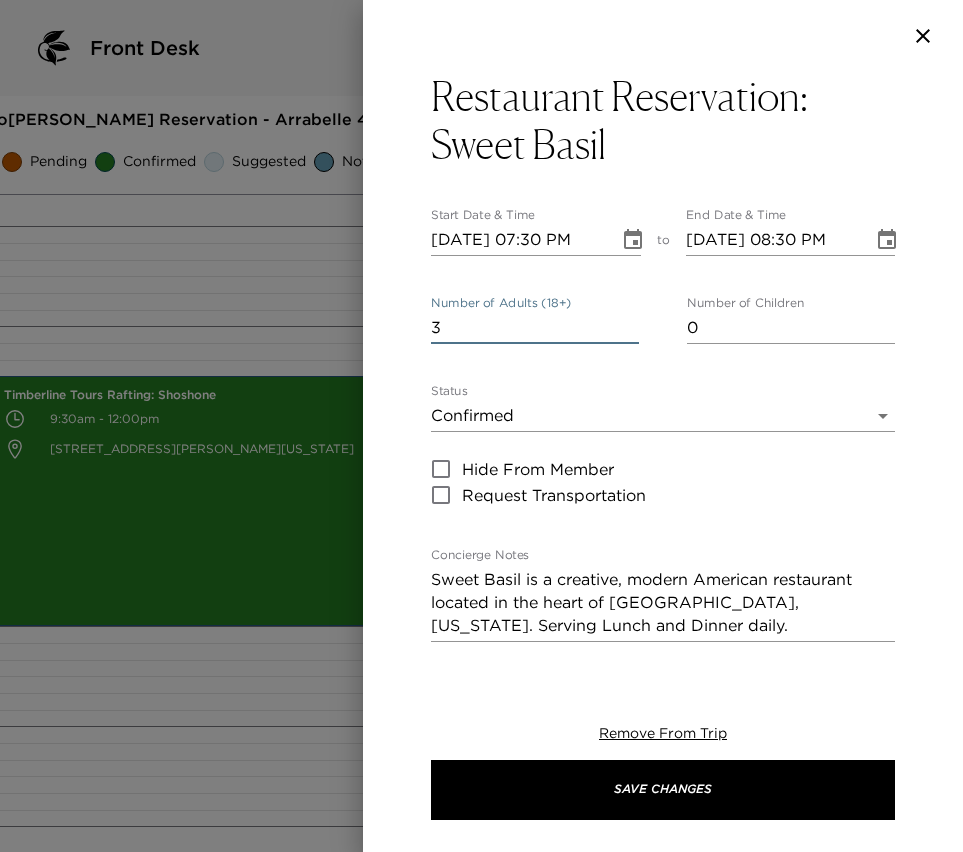 click on "3" at bounding box center [535, 328] 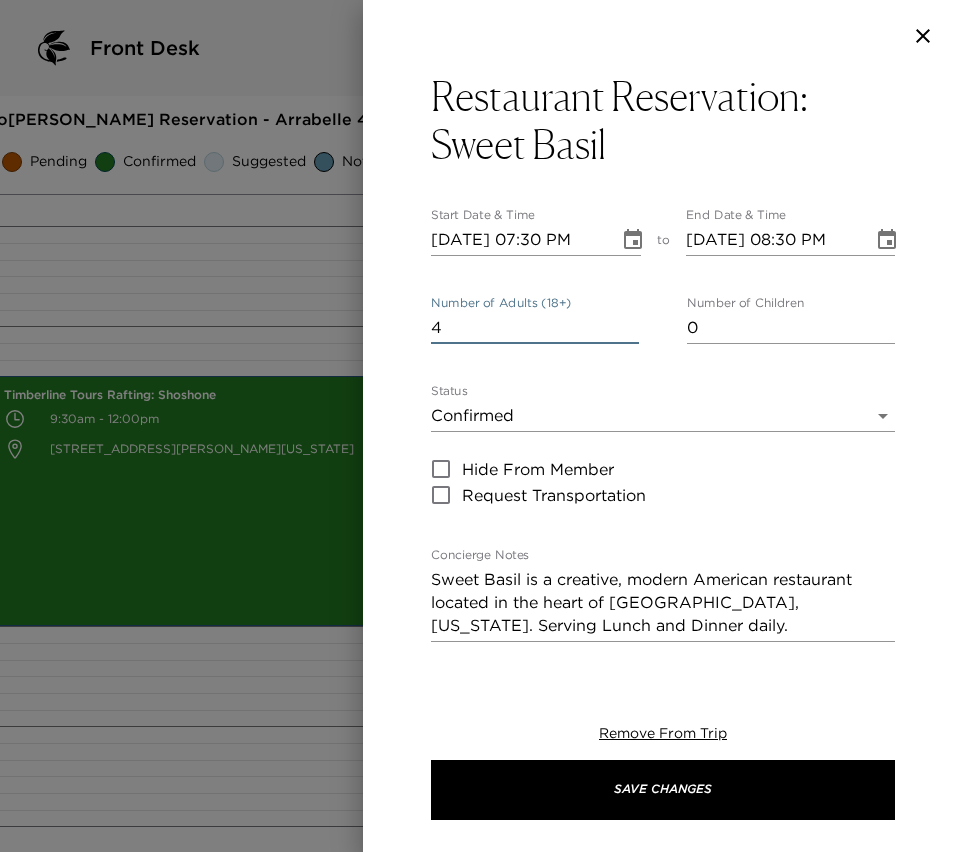 click on "4" at bounding box center (535, 328) 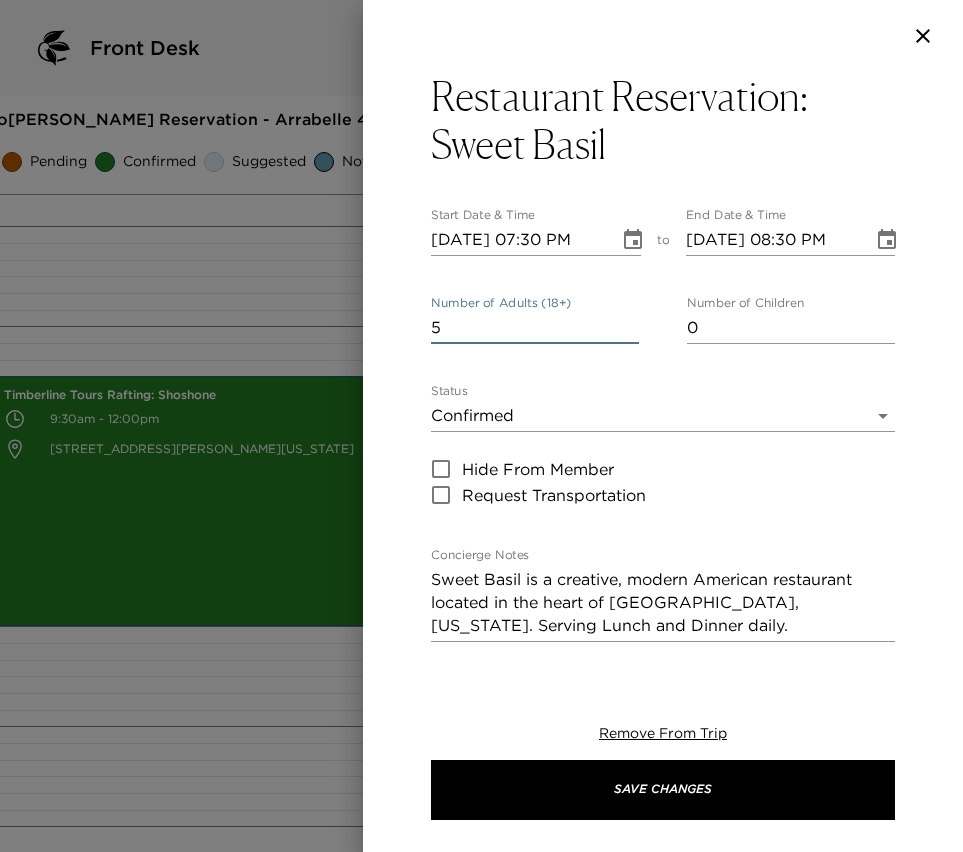 click on "5" at bounding box center [535, 328] 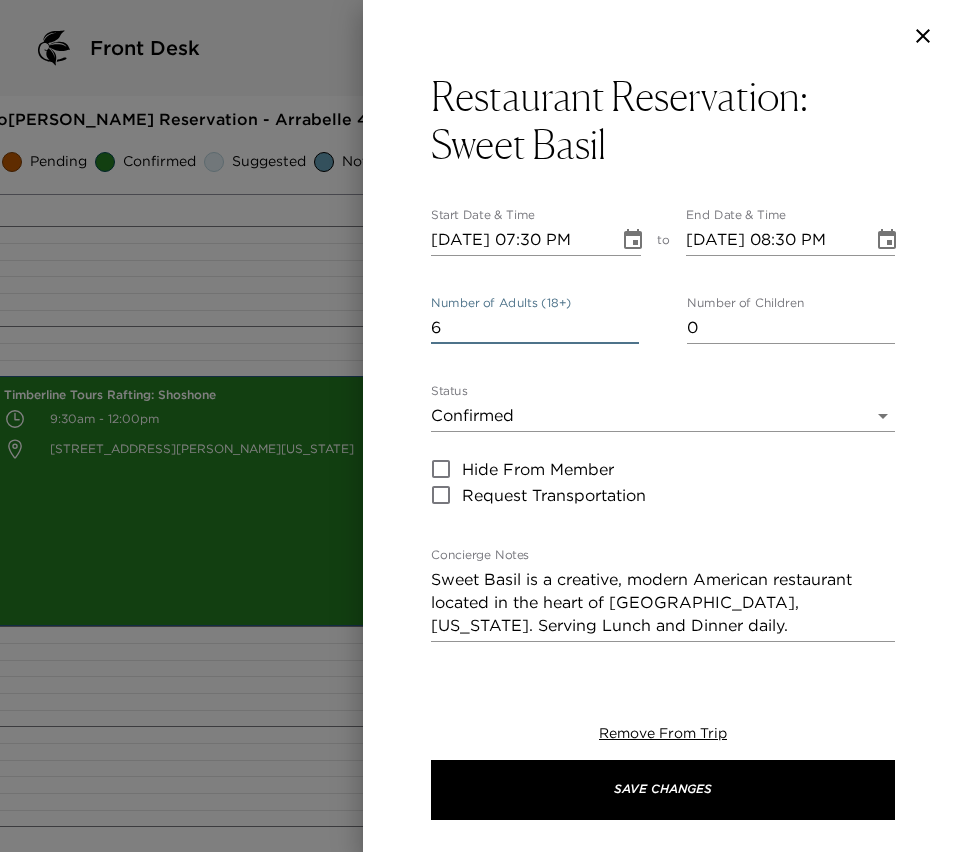 click on "6" at bounding box center [535, 328] 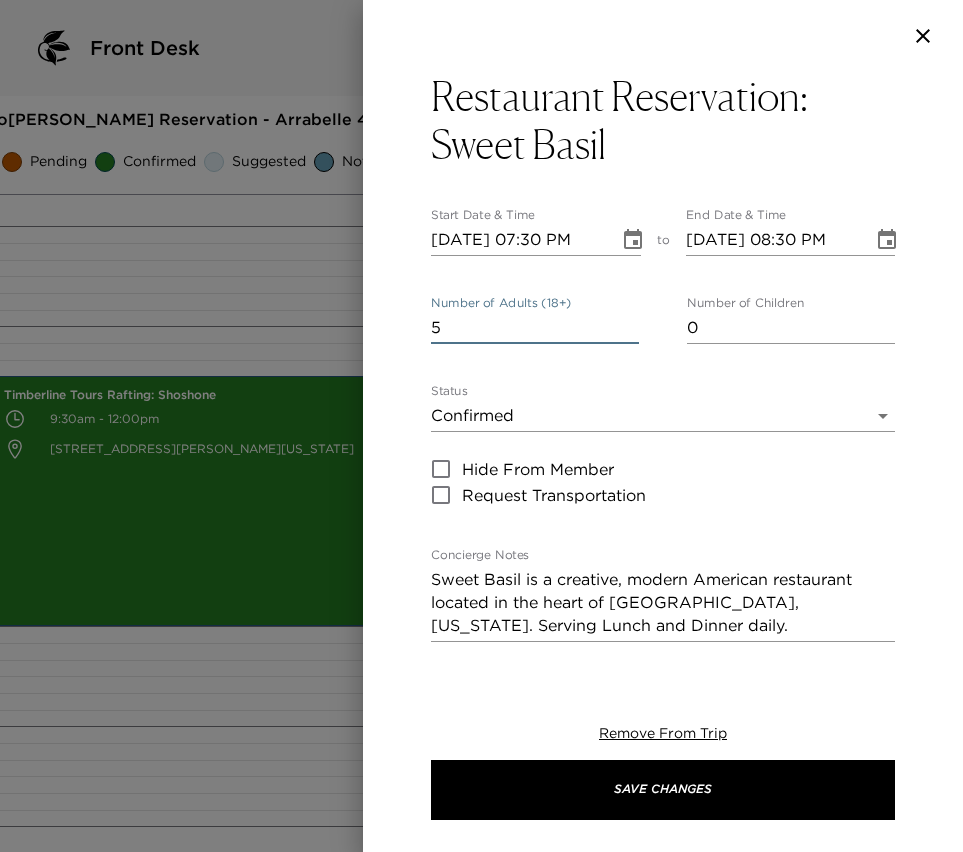type on "5" 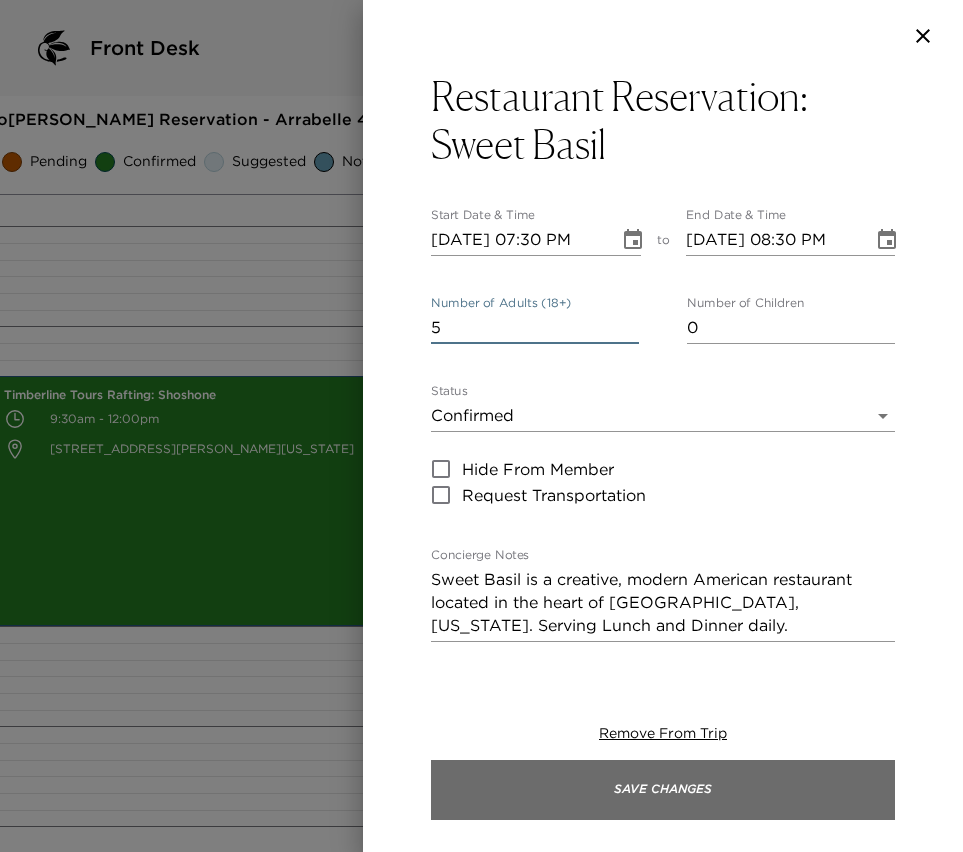 click on "Save Changes" at bounding box center (663, 790) 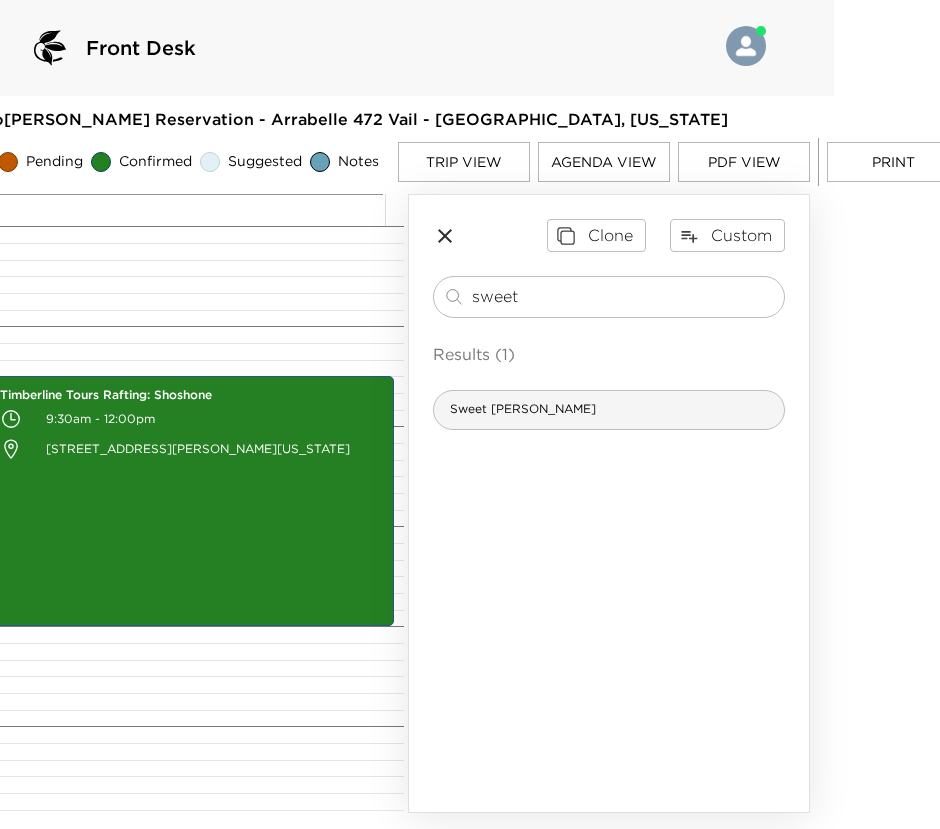 click on "Sweet [PERSON_NAME]" at bounding box center (609, 410) 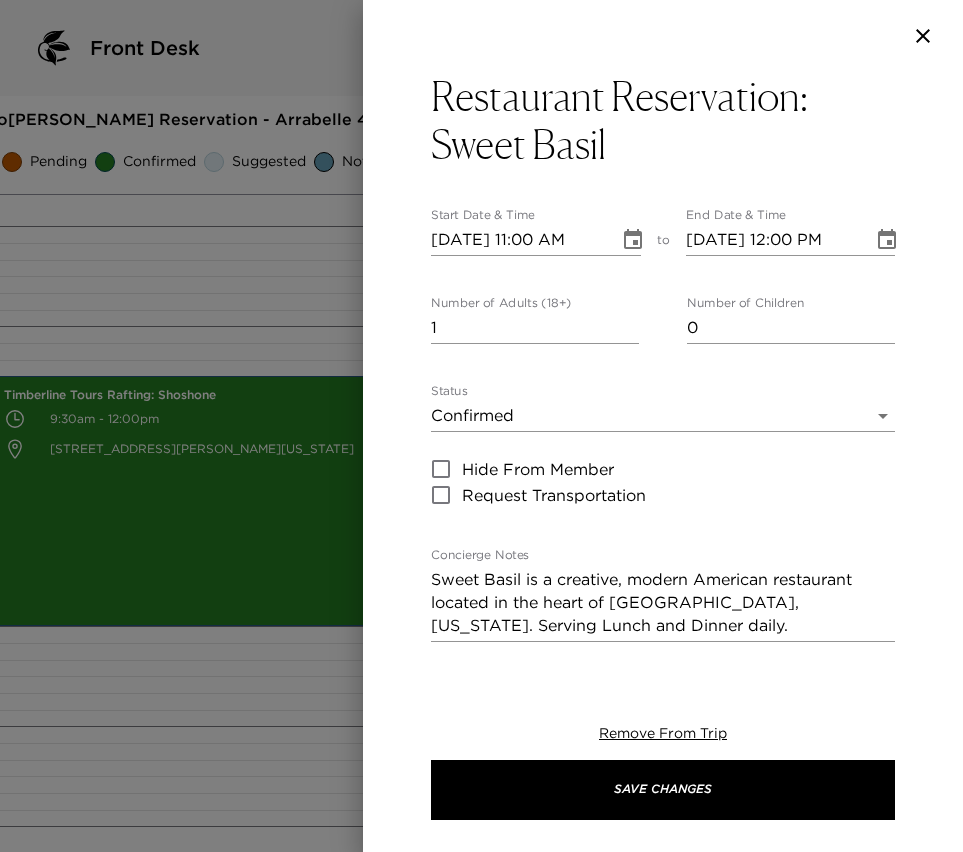 click at bounding box center [481, 426] 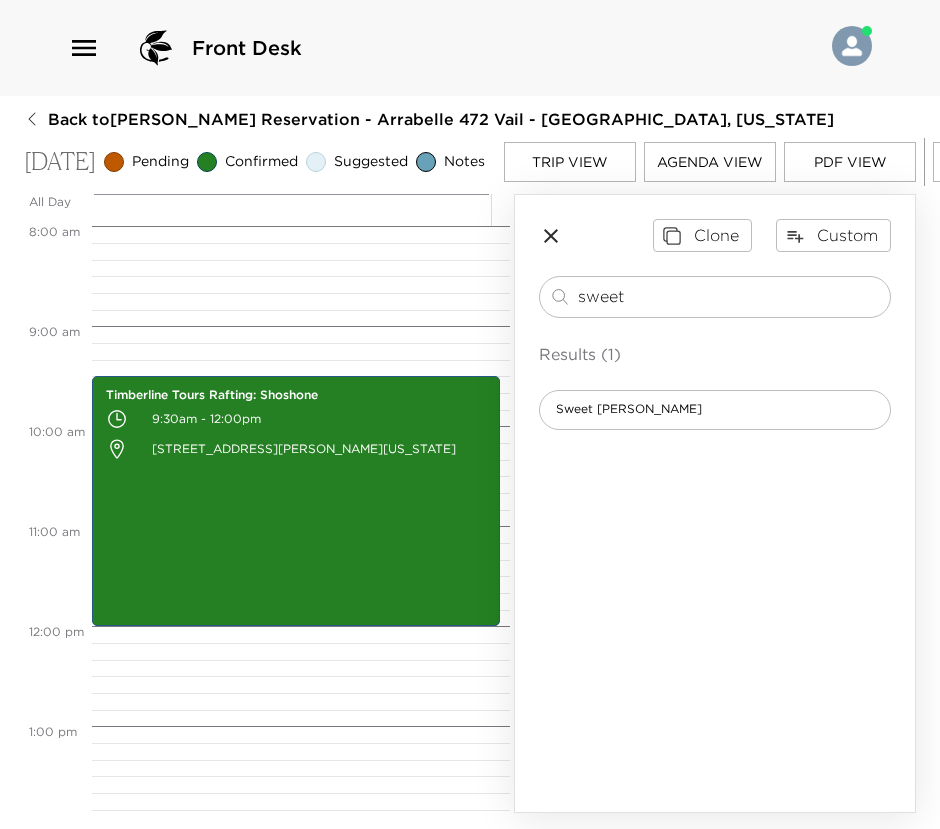 scroll, scrollTop: 23, scrollLeft: 2, axis: both 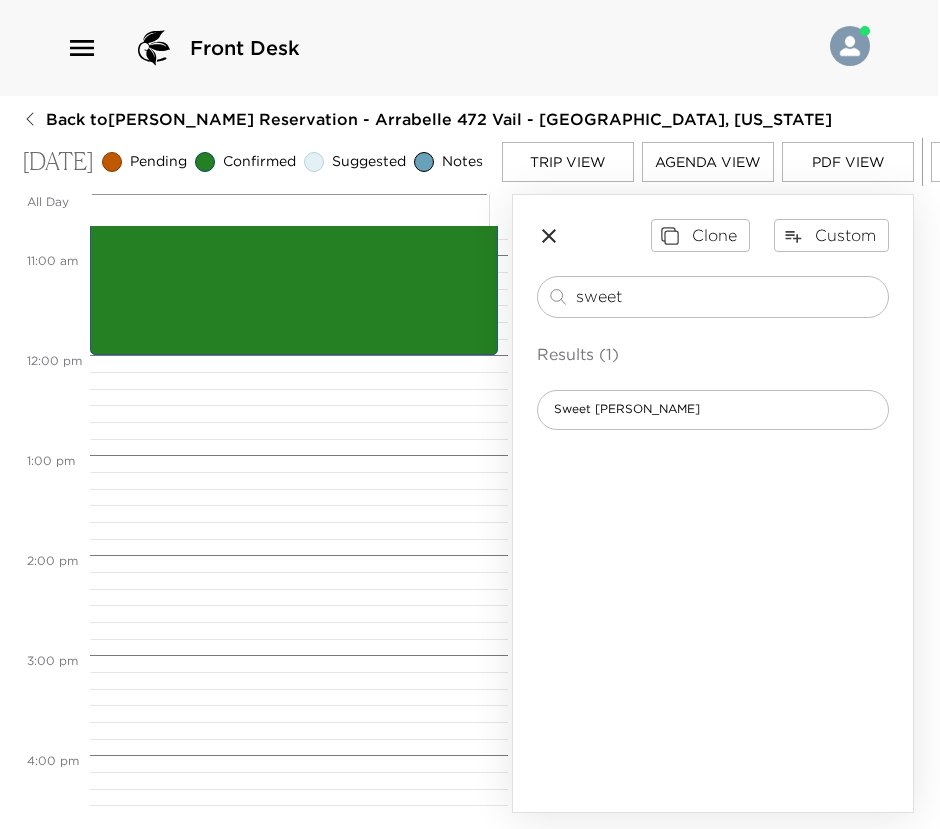 click on "Trip View" at bounding box center [568, 162] 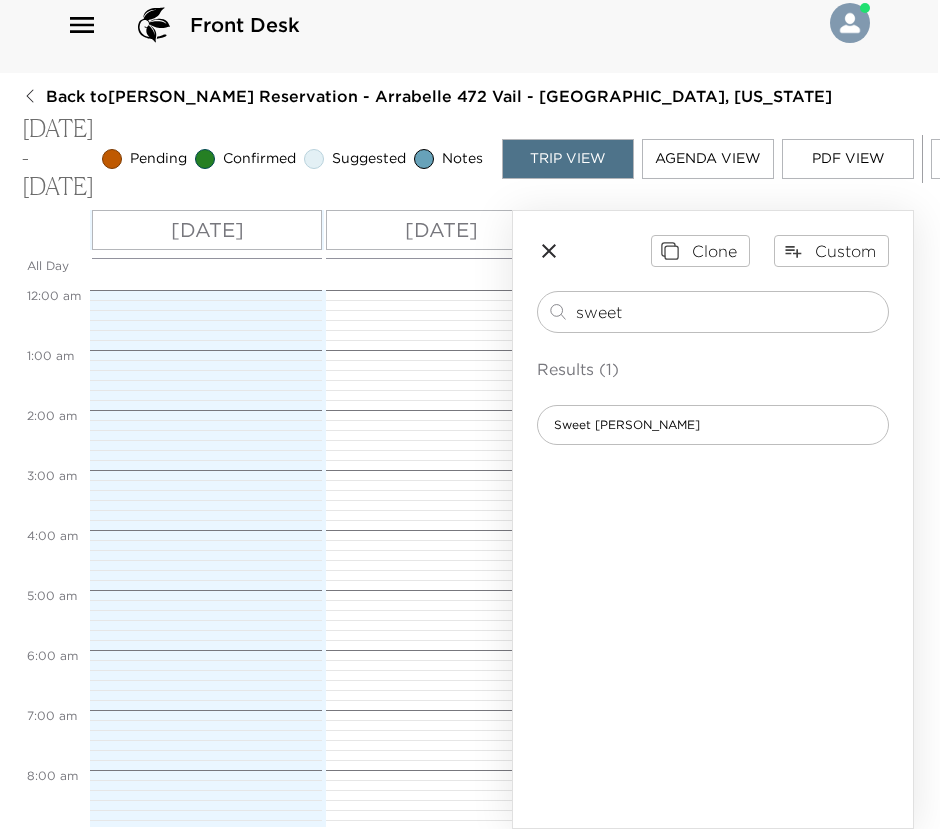 scroll, scrollTop: 540, scrollLeft: 0, axis: vertical 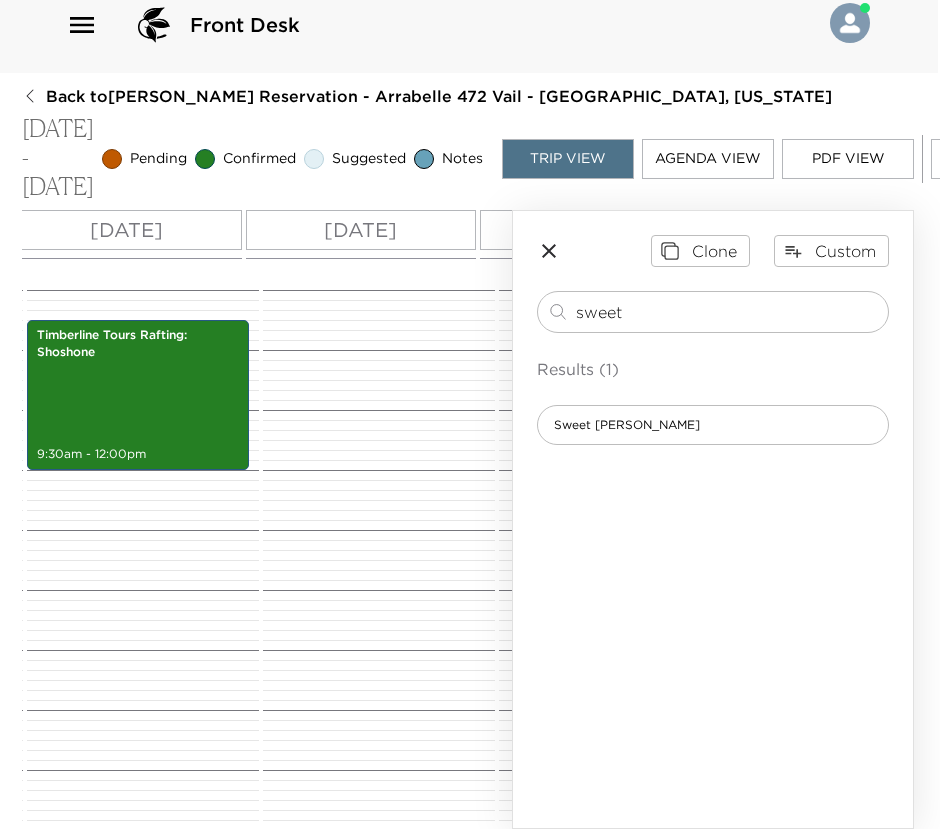 click on "[DATE]" at bounding box center [360, 230] 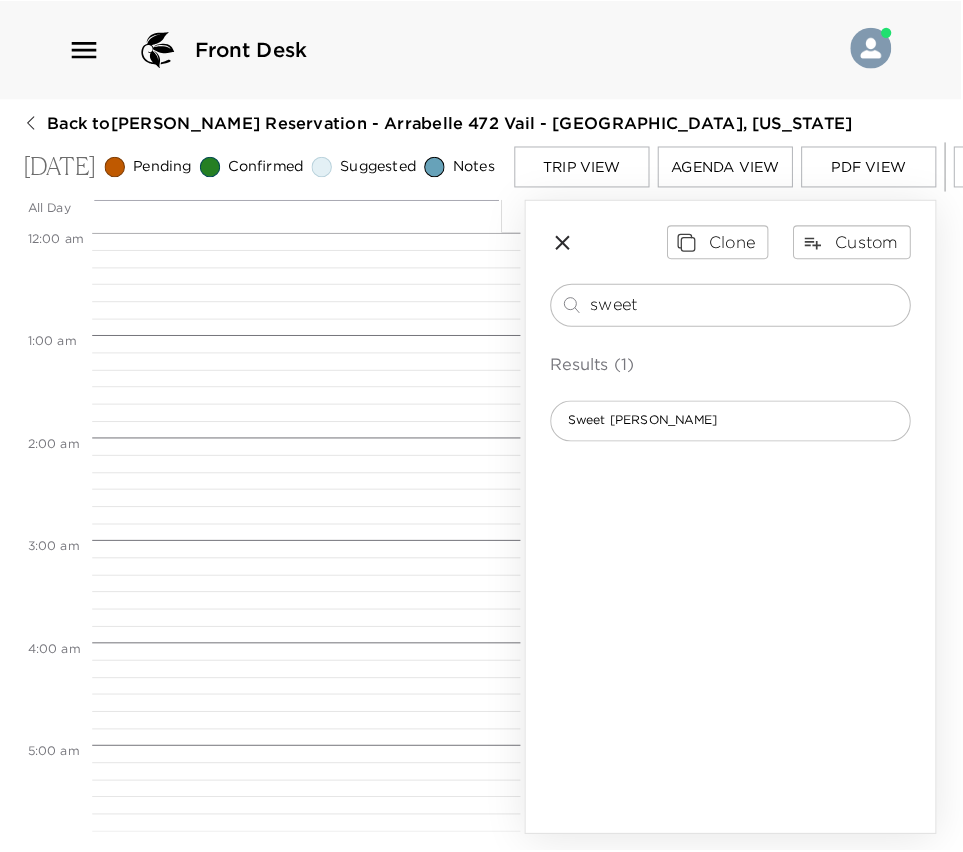 scroll, scrollTop: 800, scrollLeft: 0, axis: vertical 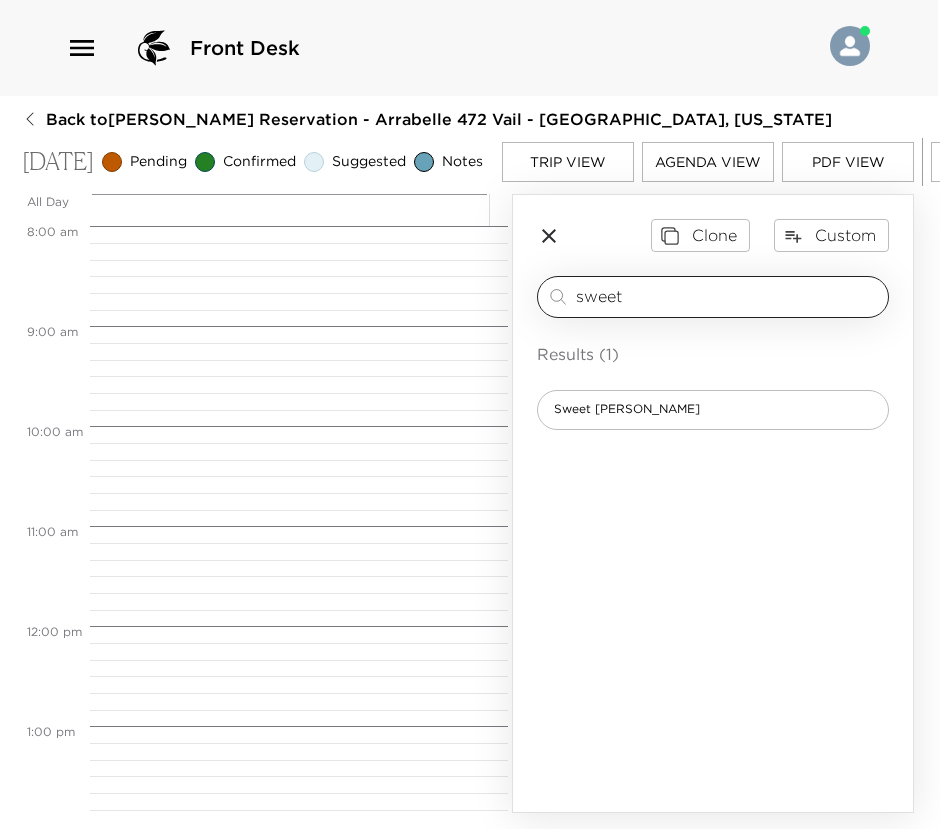 click on "sweet" at bounding box center [728, 296] 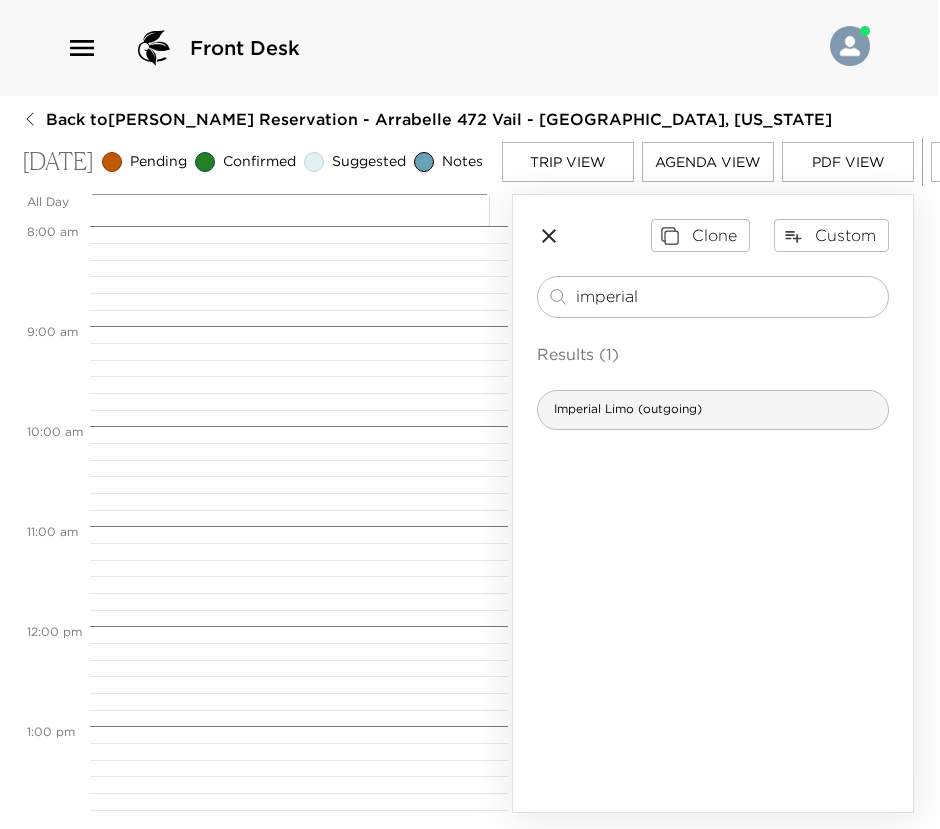 type on "imperial" 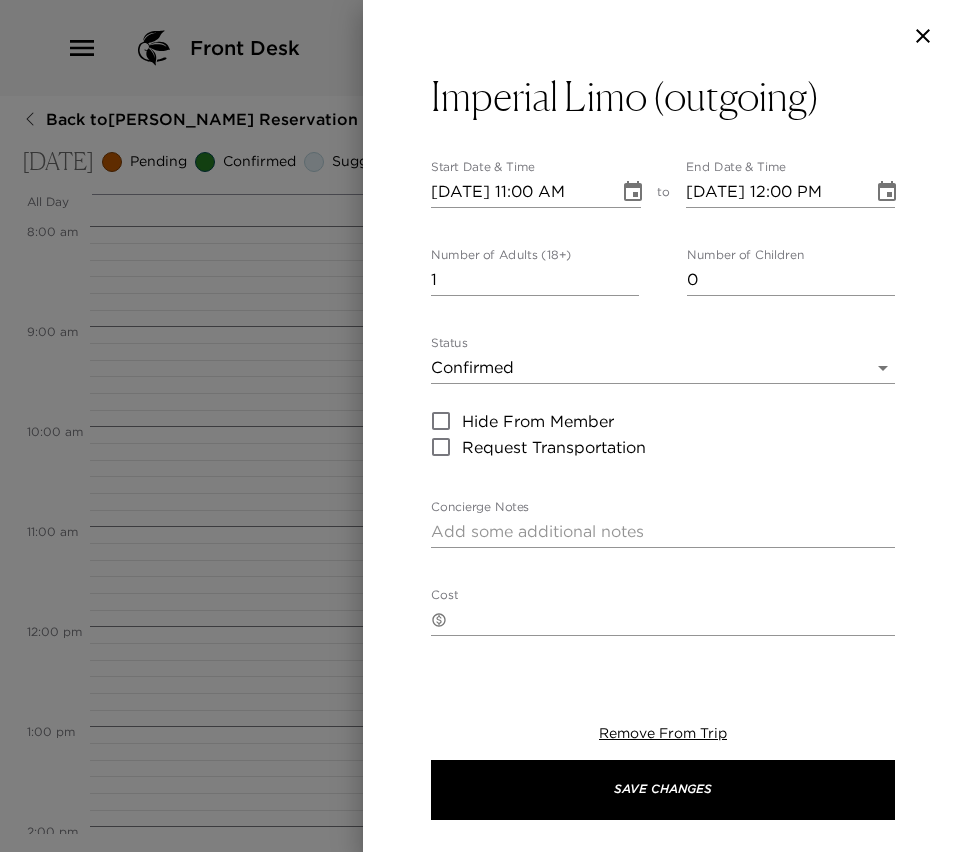 type on "Your driver will meet you at your property at the time requested and take you to the airport." 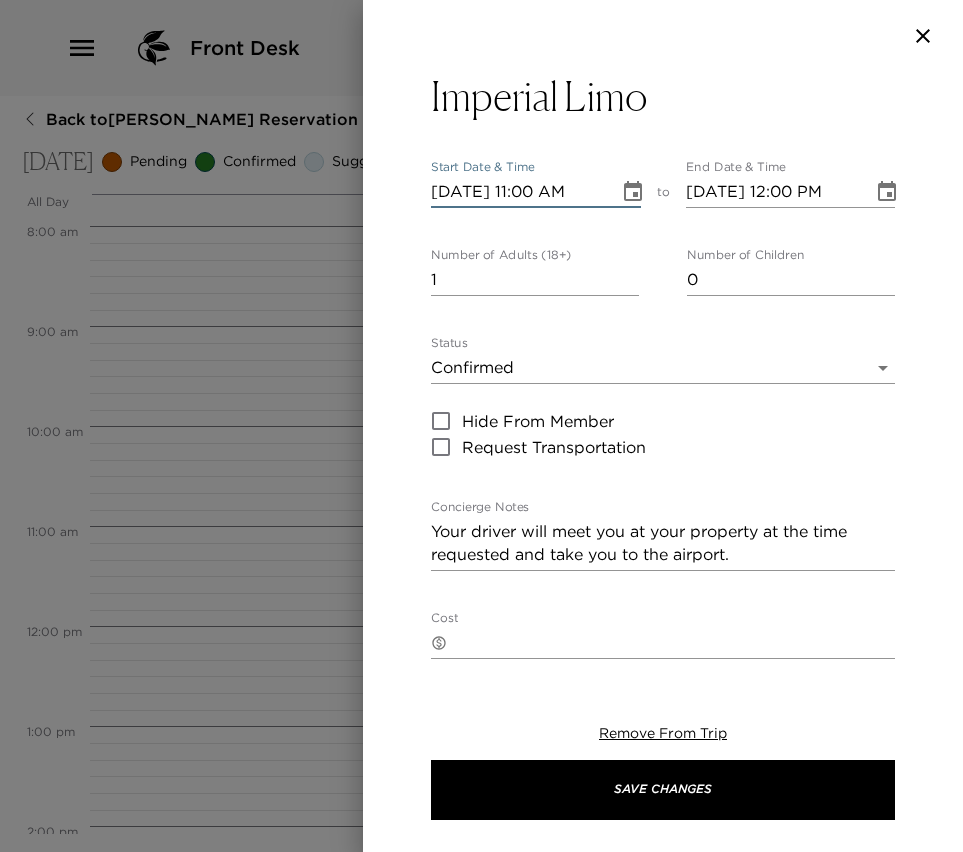 click on "[DATE] 11:00 AM" at bounding box center (518, 192) 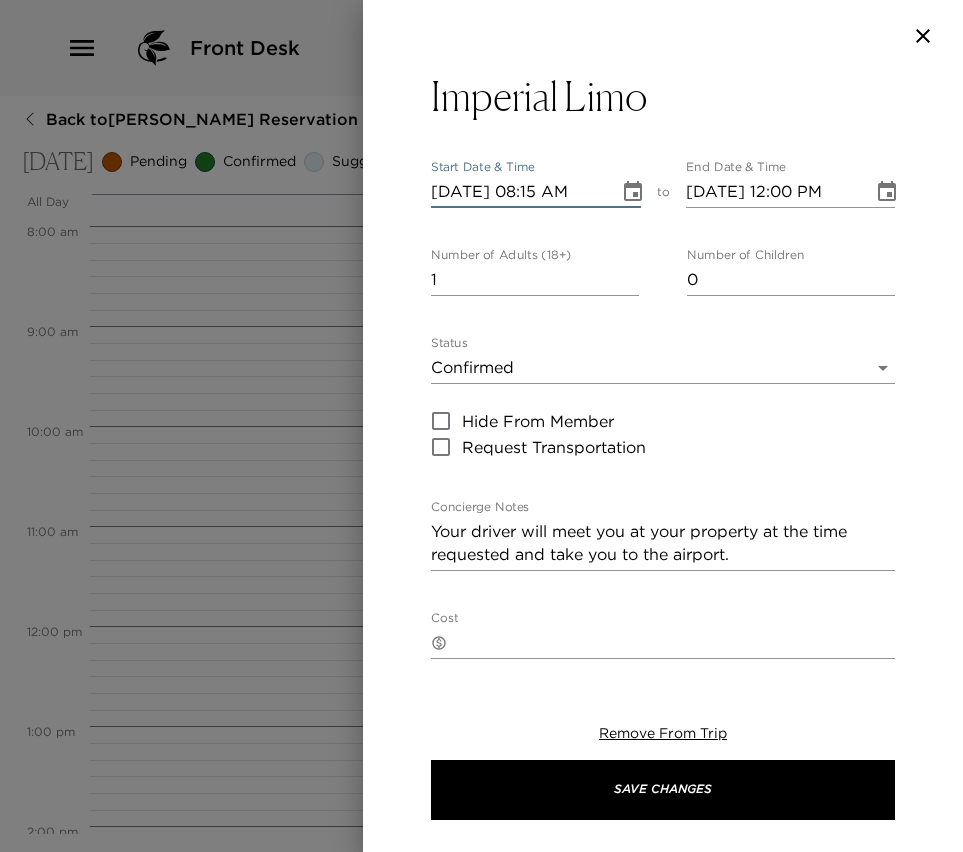 scroll, scrollTop: 0, scrollLeft: 1, axis: horizontal 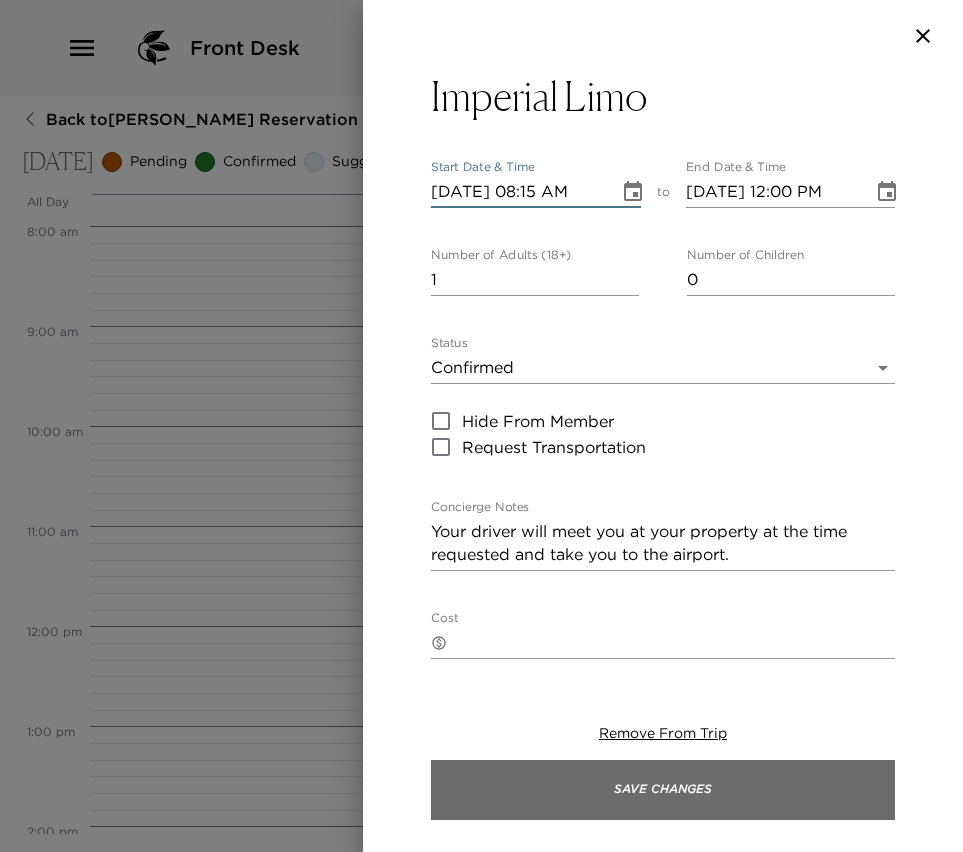 type on "[DATE] 08:15 AM" 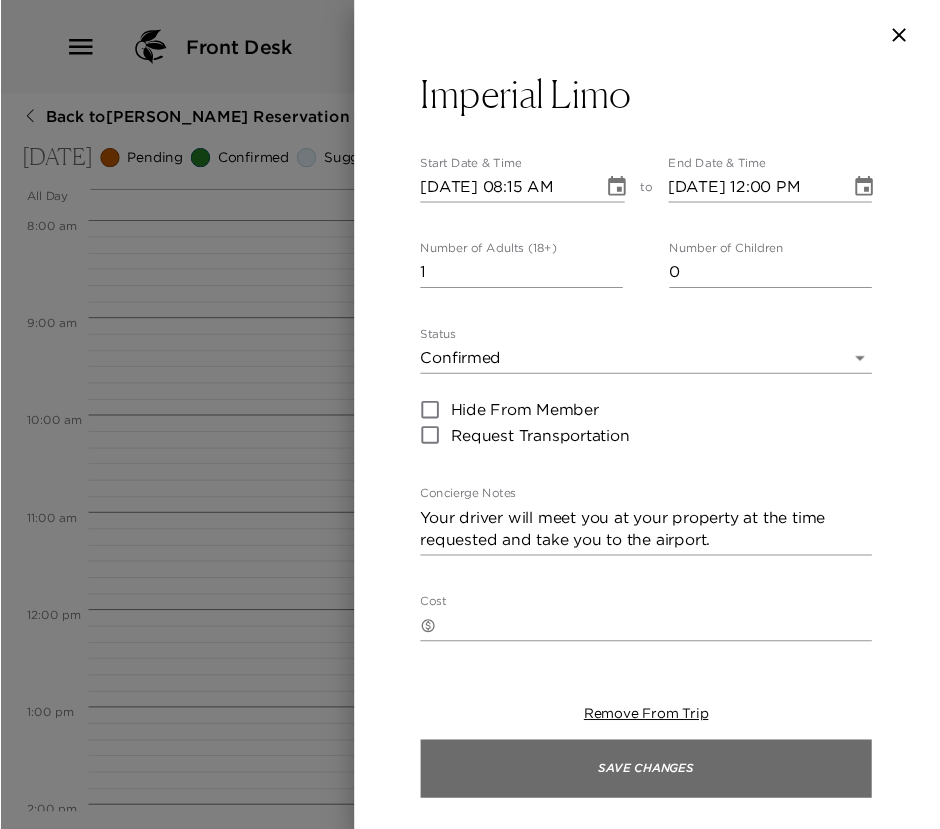 scroll, scrollTop: 0, scrollLeft: 0, axis: both 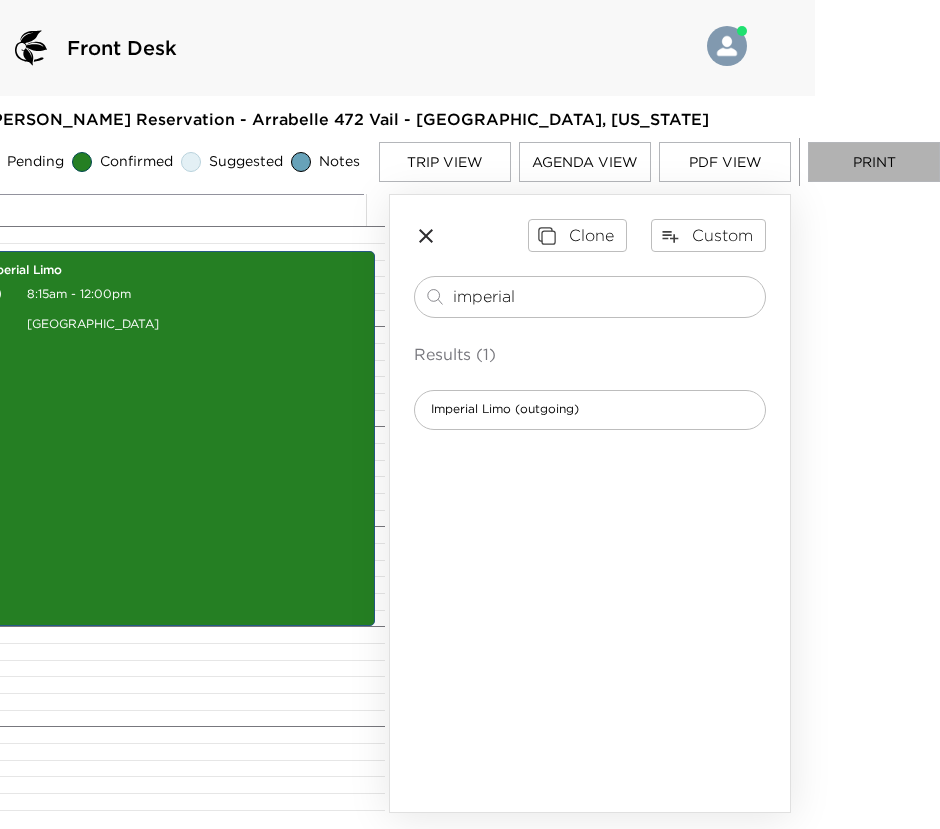 click on "Print" at bounding box center [874, 162] 